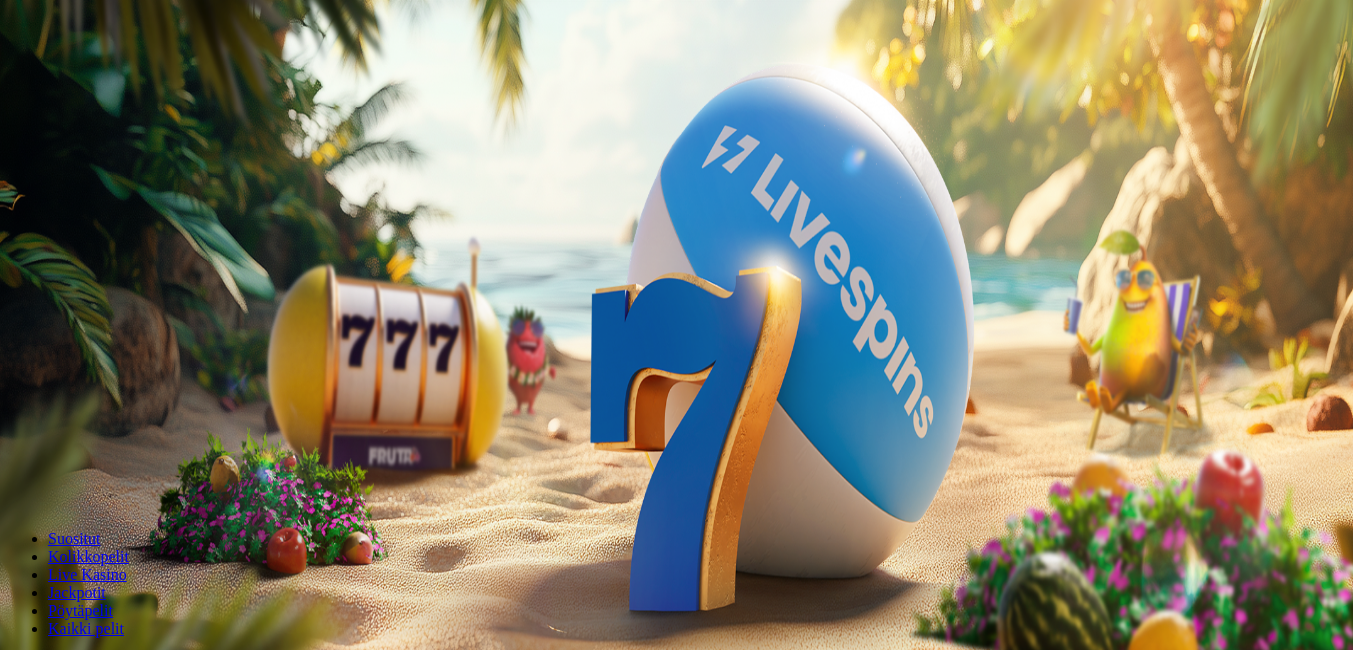 scroll, scrollTop: 0, scrollLeft: 0, axis: both 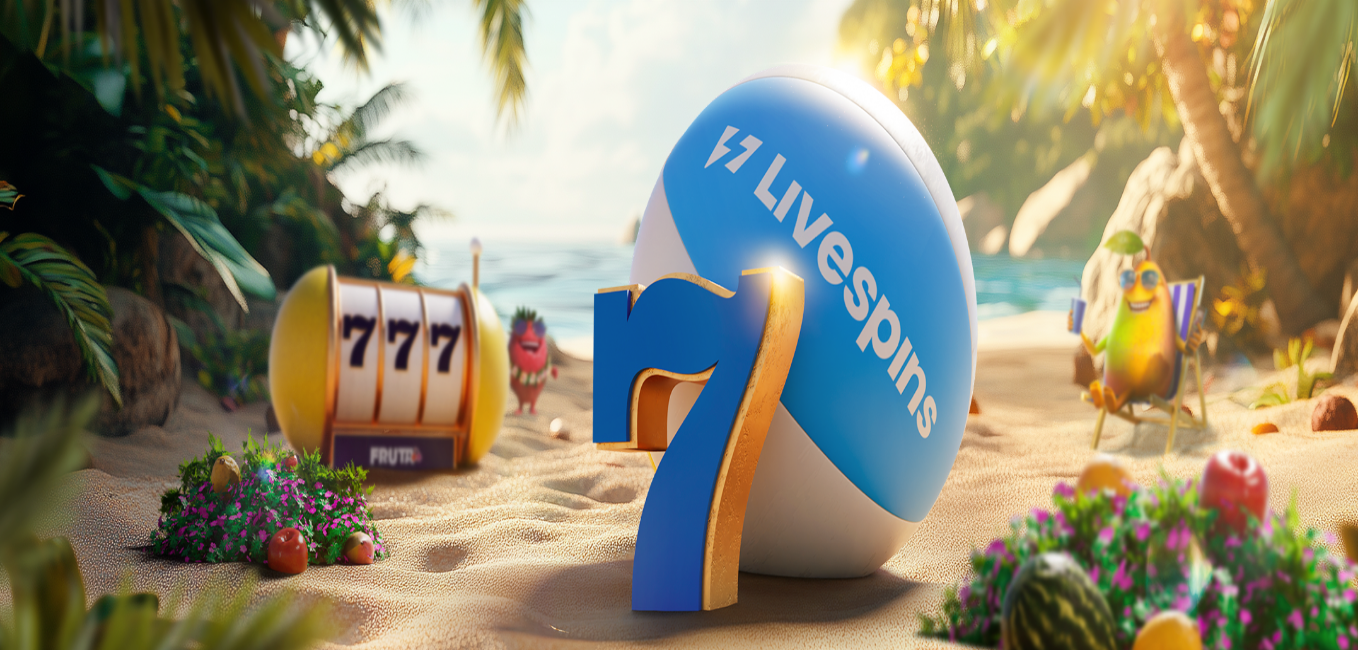 click on "€50" at bounding box center [211, 341] 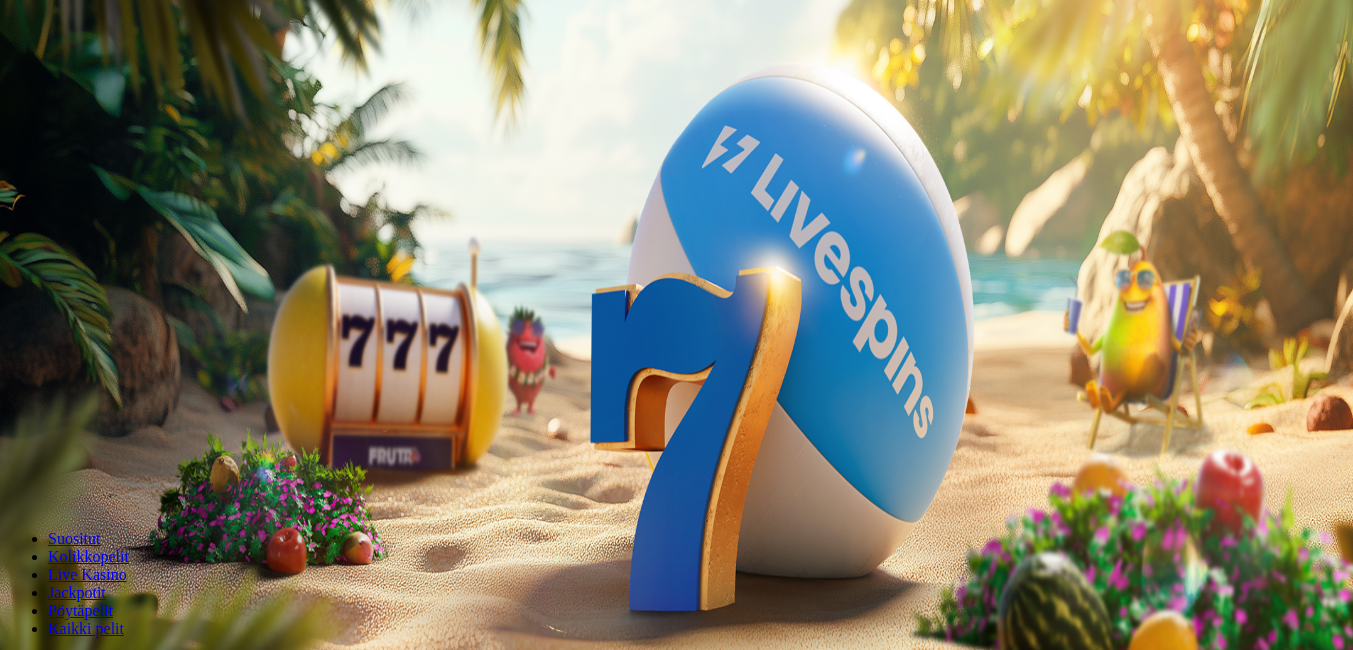 click on "Kirjaudu" at bounding box center [138, 72] 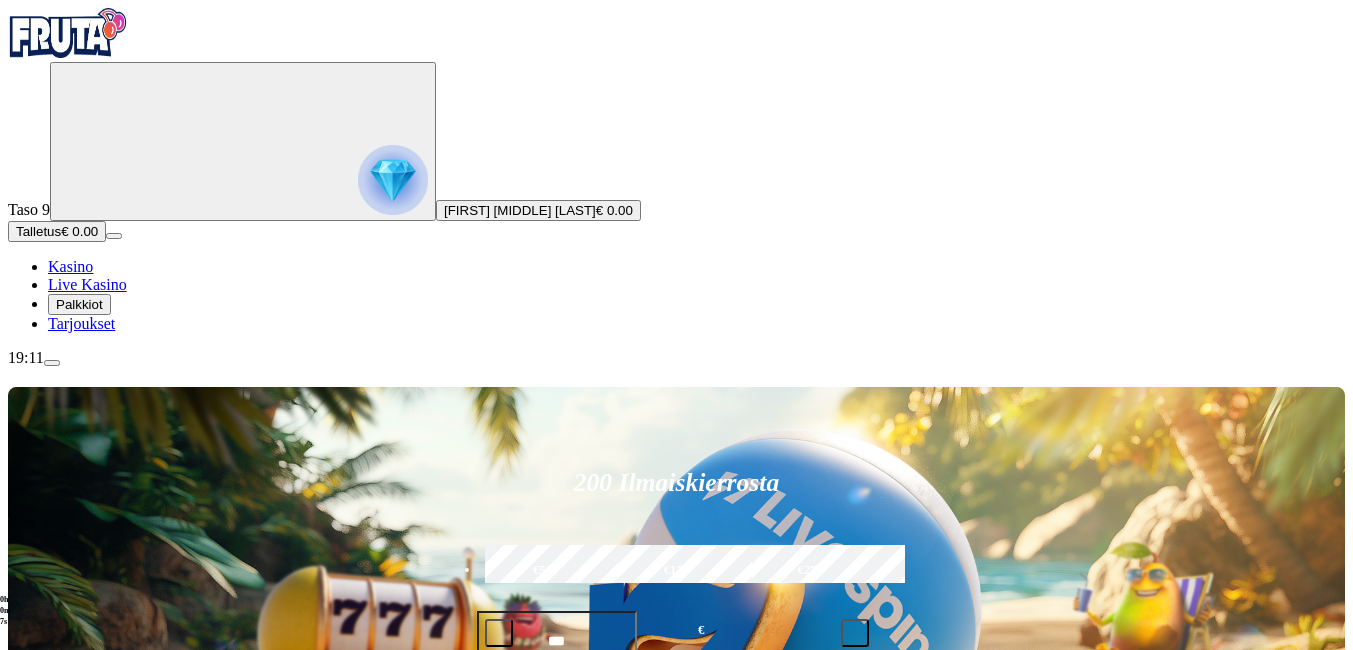 click on "Talletus" at bounding box center (38, 231) 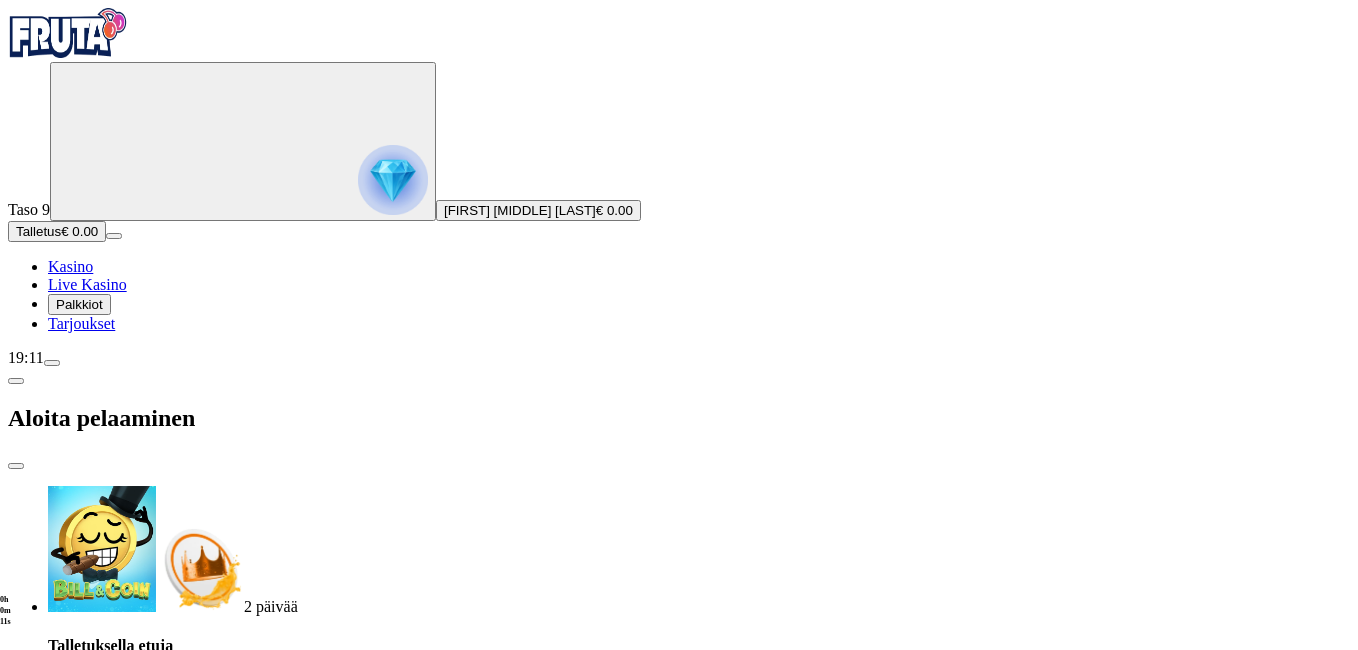click on "€50" at bounding box center (262, 1759) 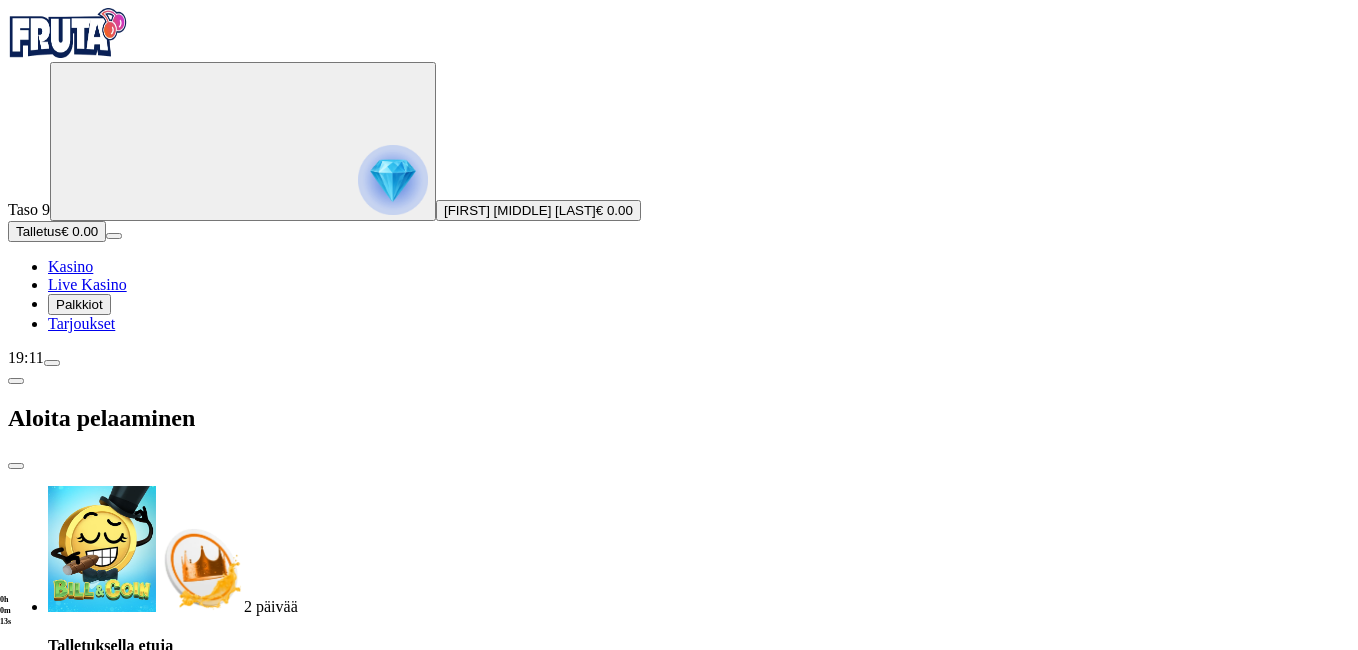 click on "TALLETA JA PELAA" at bounding box center [679, 1910] 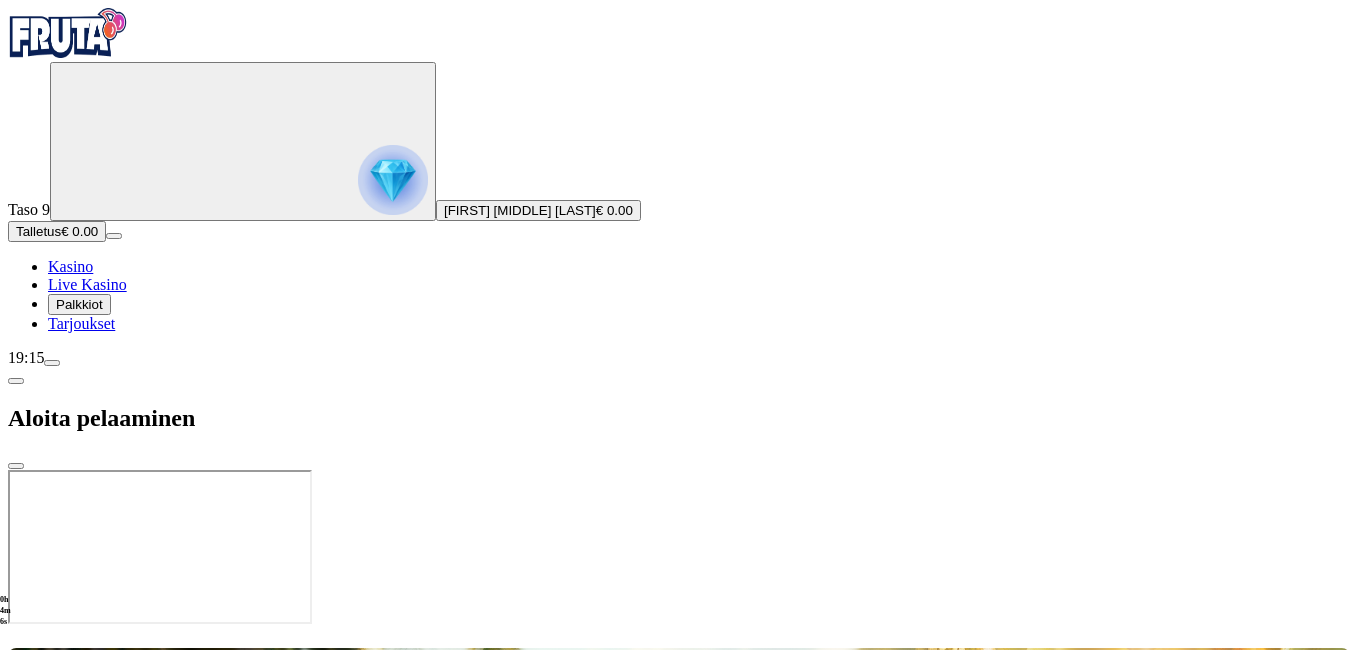 click on "Aloita pelaaminen" at bounding box center [679, 418] 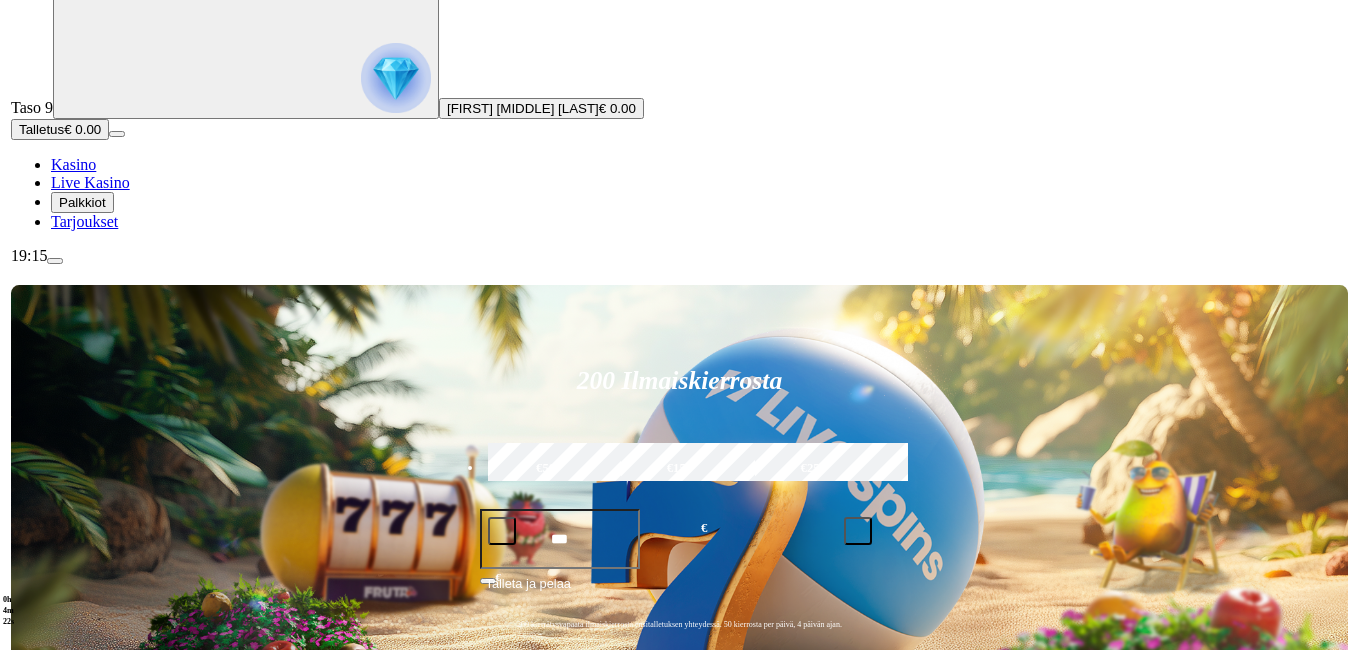 scroll, scrollTop: 200, scrollLeft: 0, axis: vertical 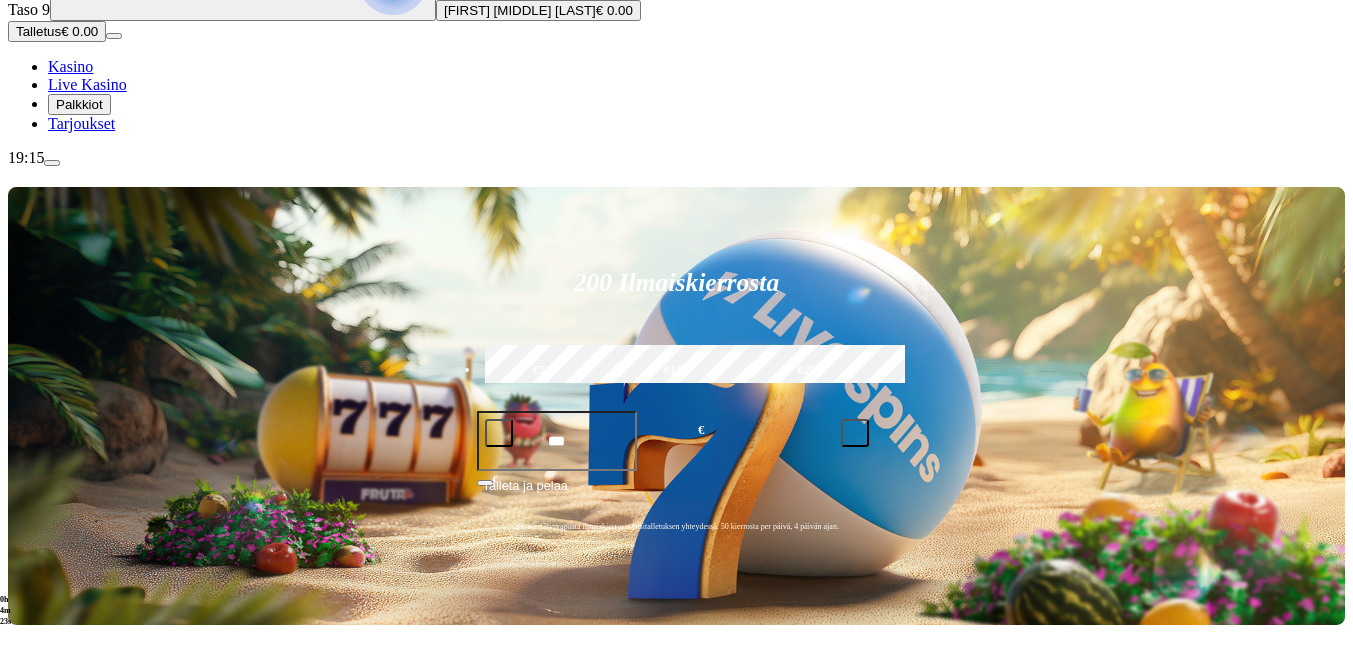 click at bounding box center [52, 163] 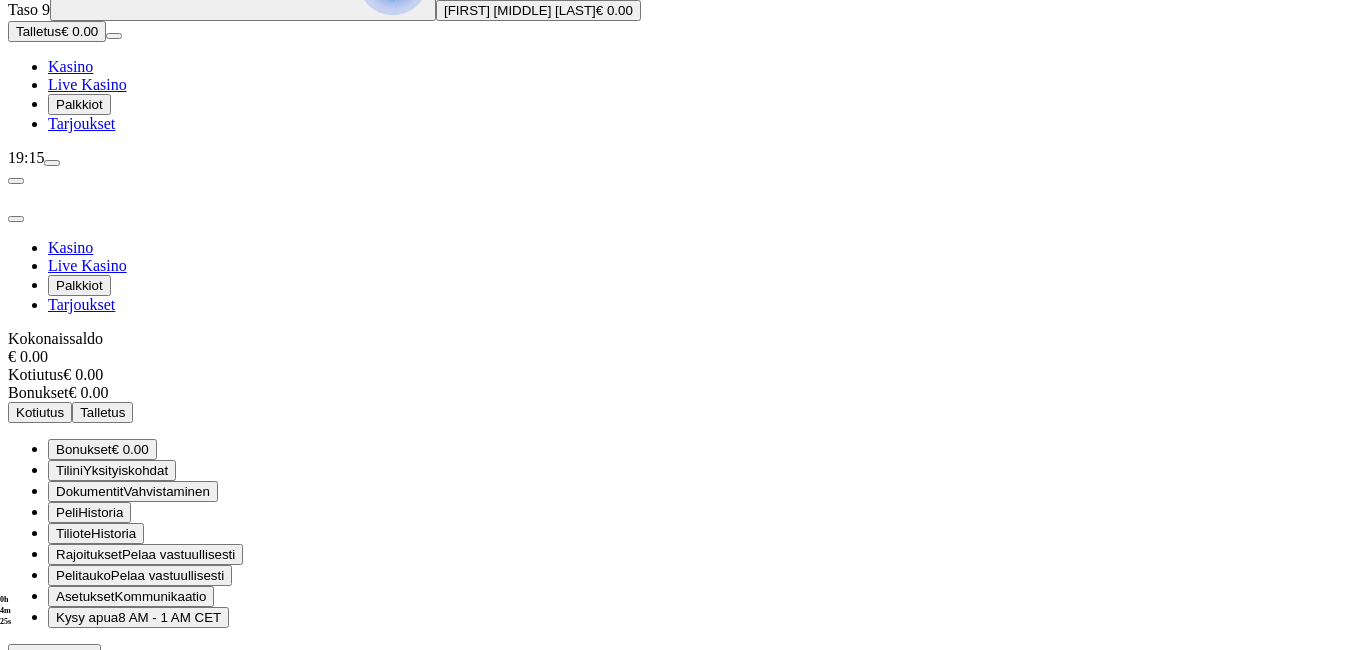 scroll, scrollTop: 62, scrollLeft: 0, axis: vertical 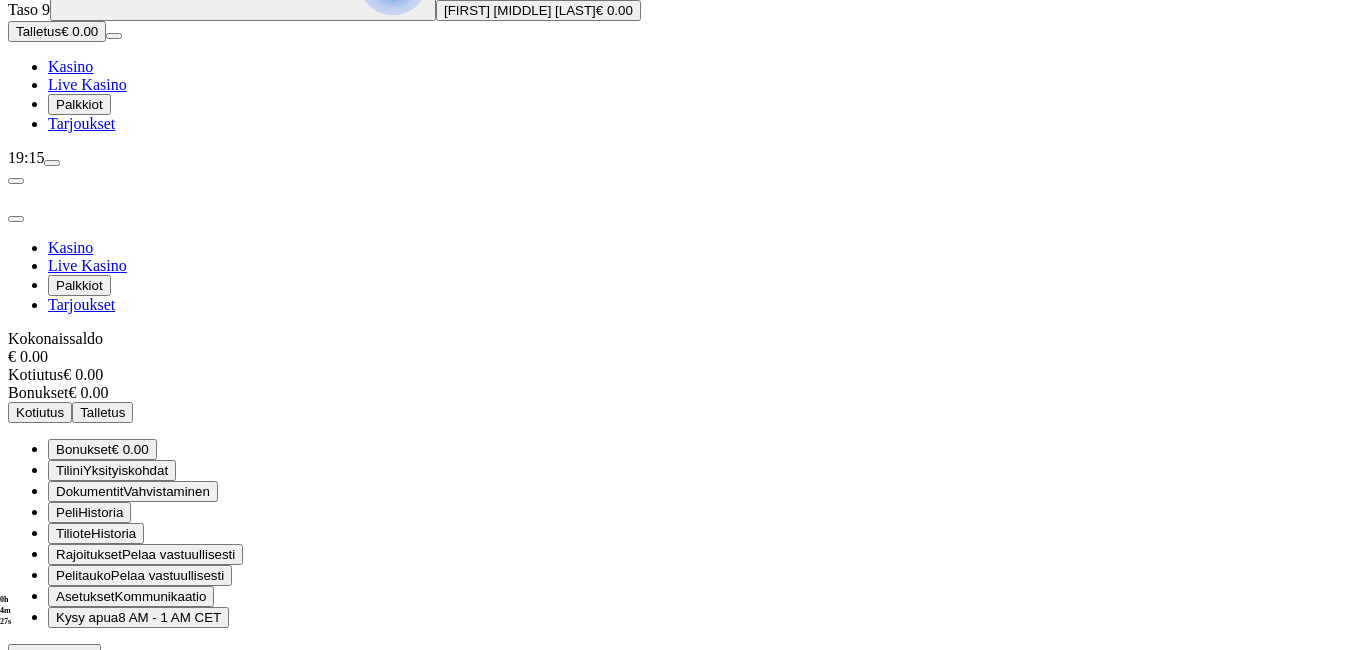 click on "Kirjaudu ulos" at bounding box center [54, 654] 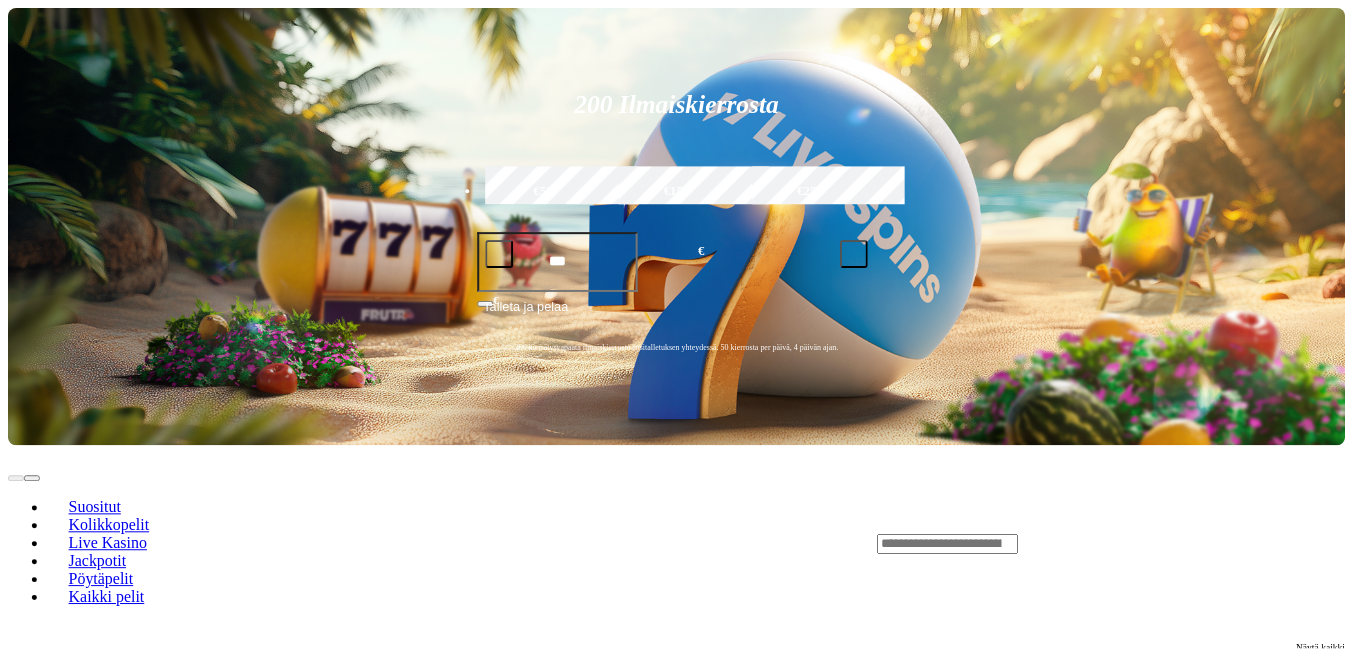 scroll, scrollTop: 0, scrollLeft: 0, axis: both 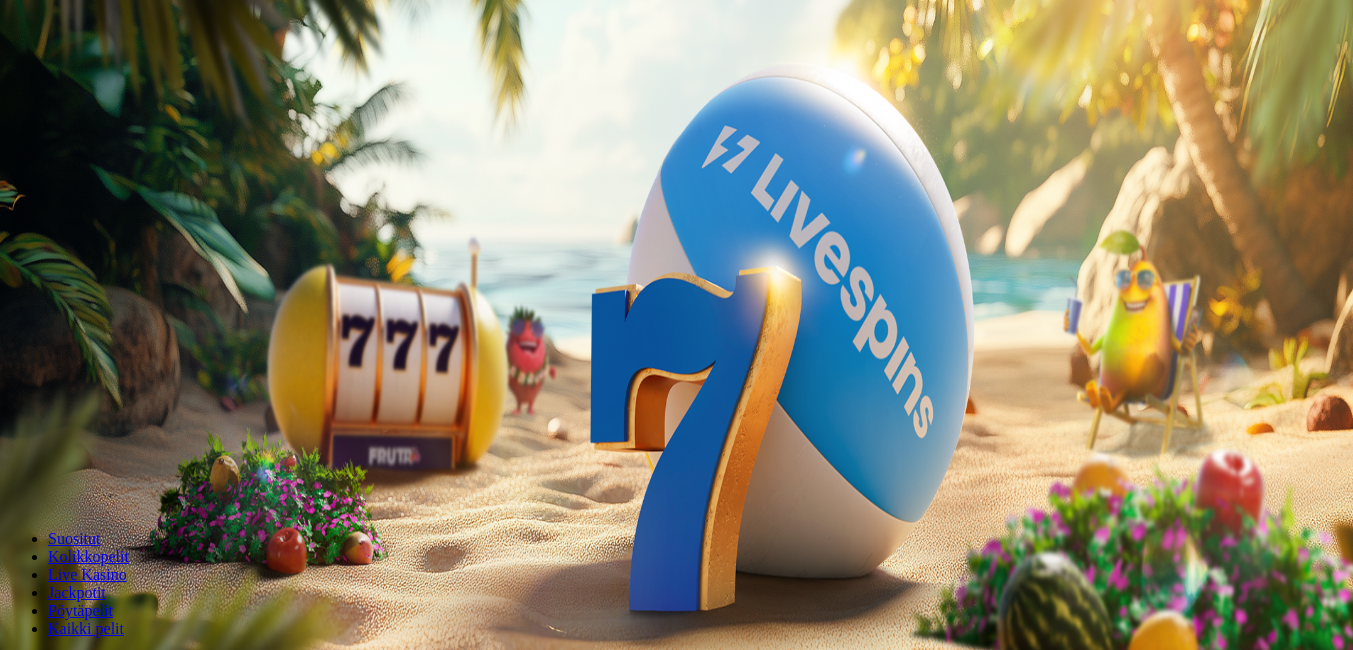 click on "Kirjaudu" at bounding box center (138, 72) 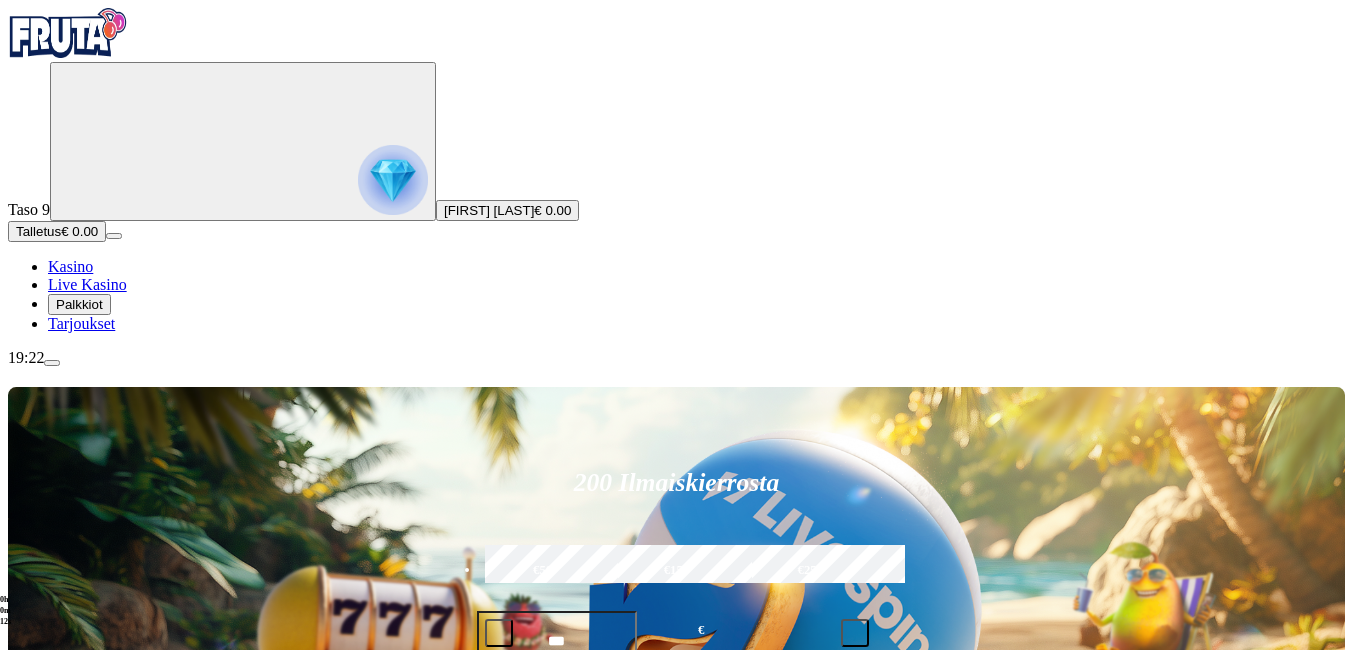 click on "€50" at bounding box center (543, 571) 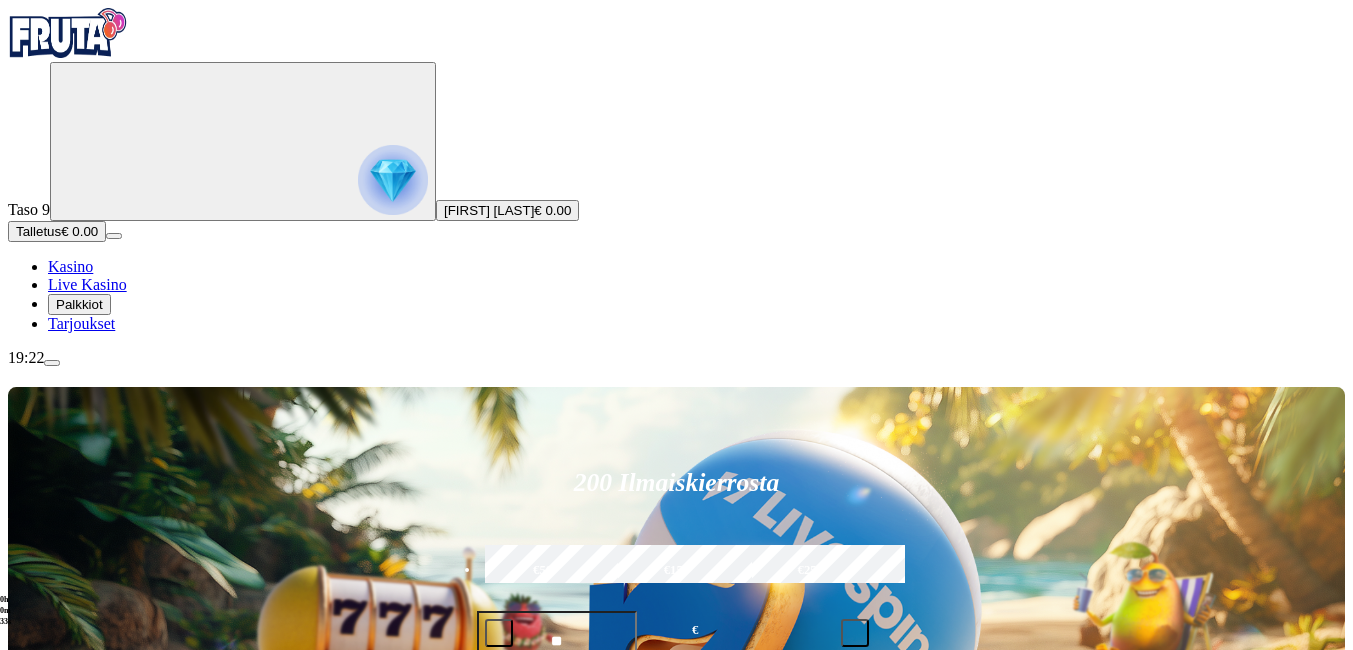 click on "Talleta ja pelaa" at bounding box center (677, 694) 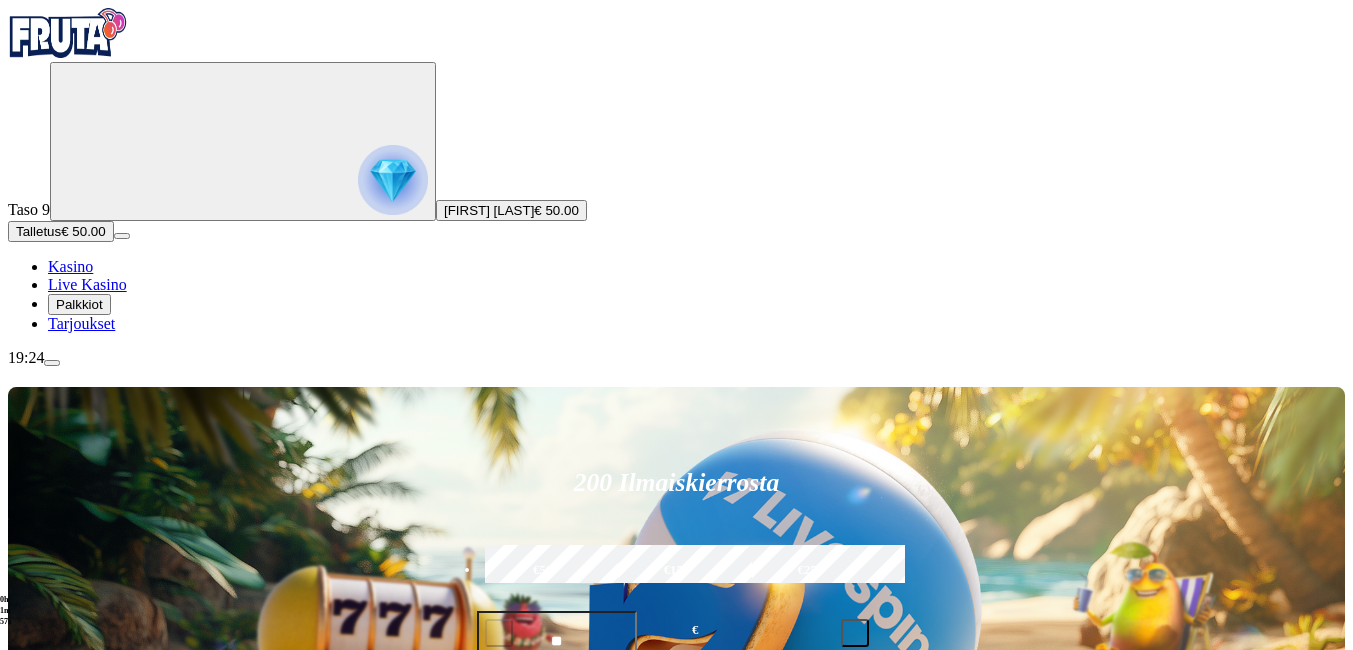 click on "Pelaa nyt" at bounding box center (77, 1427) 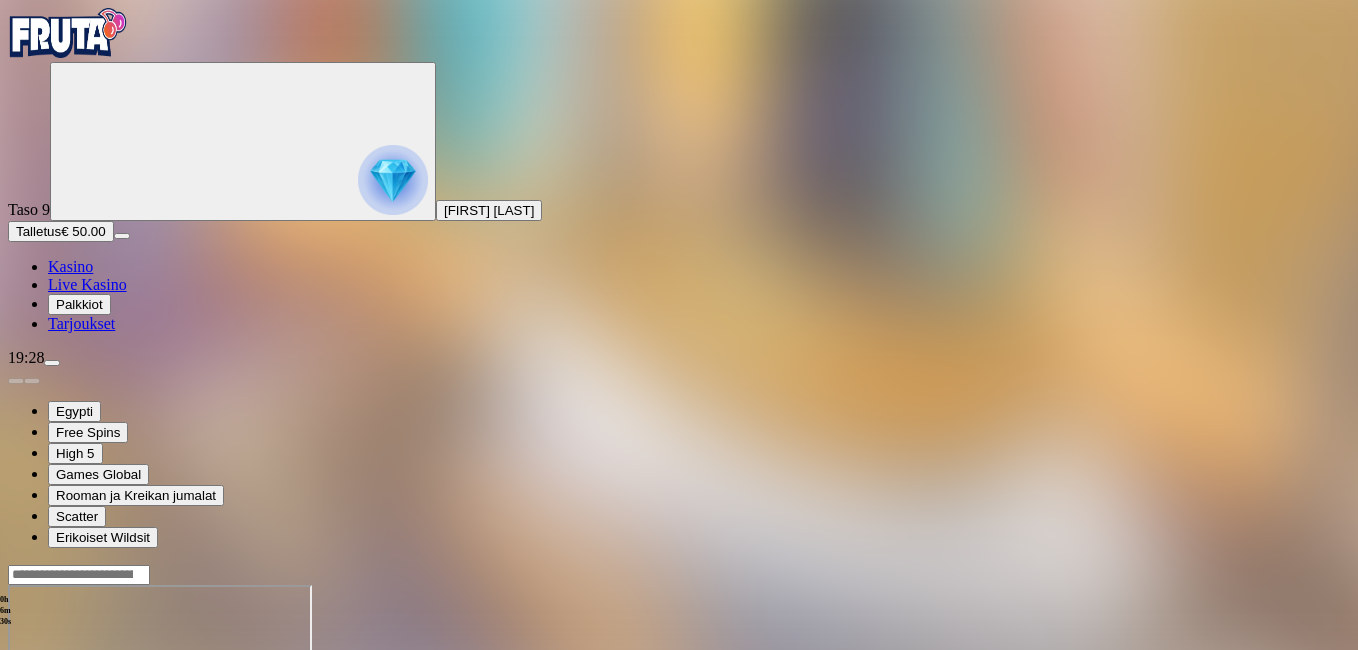 click at bounding box center (16, 757) 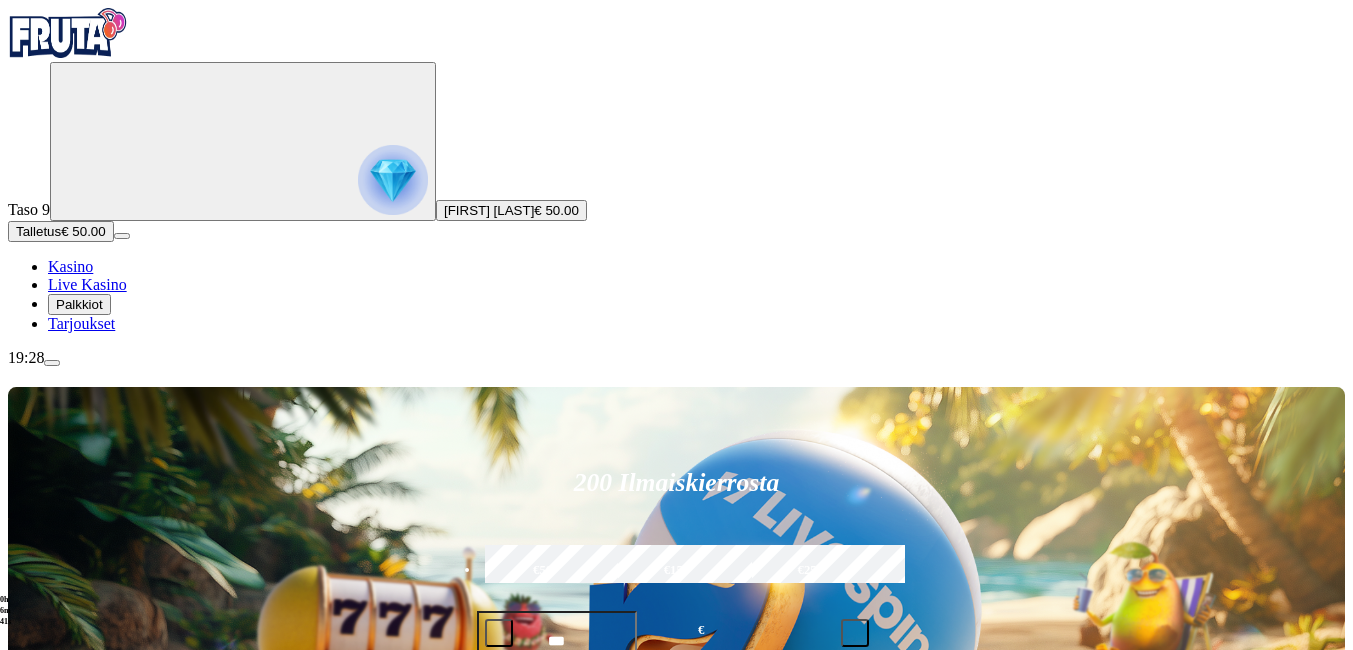 click on "Pelaa nyt" at bounding box center [77, 1523] 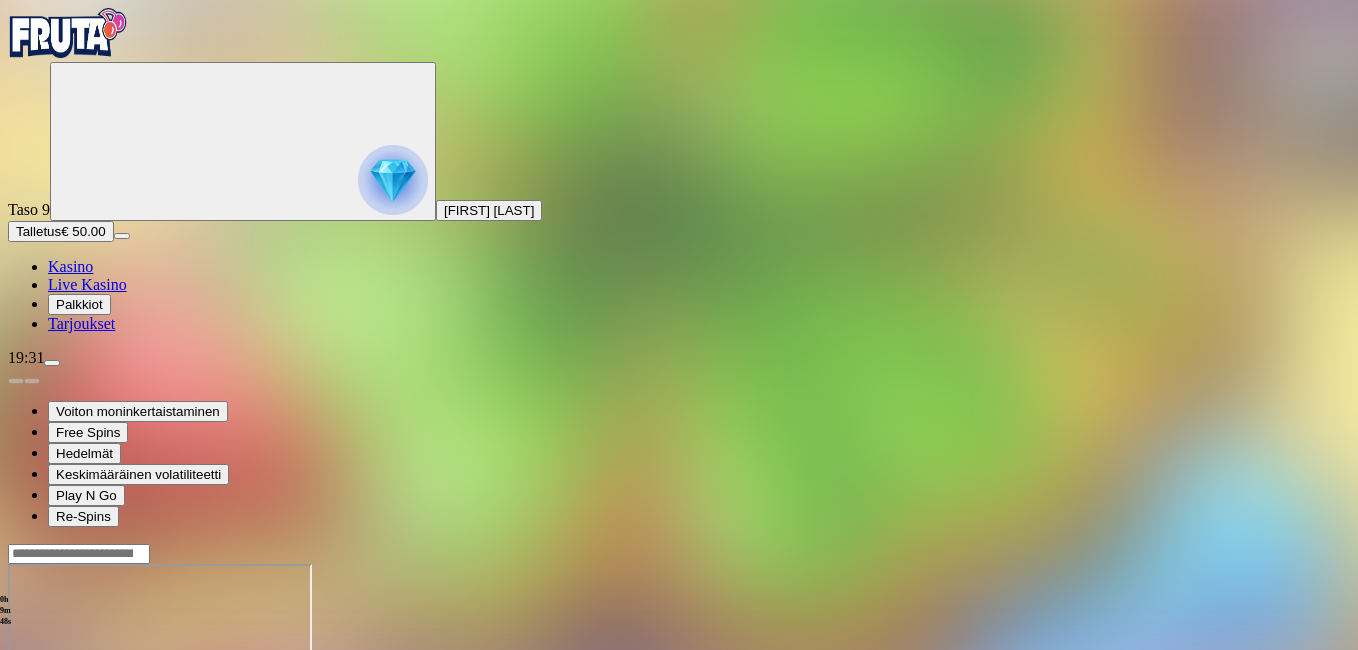 click at bounding box center (16, 736) 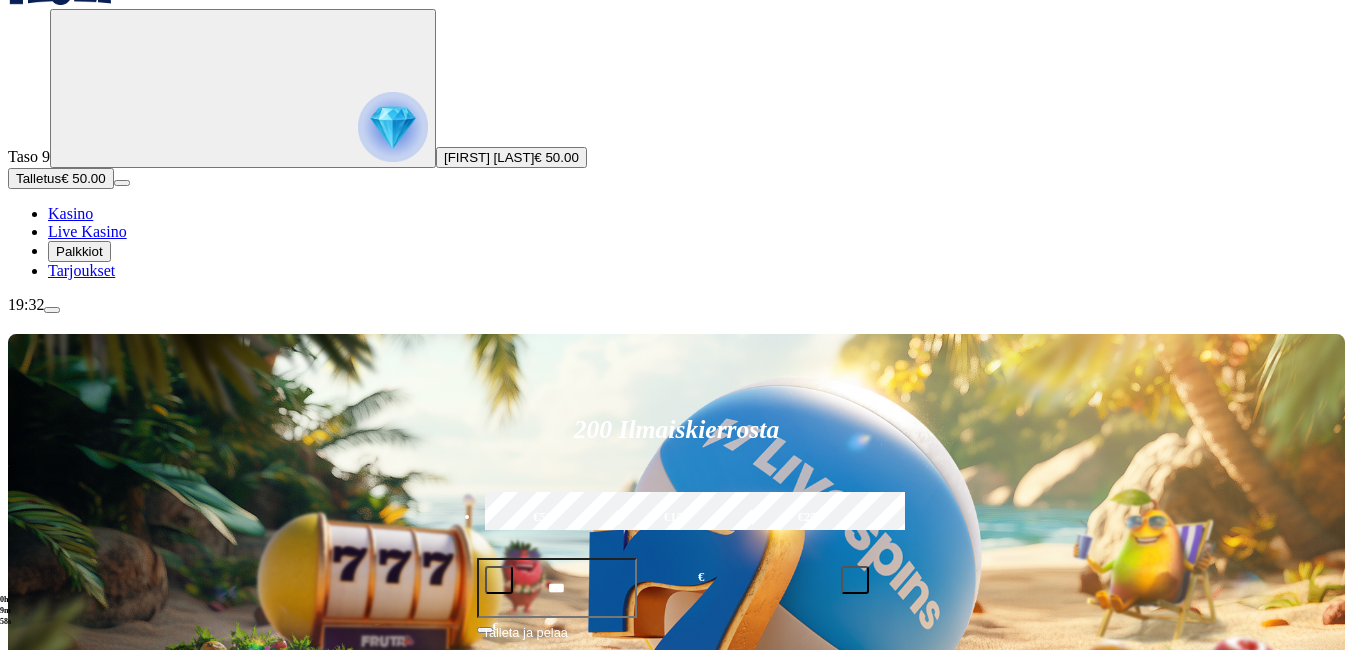 scroll, scrollTop: 120, scrollLeft: 0, axis: vertical 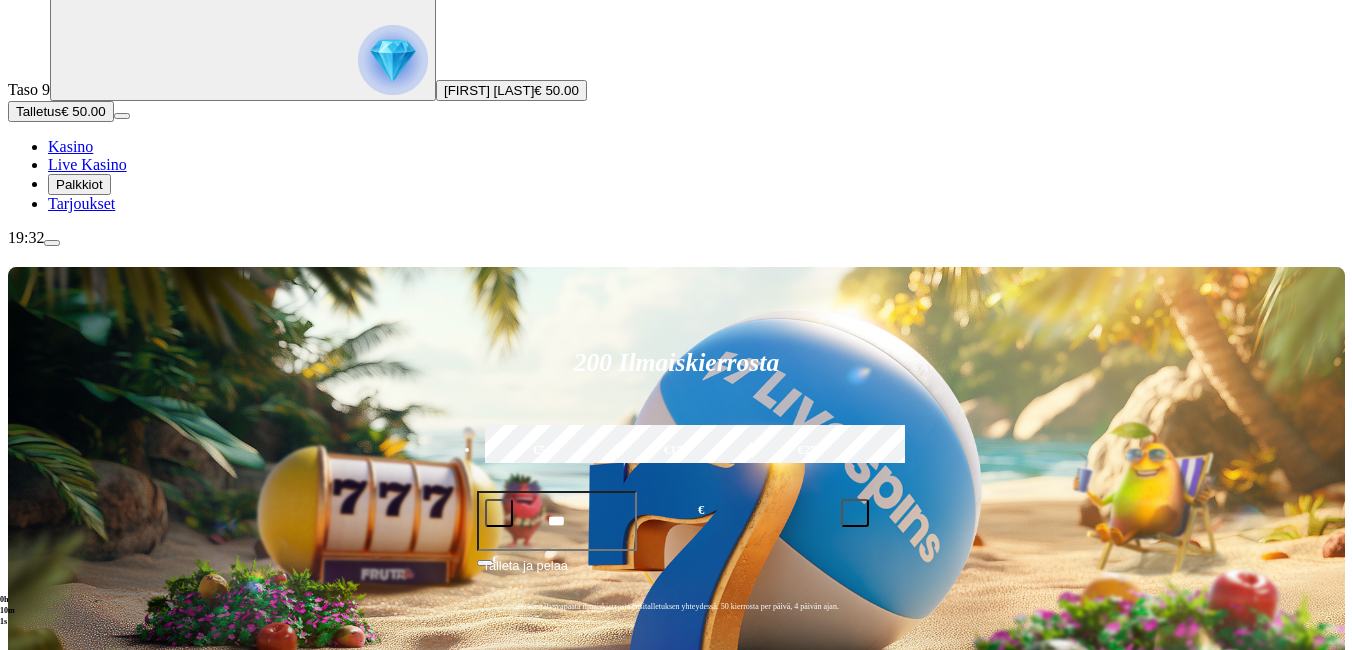click at bounding box center [32, 975] 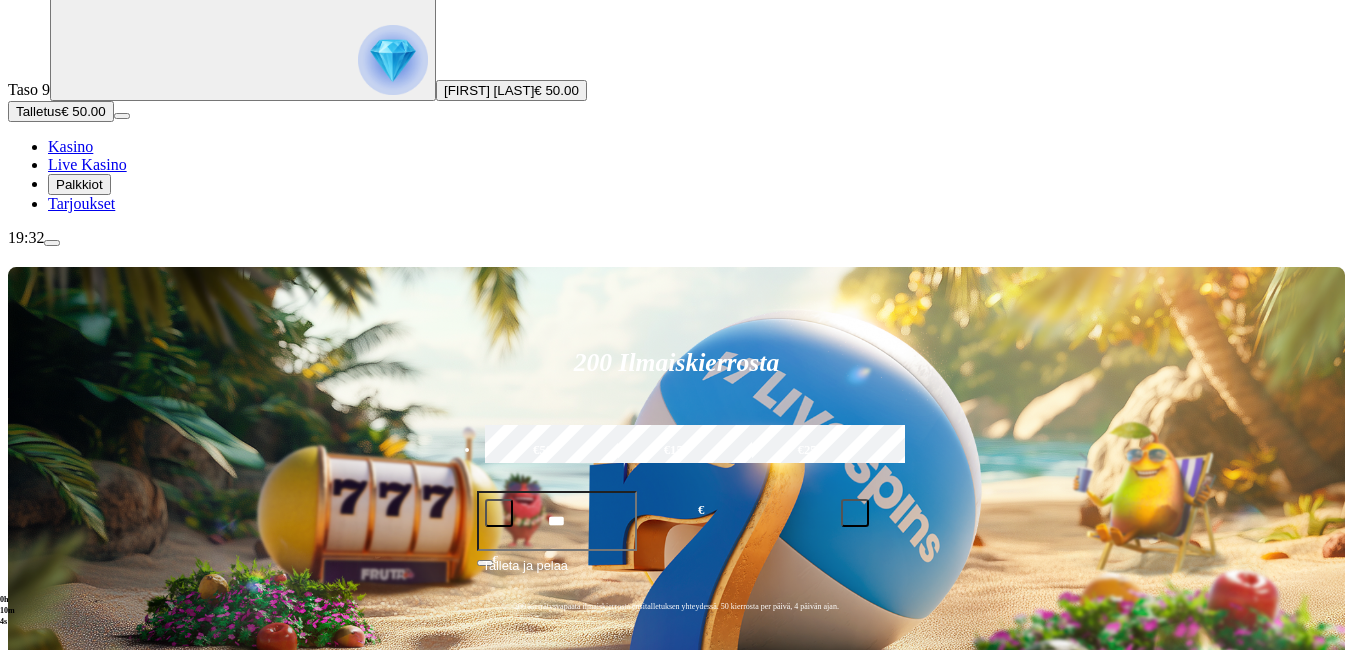click at bounding box center (32, 975) 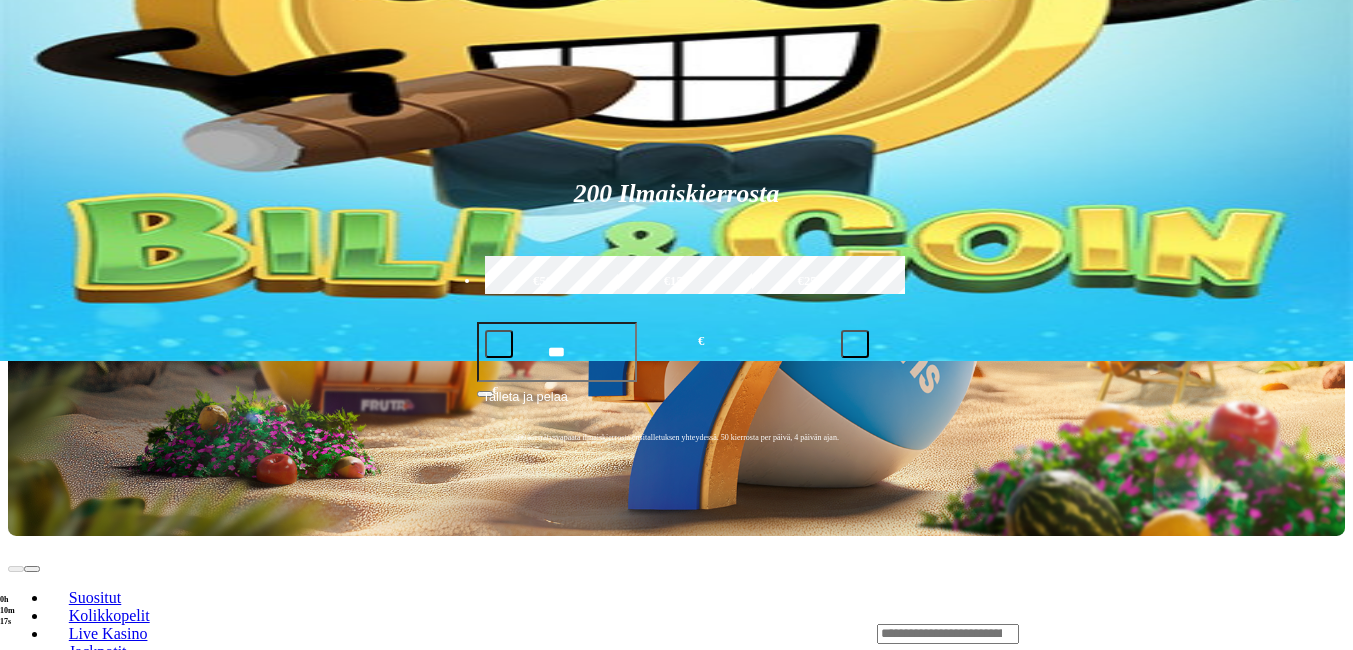 scroll, scrollTop: 0, scrollLeft: 0, axis: both 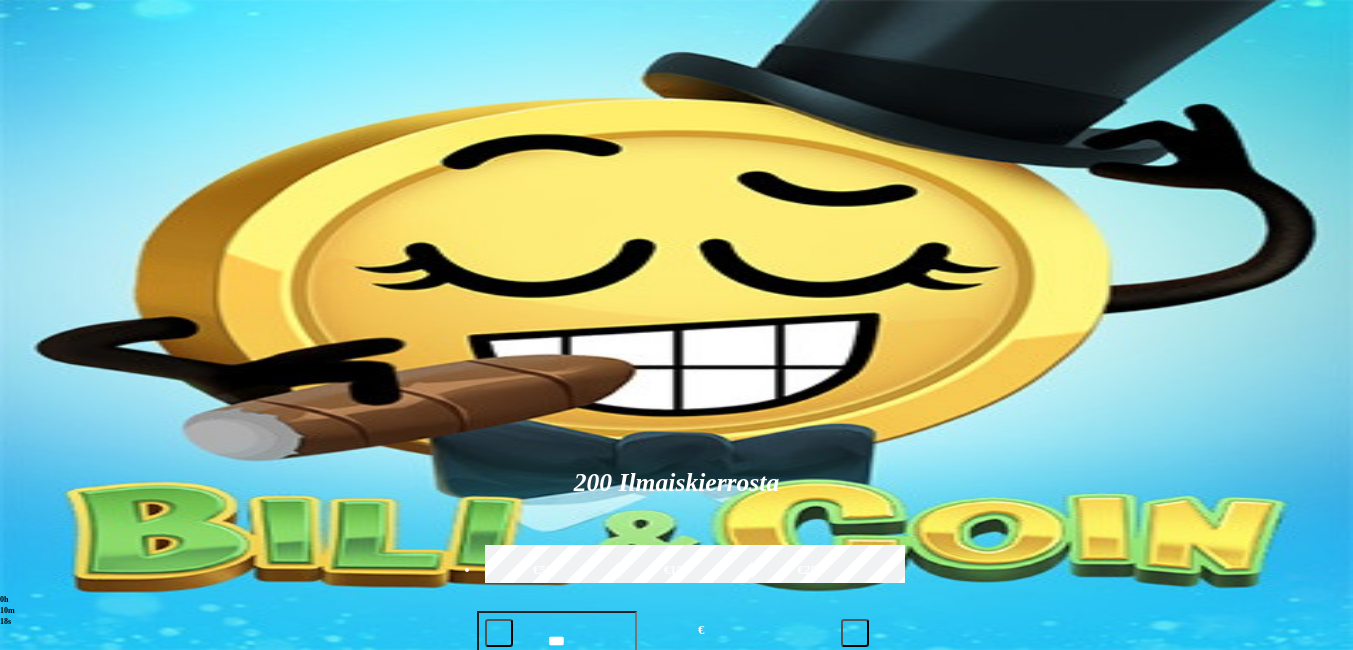 click at bounding box center [948, 923] 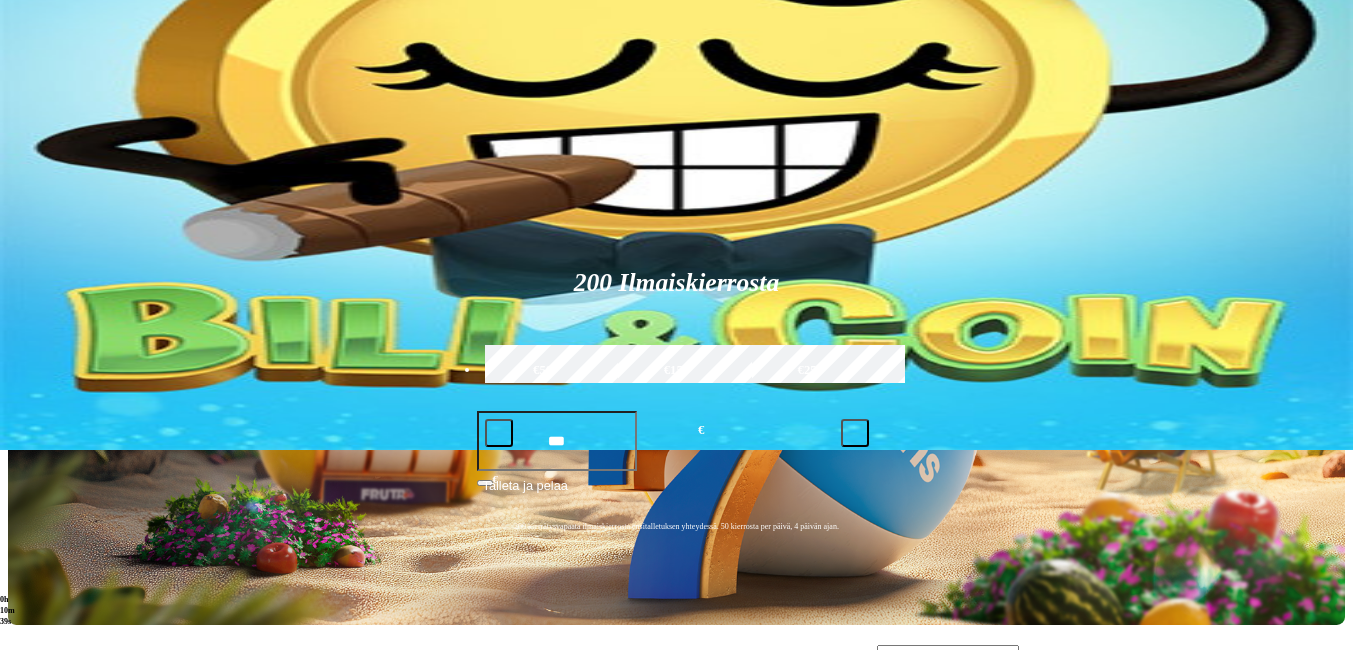 scroll, scrollTop: 300, scrollLeft: 0, axis: vertical 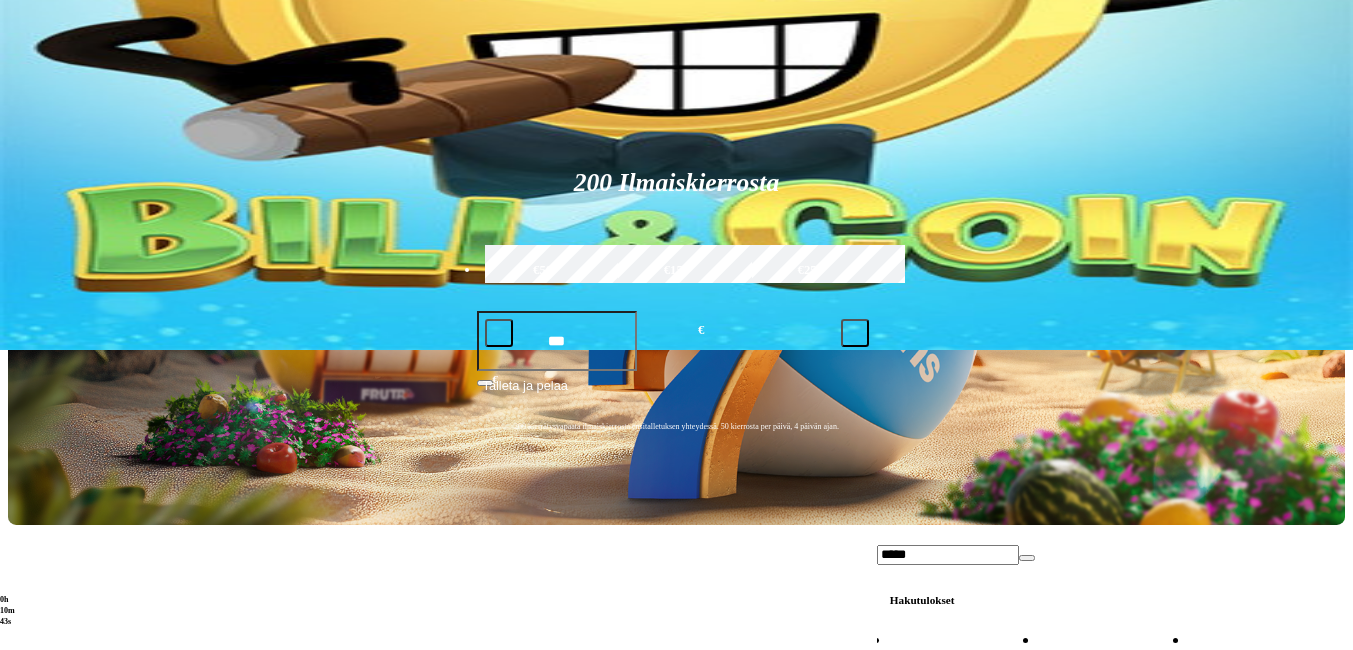 type on "*****" 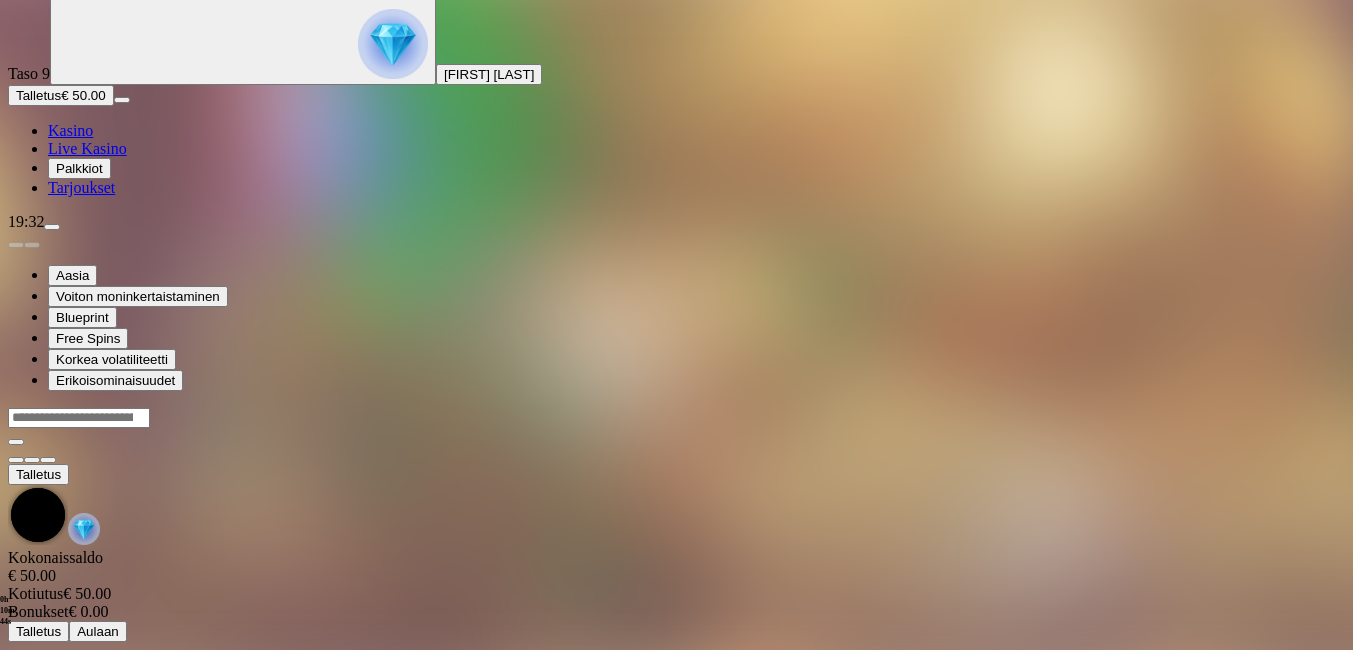scroll, scrollTop: 0, scrollLeft: 0, axis: both 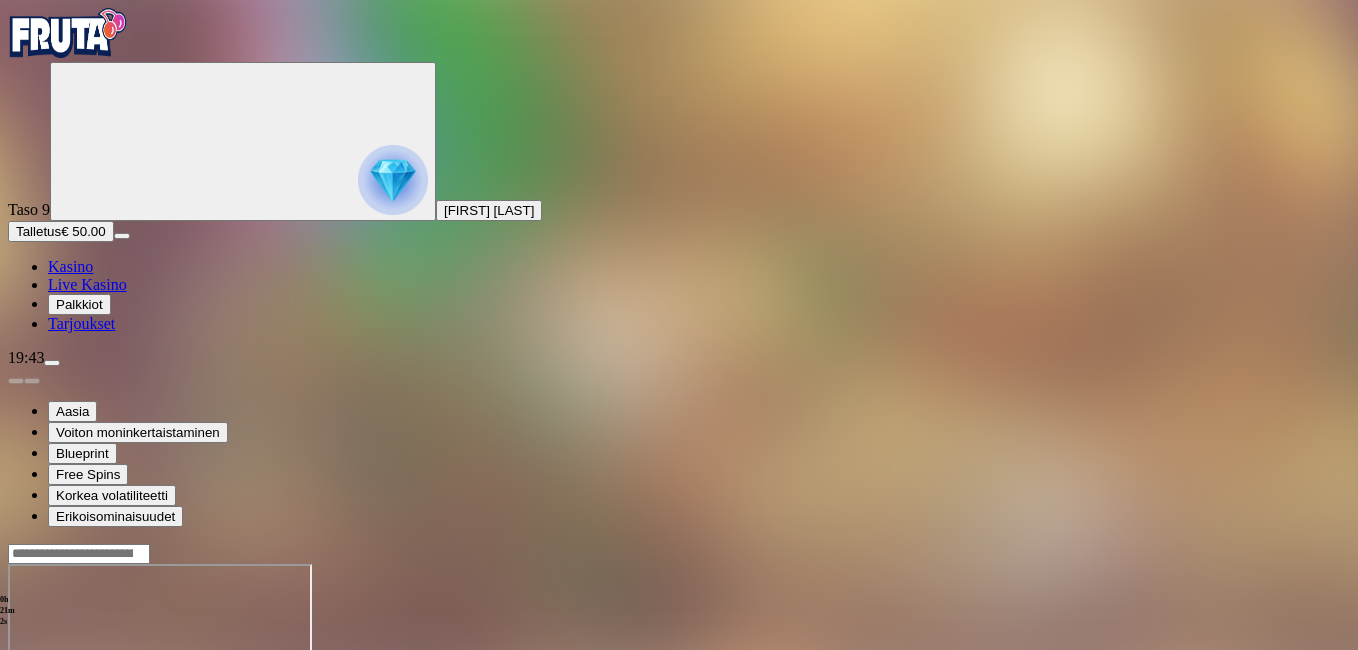 click at bounding box center (16, 736) 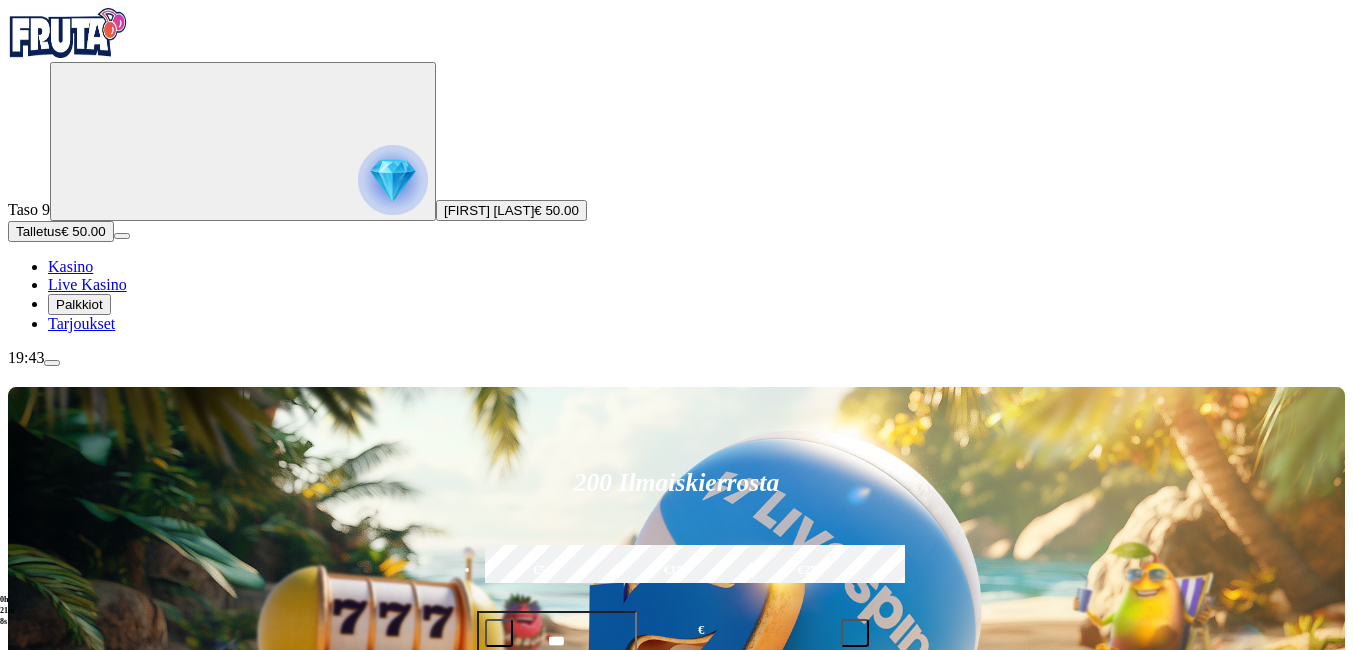 click on "Pelaa nyt" at bounding box center [77, 1523] 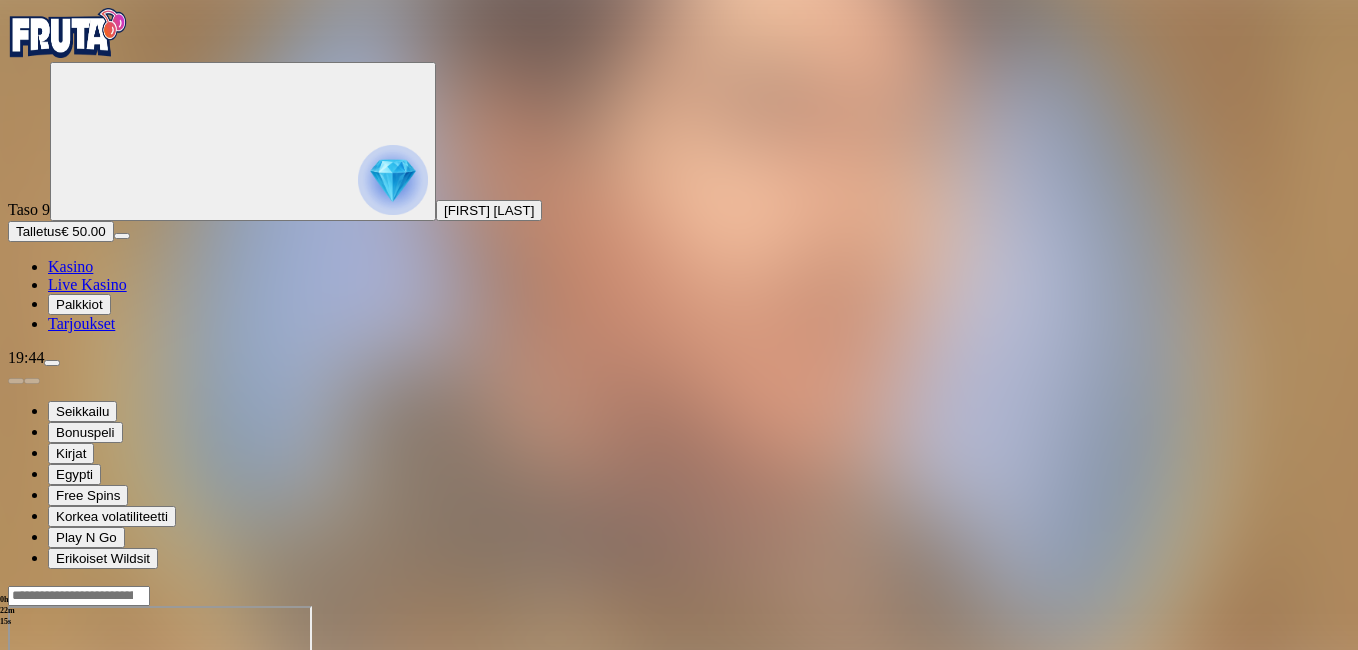 click at bounding box center [16, 778] 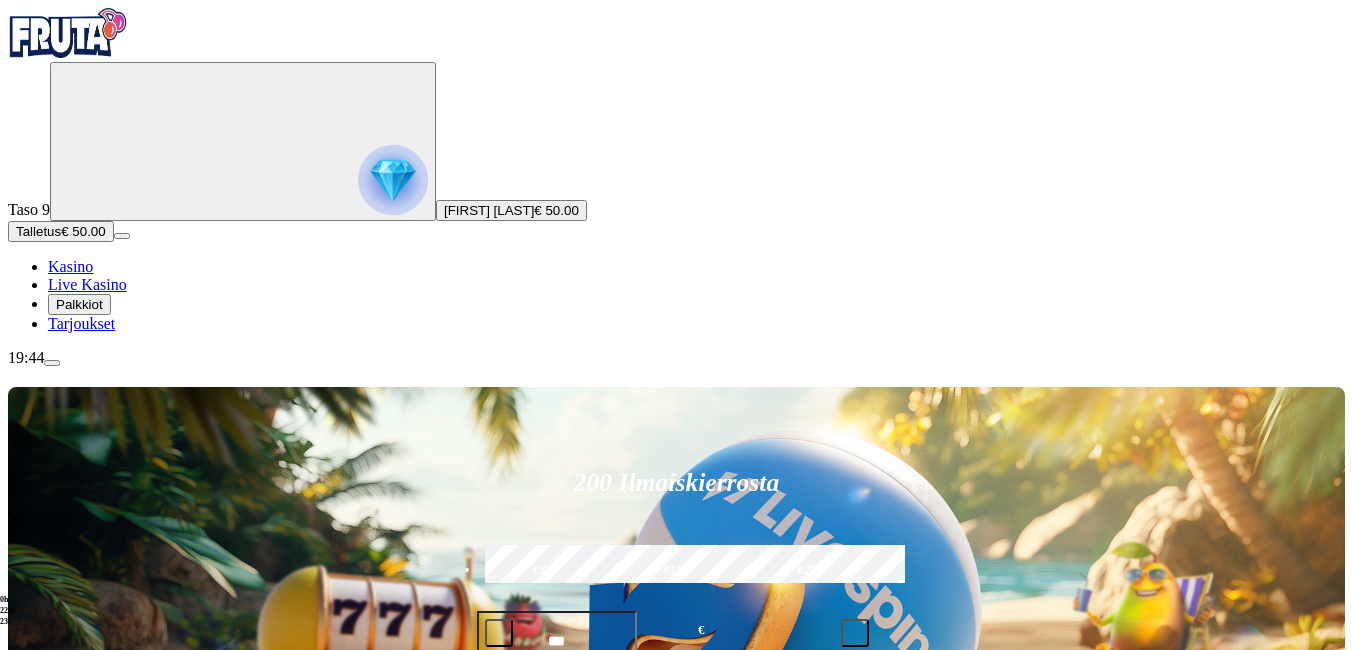 click at bounding box center [948, 923] 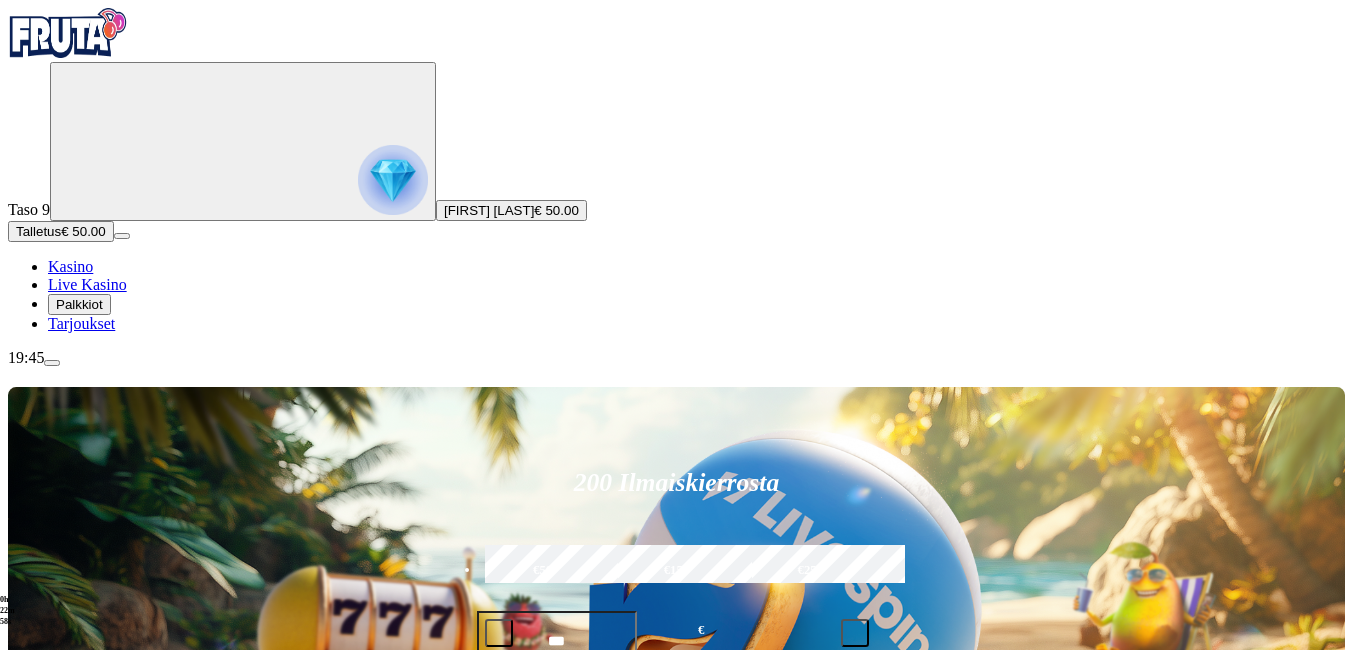 type on "****" 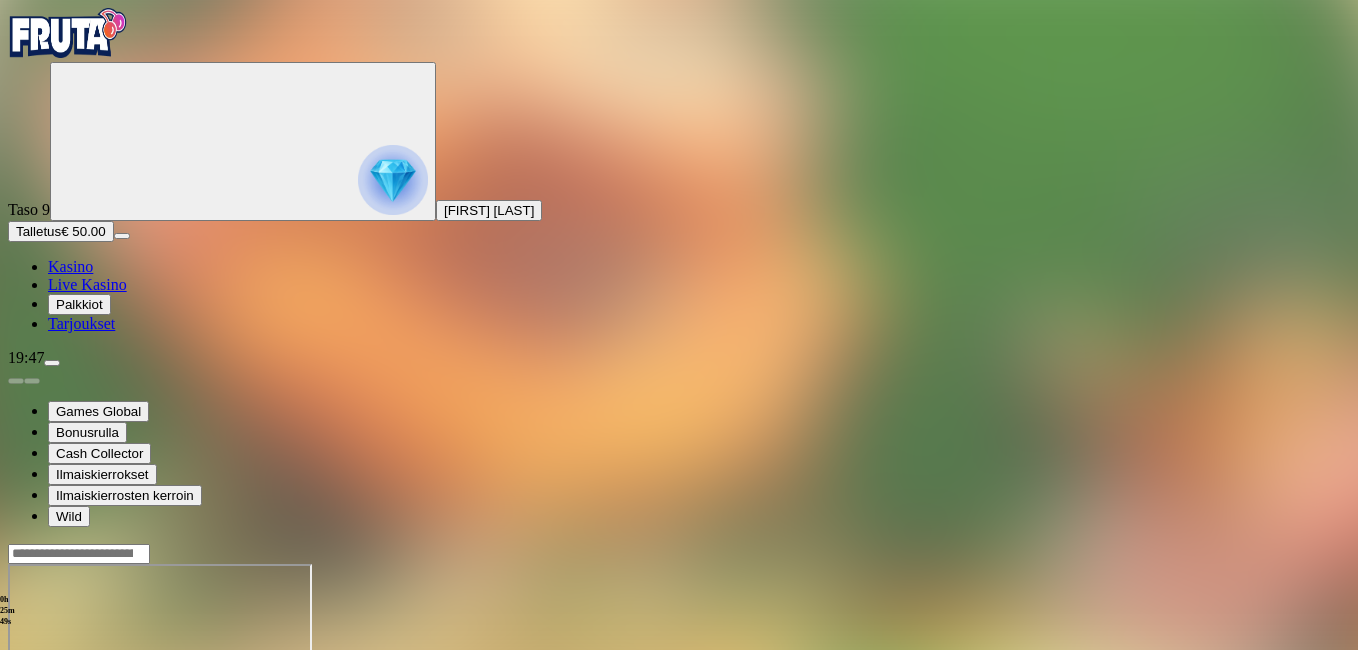 click on "Talletus" at bounding box center [38, 231] 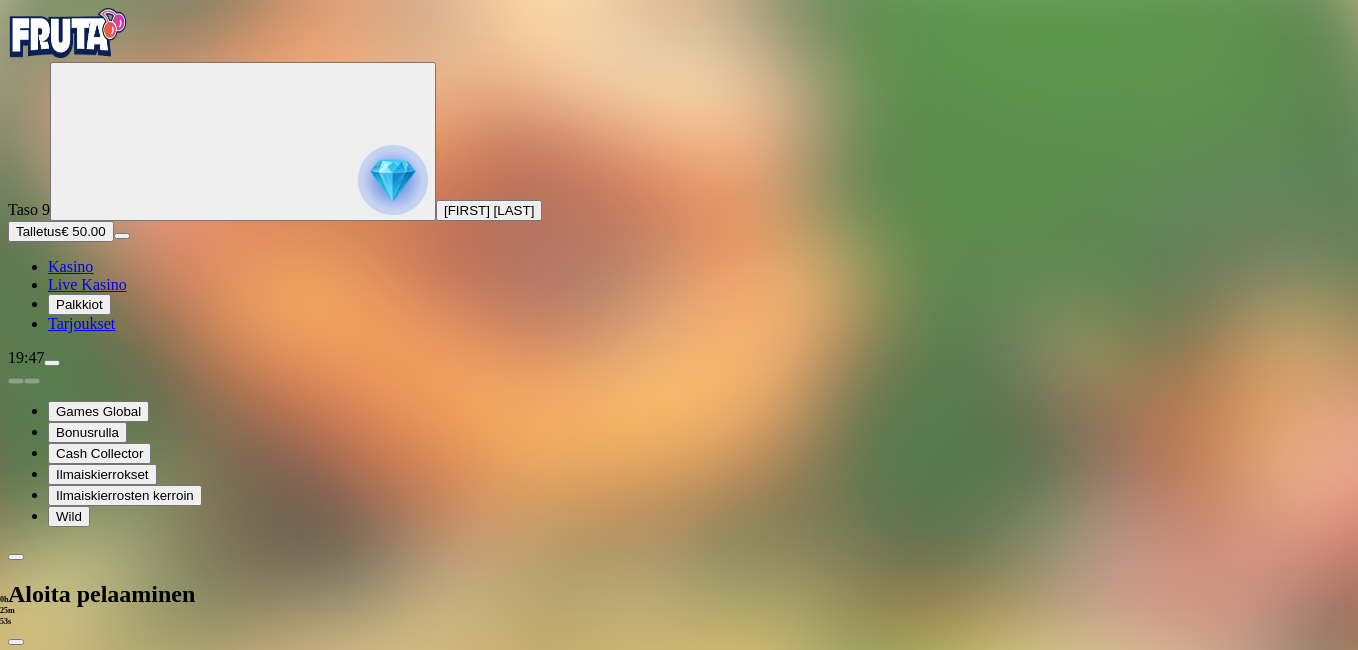 click on "€50" at bounding box center [211, 1927] 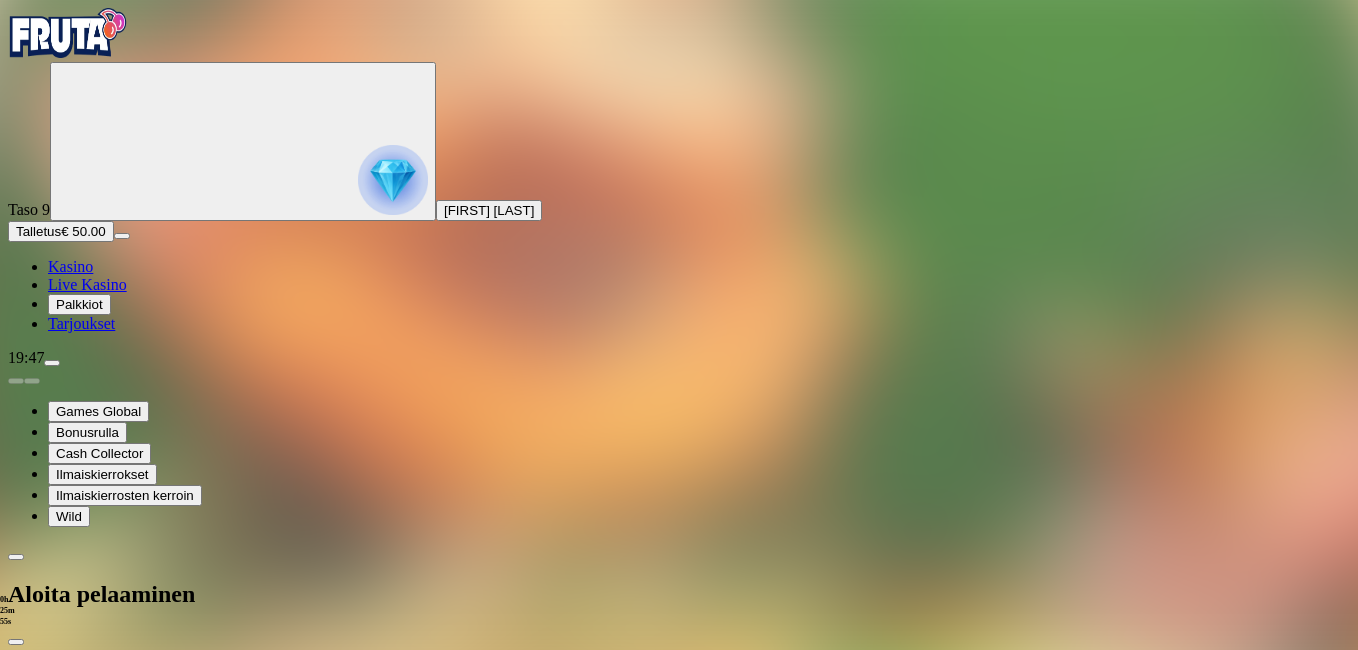 click on "TALLETA JA PELAA" at bounding box center (76, 2092) 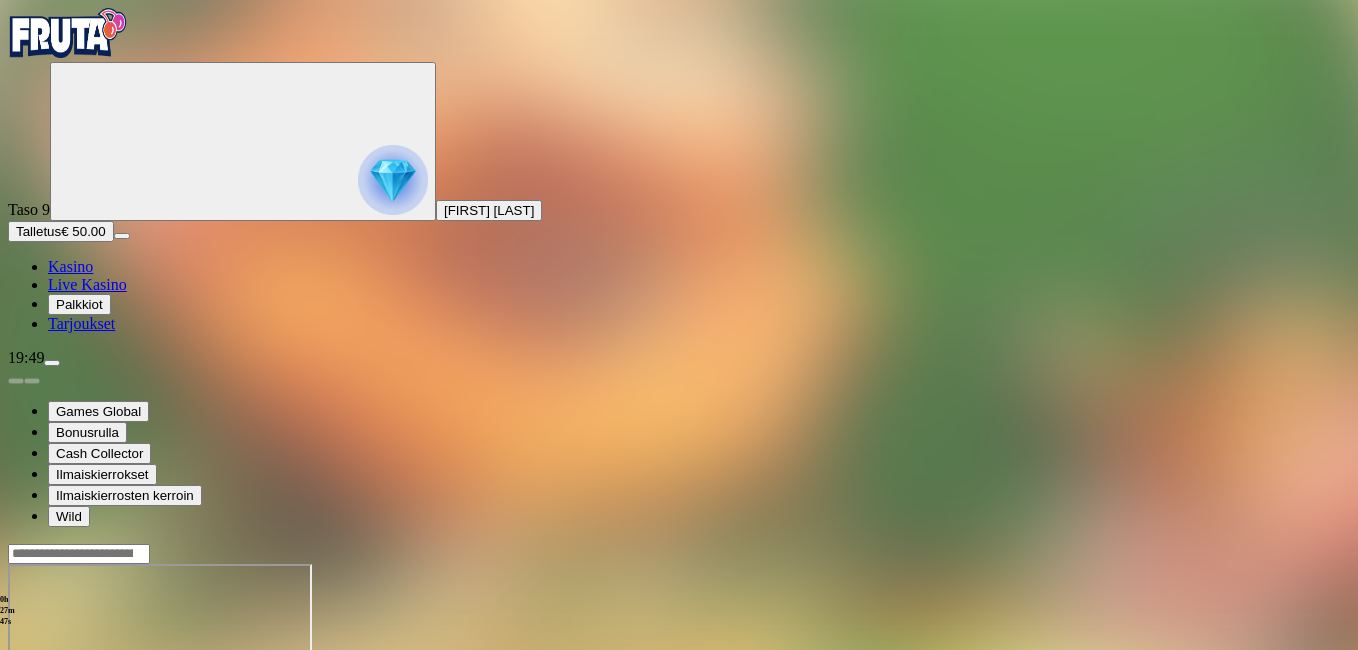 click at bounding box center (16, 736) 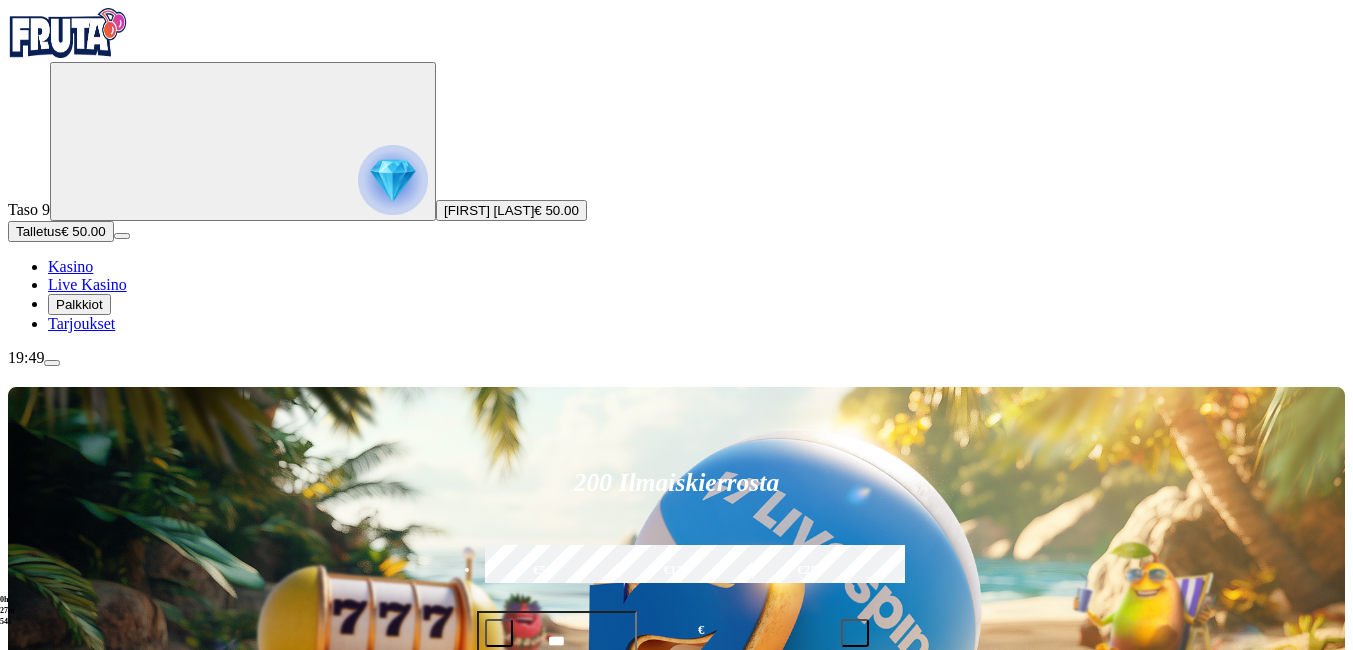 click at bounding box center [948, 923] 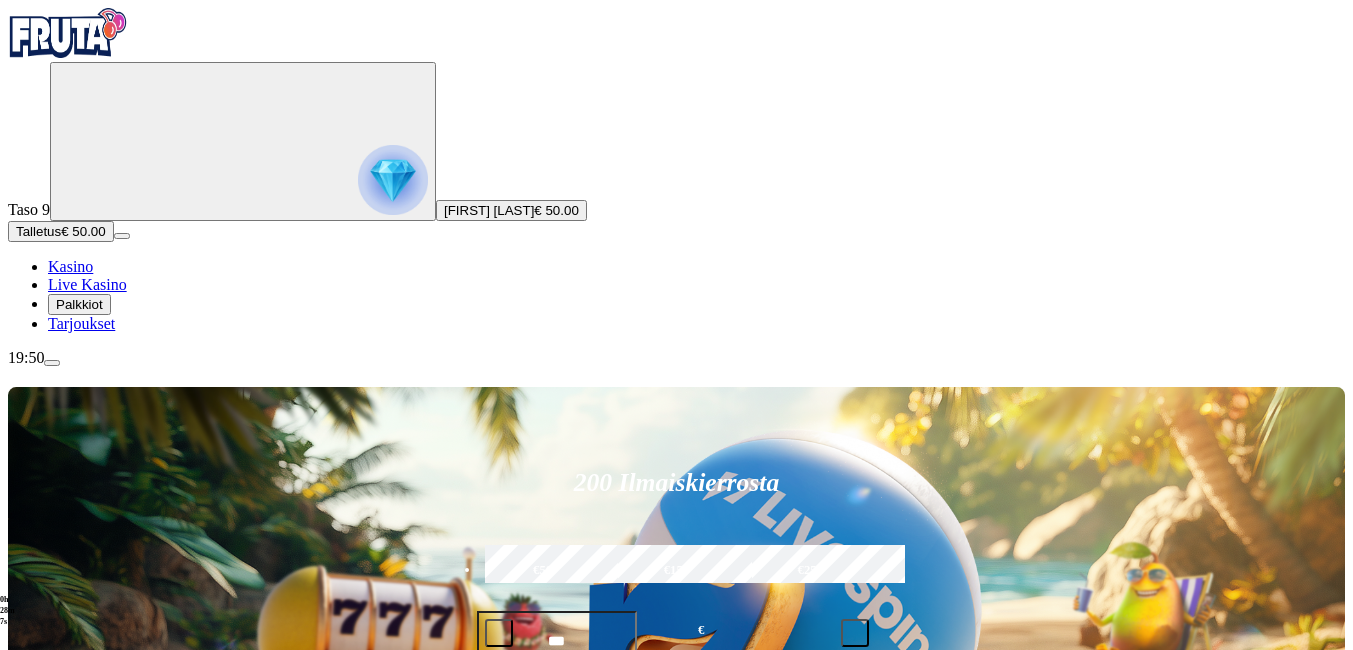 type on "****" 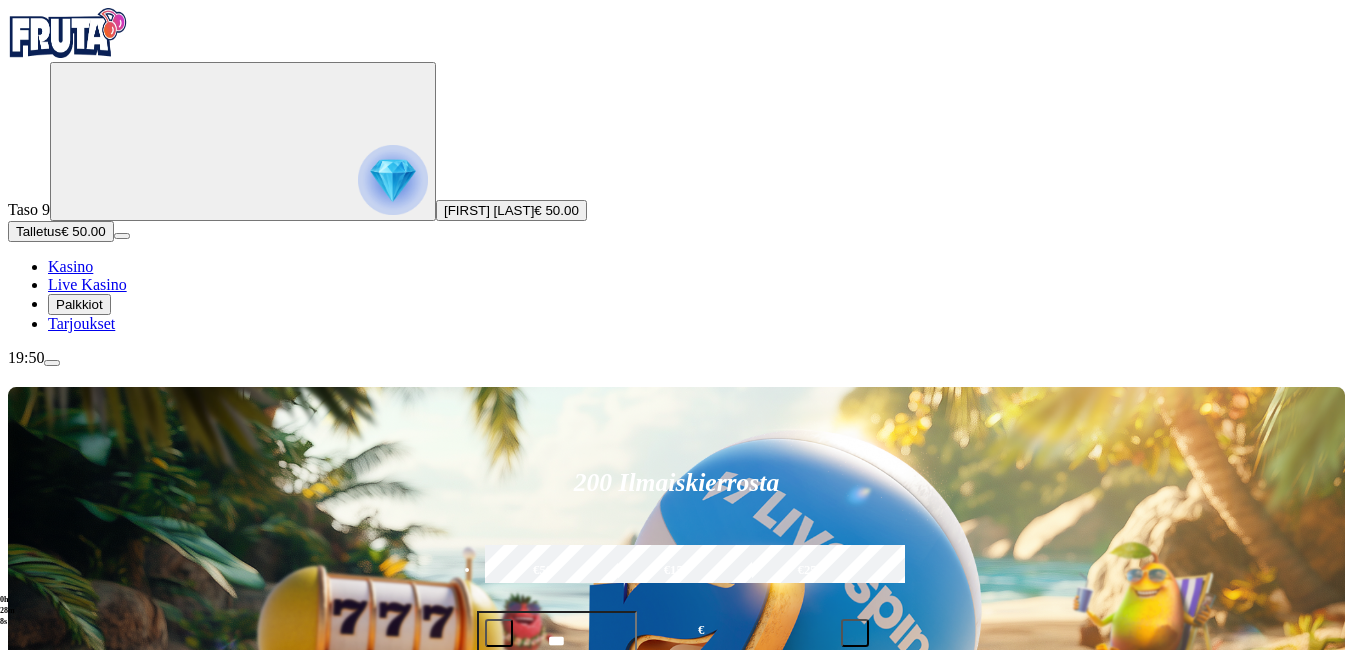 click on "Pelaa nyt" at bounding box center [919, 957] 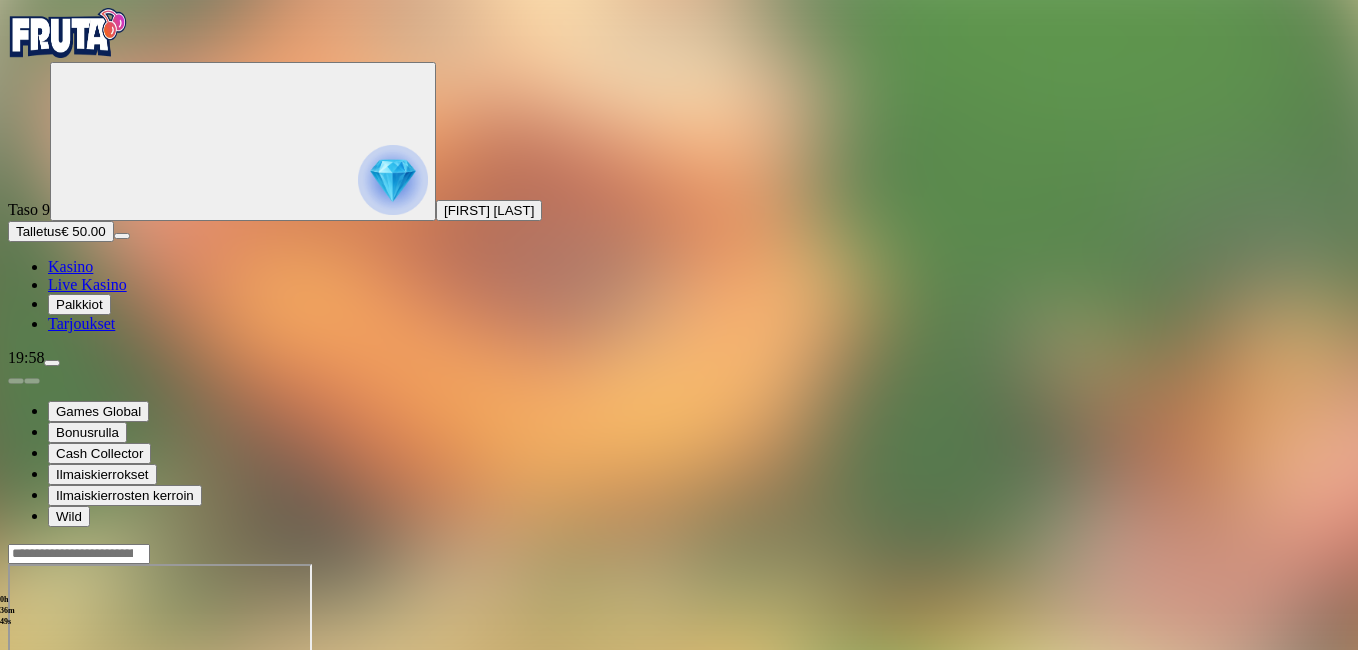click at bounding box center (16, 736) 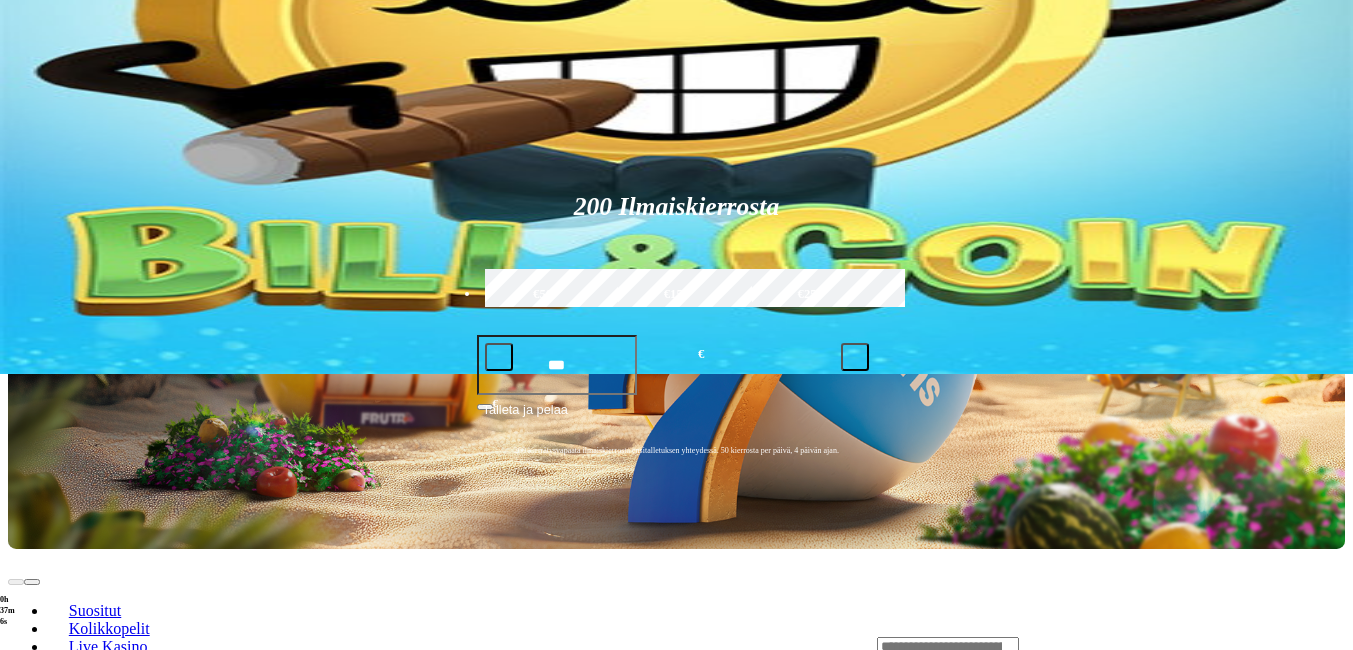 scroll, scrollTop: 200, scrollLeft: 0, axis: vertical 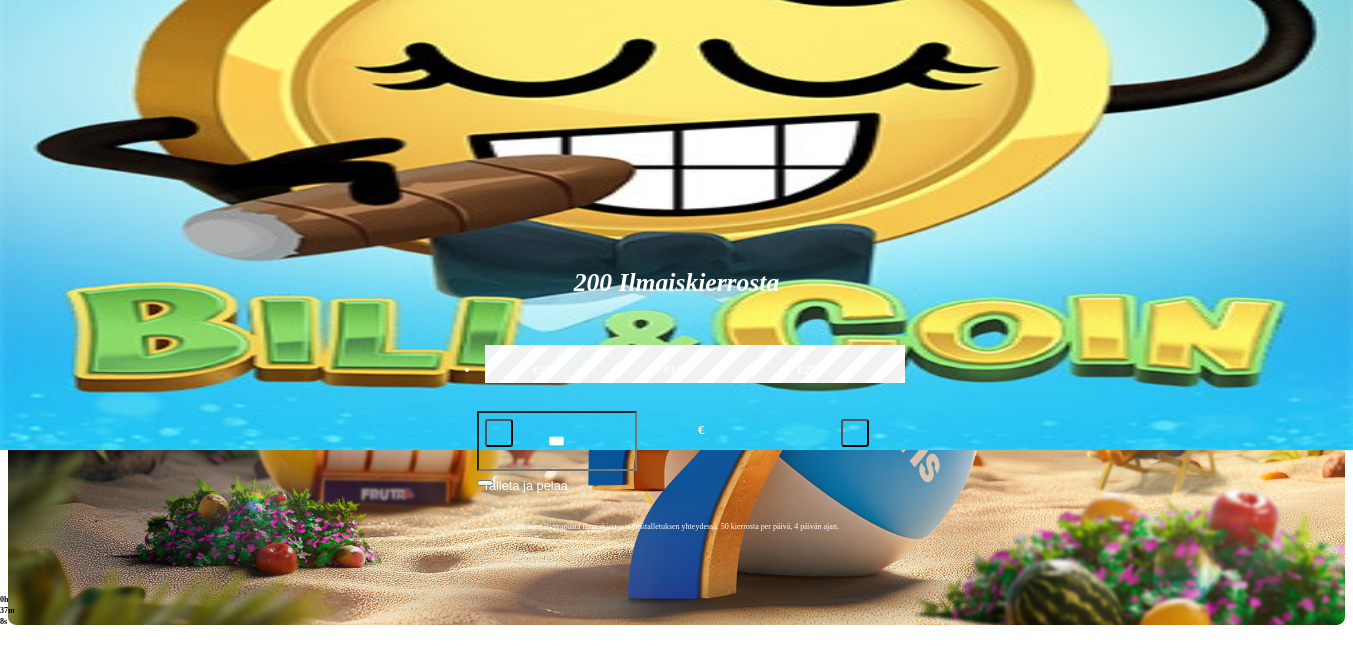 click at bounding box center (948, 723) 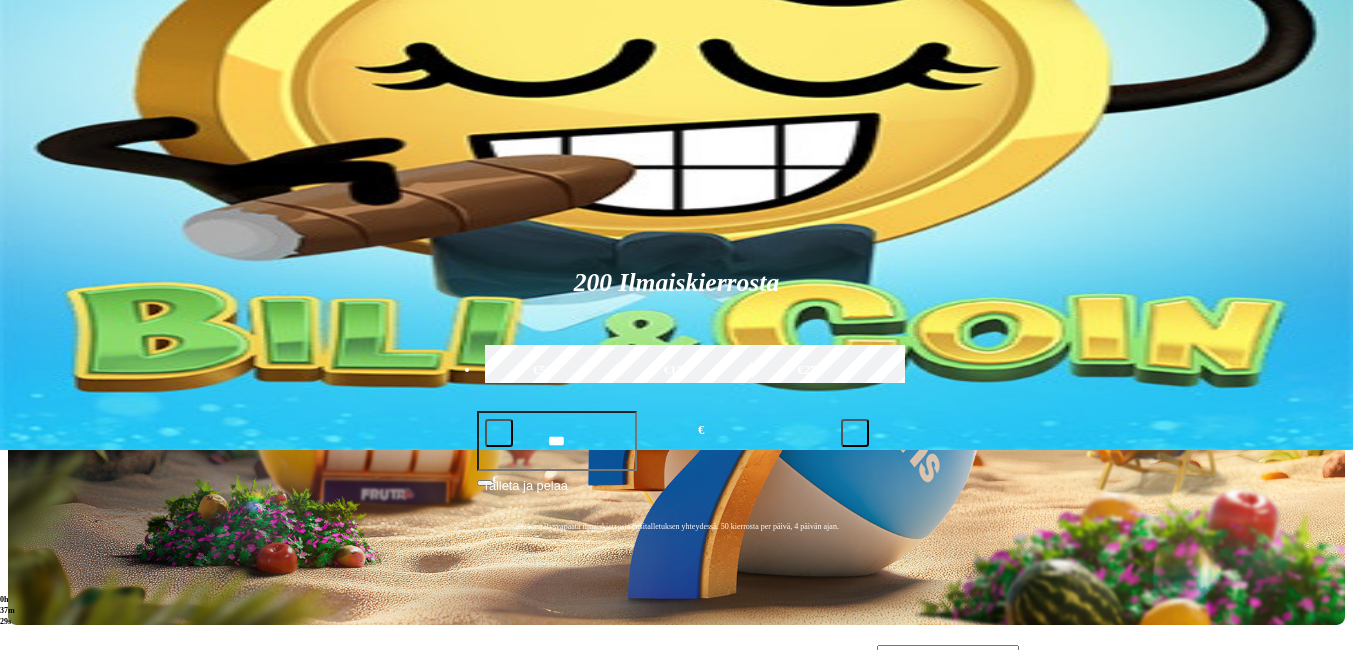 type on "**********" 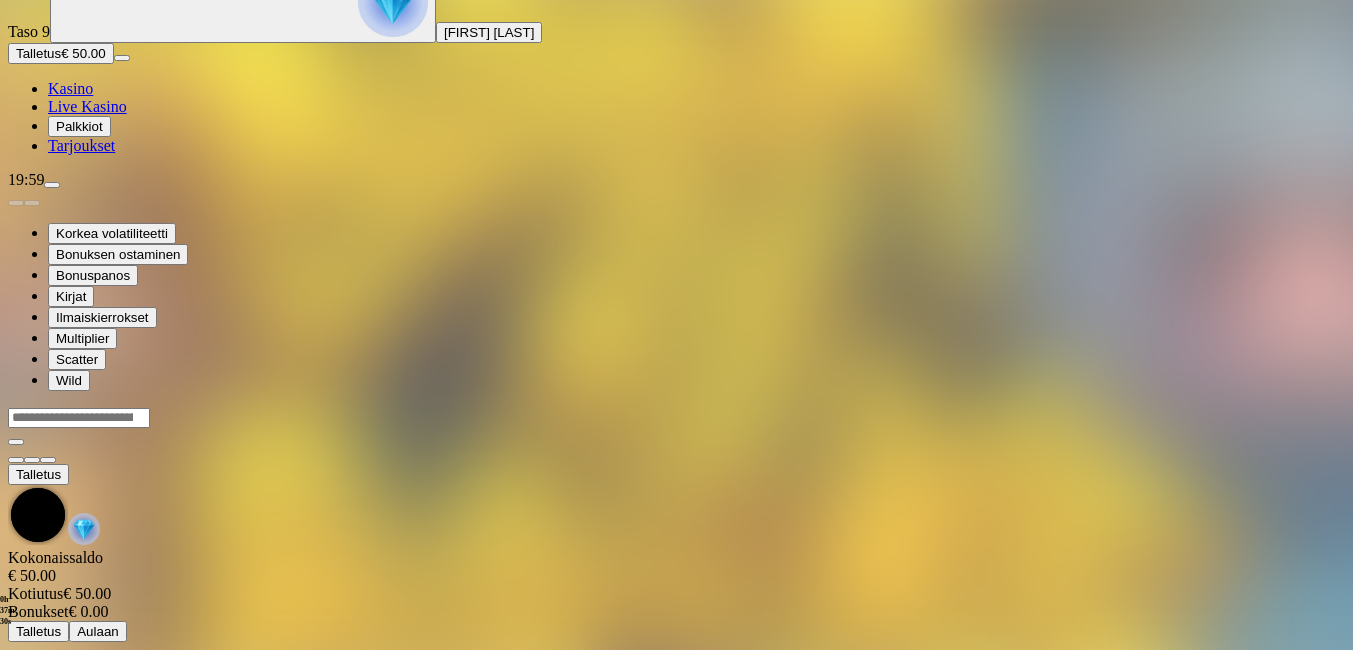 scroll, scrollTop: 0, scrollLeft: 0, axis: both 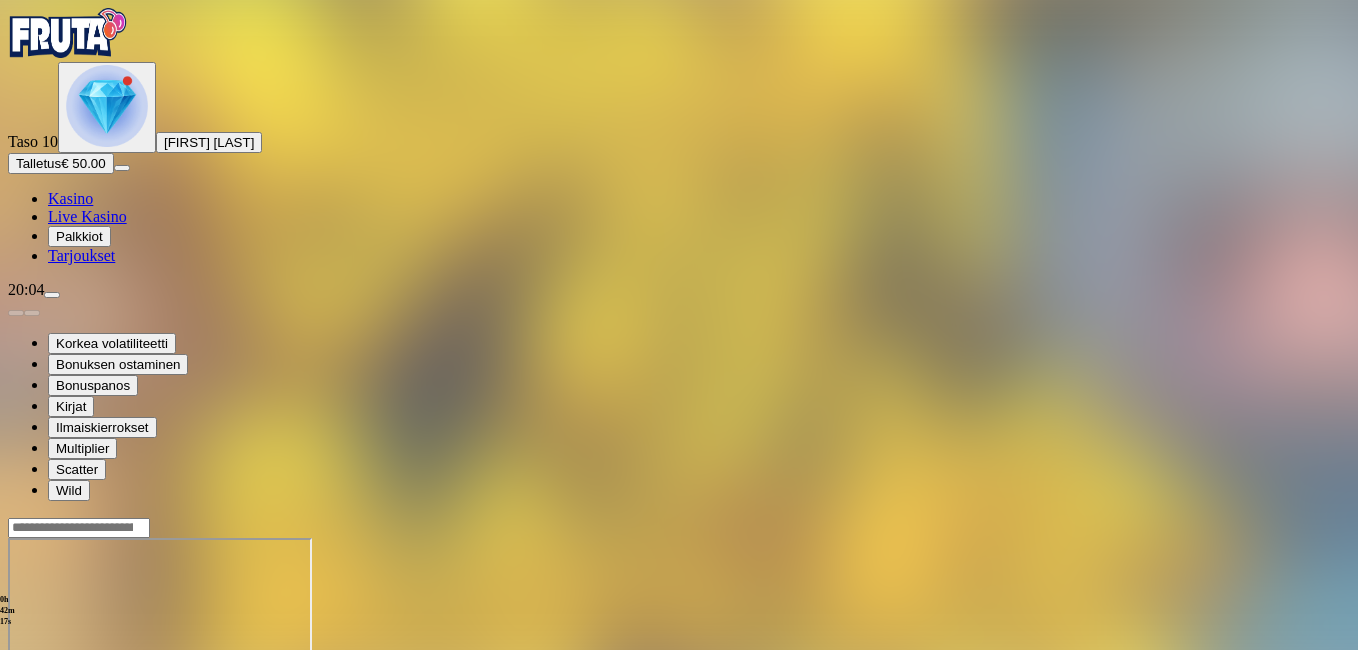 click at bounding box center (16, 710) 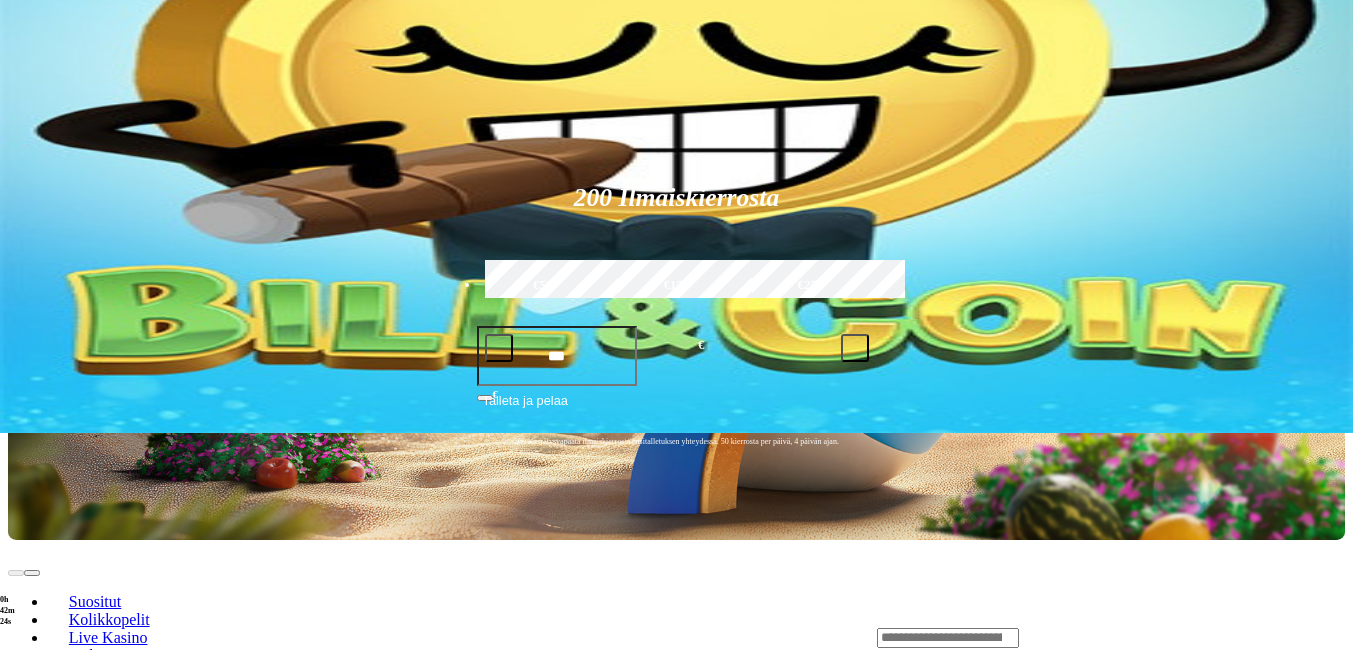 scroll, scrollTop: 100, scrollLeft: 0, axis: vertical 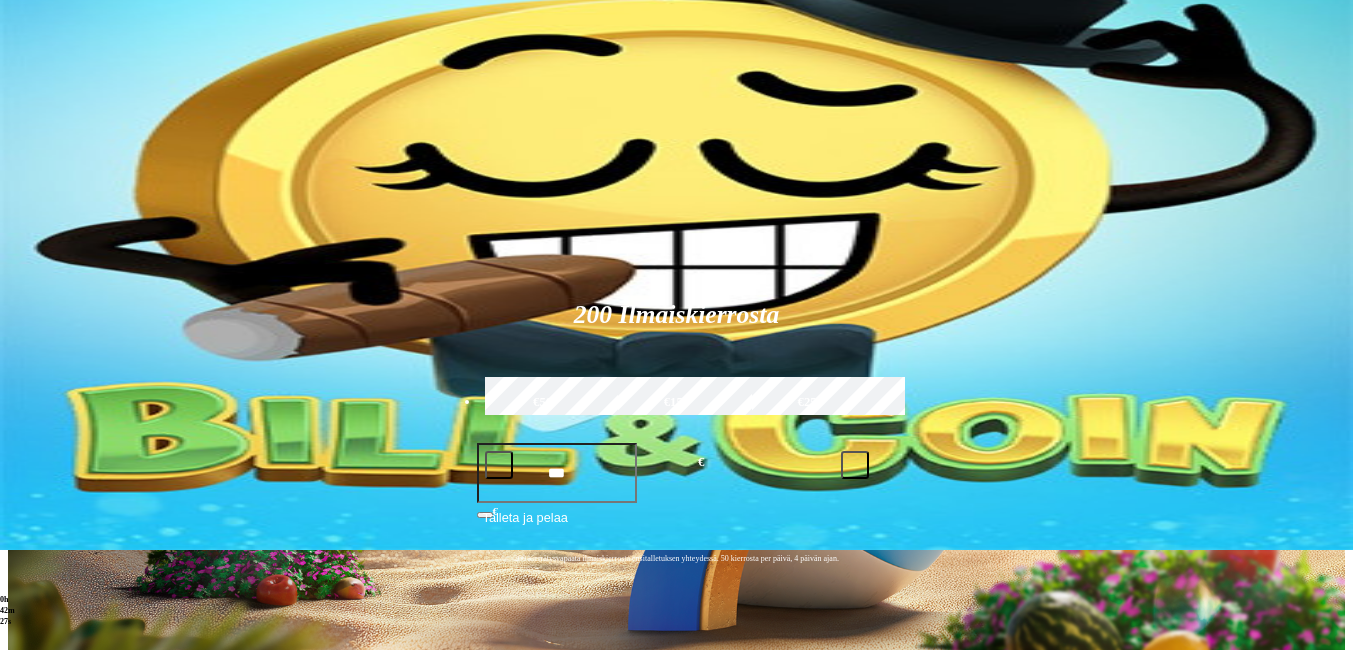 click on "Kolikkopelit" at bounding box center (109, 736) 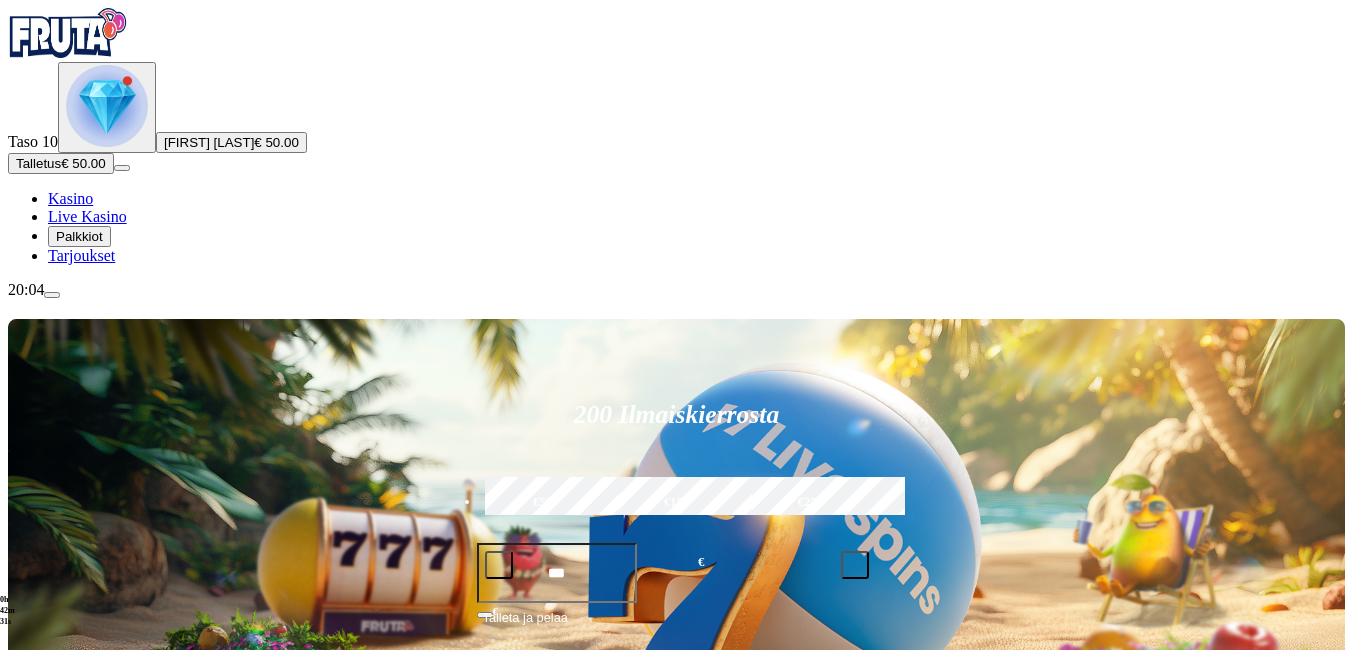 scroll, scrollTop: 300, scrollLeft: 0, axis: vertical 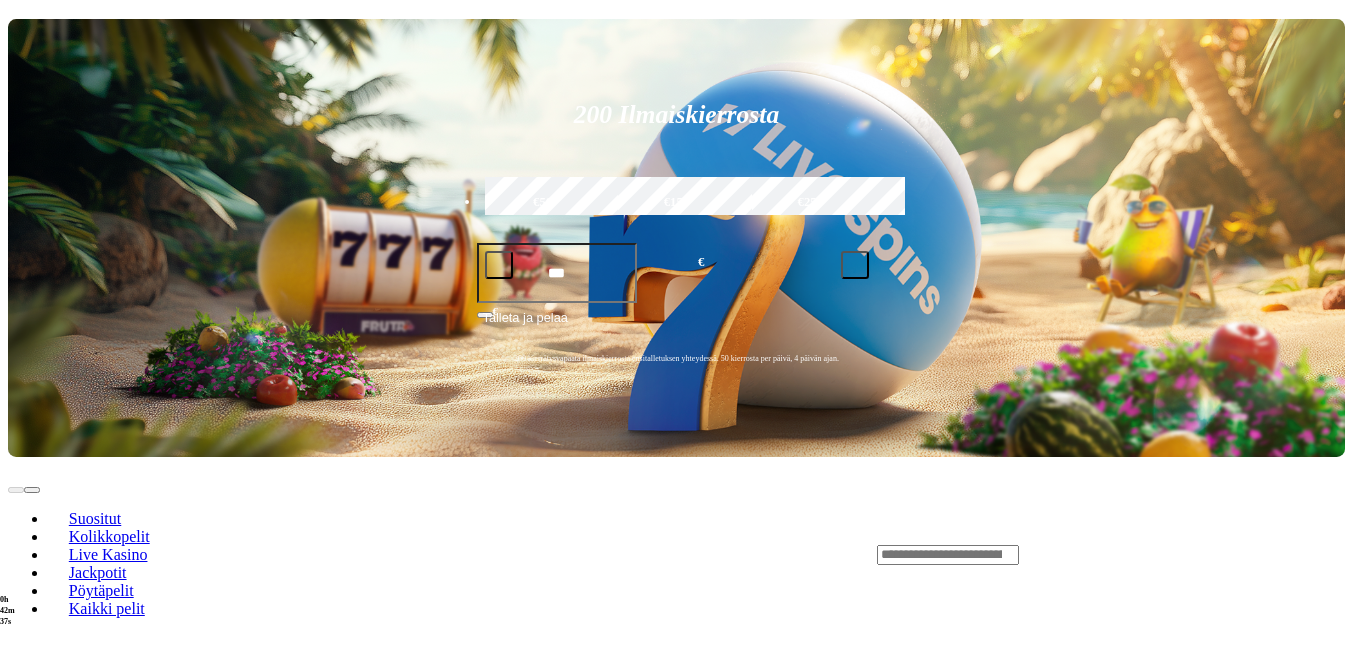 click on "Näytä kaikki" at bounding box center (1320, 658) 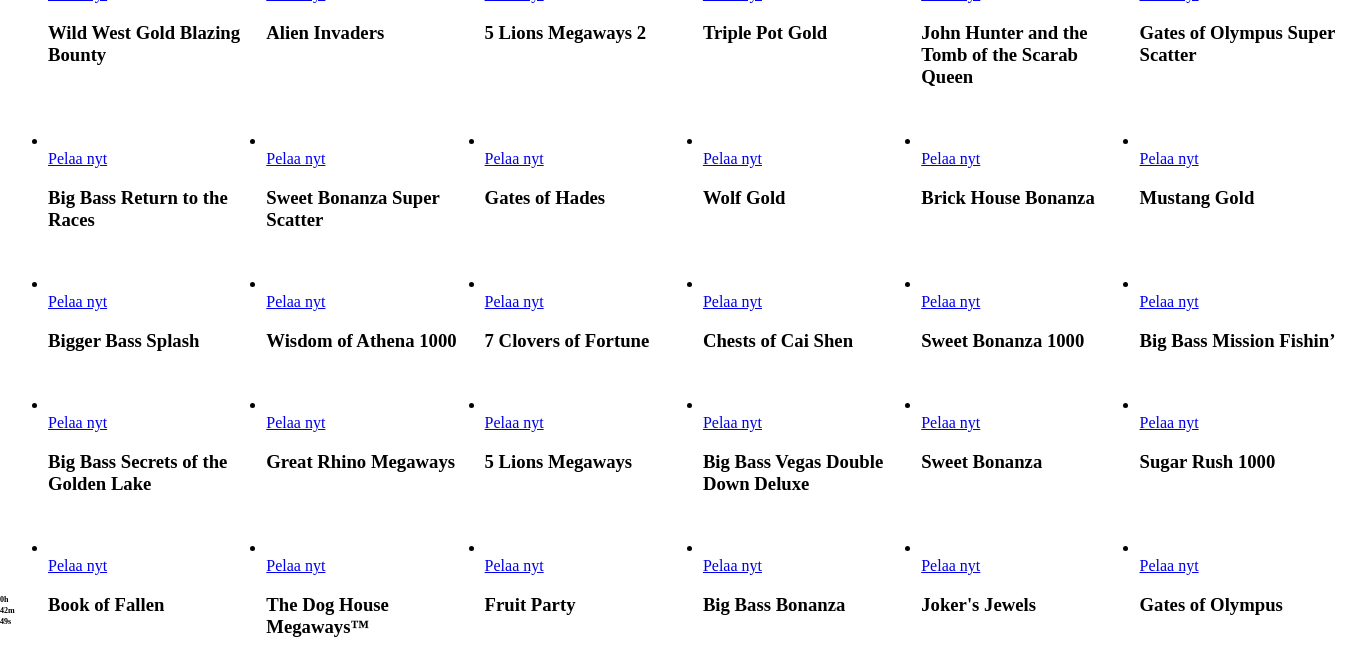 scroll, scrollTop: 600, scrollLeft: 0, axis: vertical 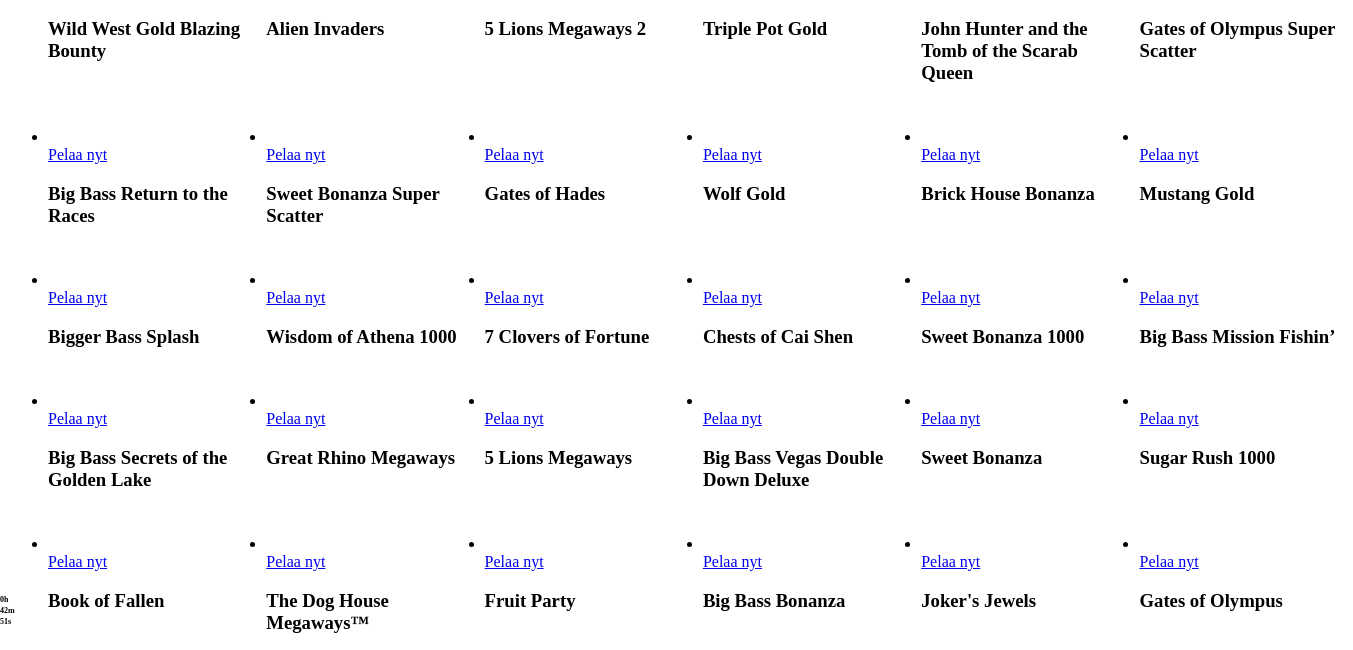 click on "Pelaa nyt" at bounding box center (514, 297) 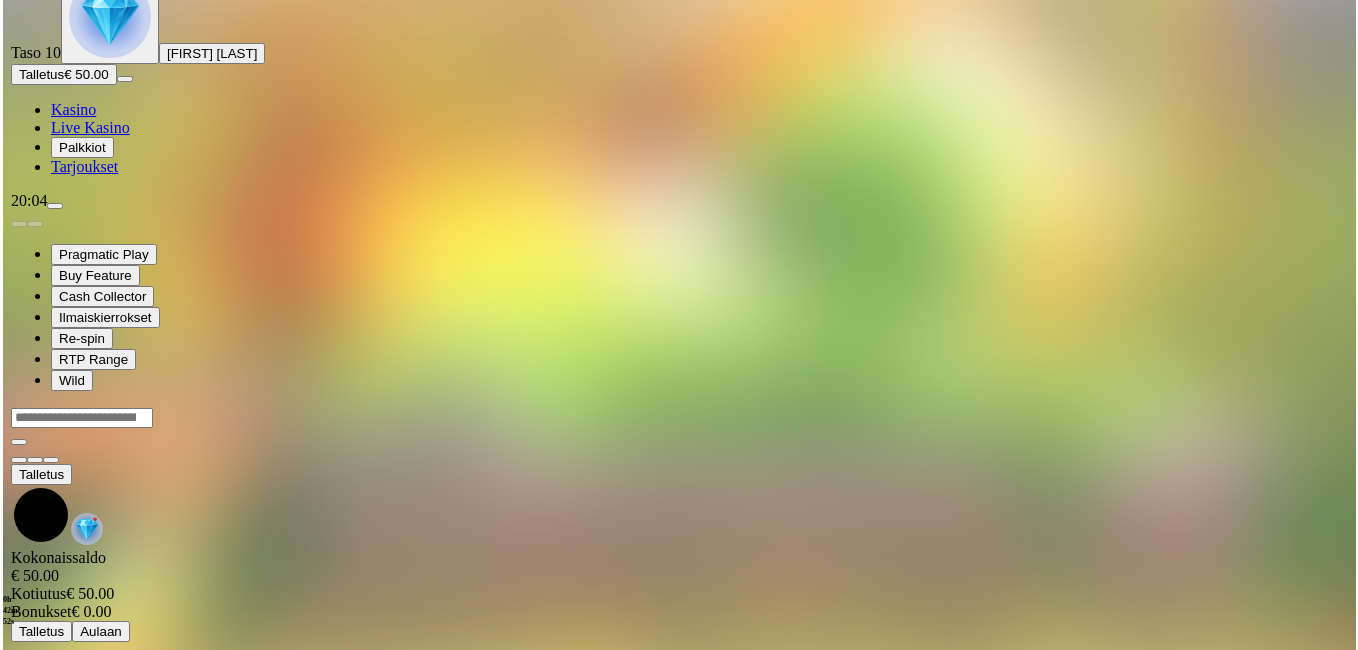 scroll, scrollTop: 0, scrollLeft: 0, axis: both 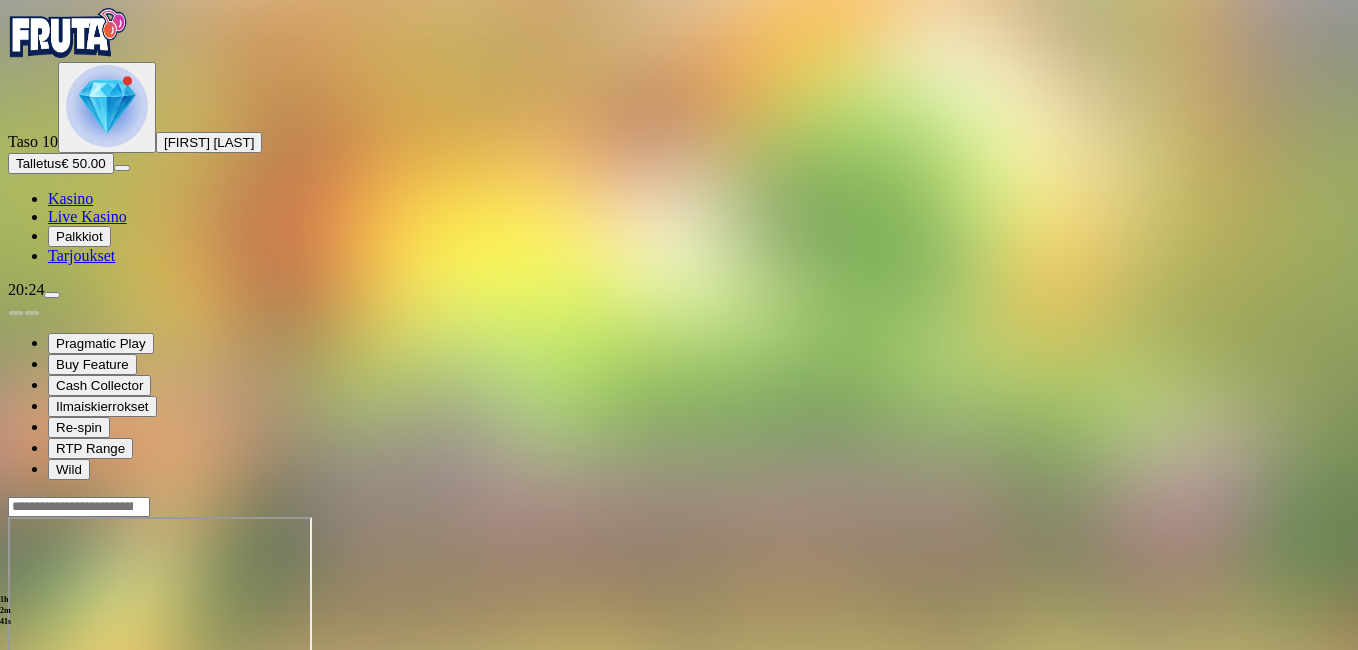 click at bounding box center [16, 689] 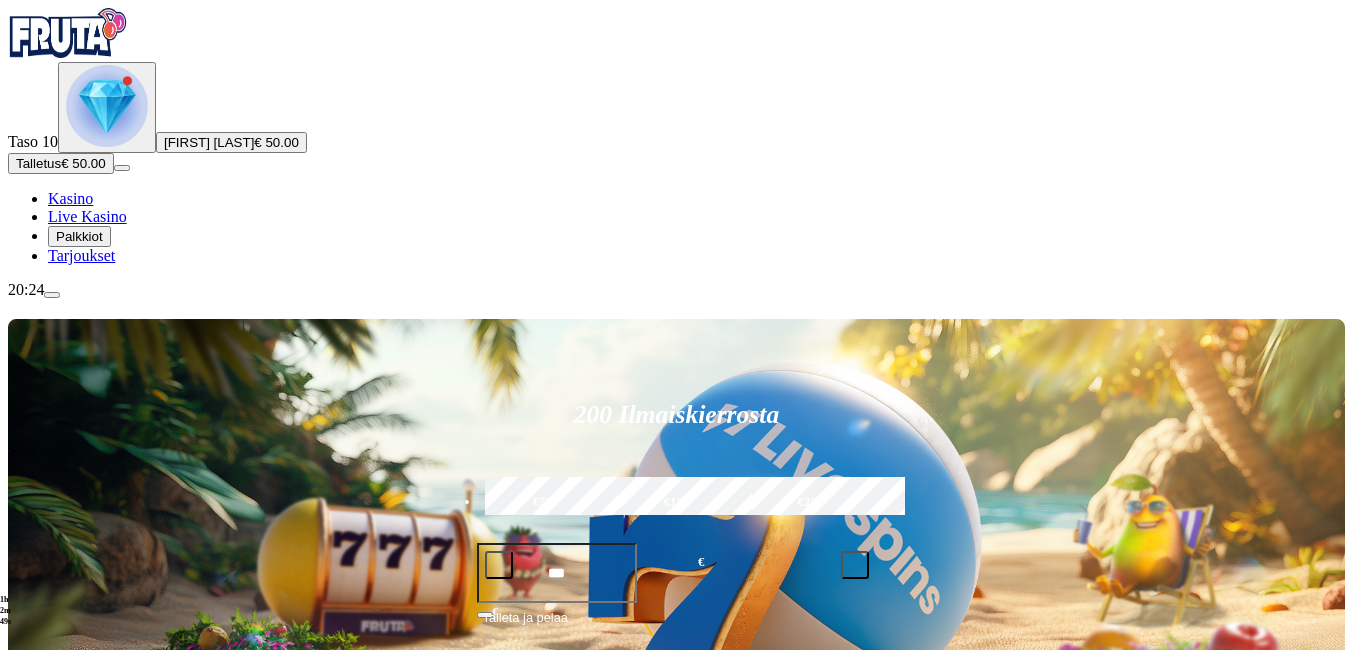click on "Pelaa nyt" at bounding box center [77, 1455] 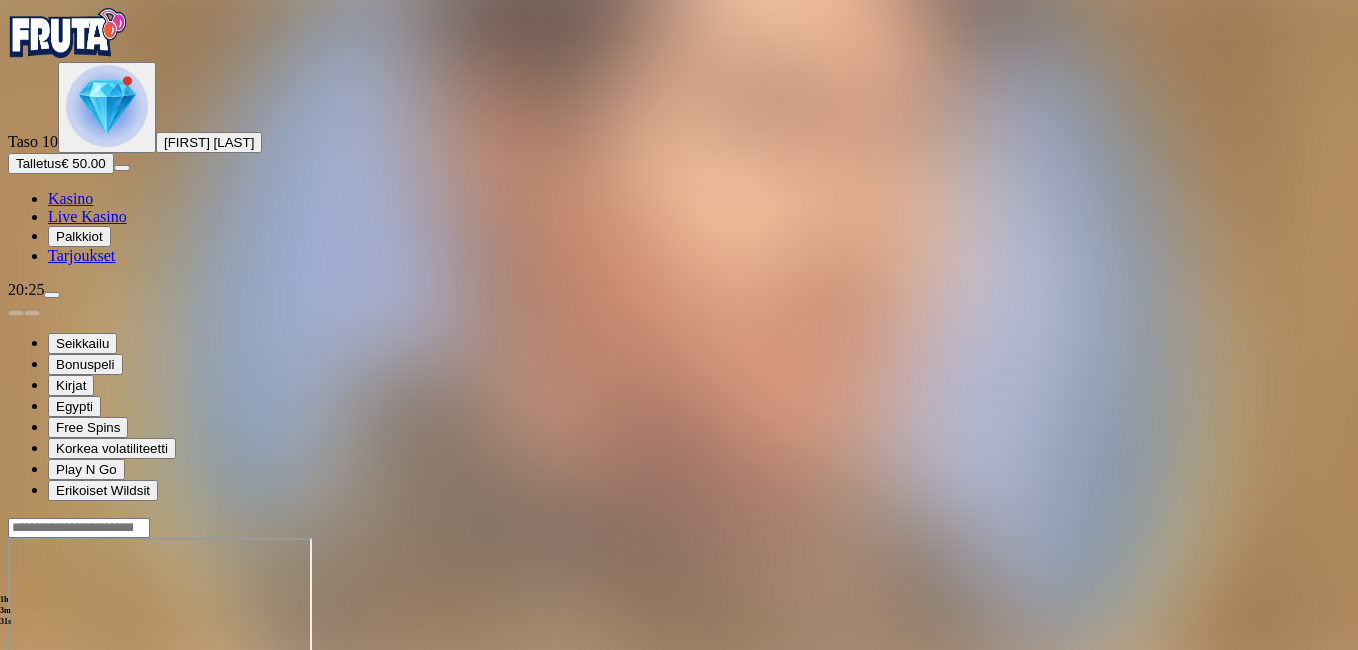 click at bounding box center (16, 710) 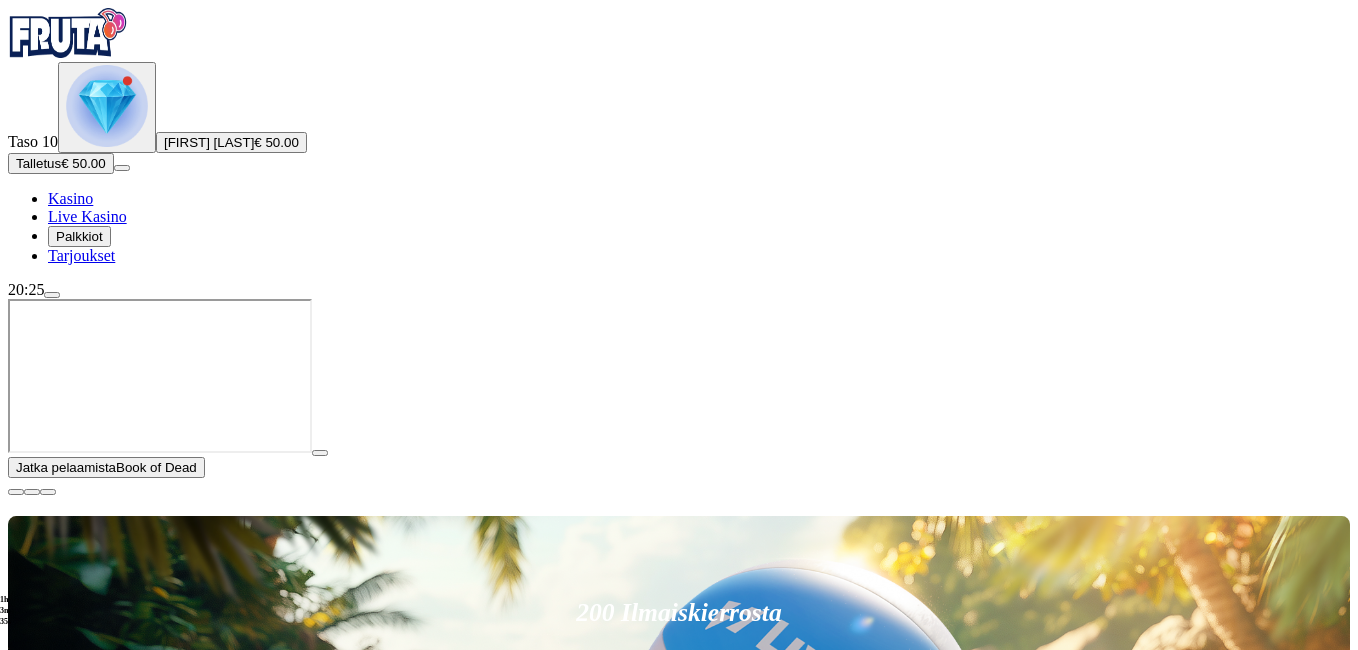 click on "[NUMBER] Ilmaiskierrosta €[NUMBER] €[NUMBER] €[NUMBER] *** € € Talleta ja pelaa [NUMBER] kierrätysvapaata ilmaiskierrosta ensitalletuksen yhteydessä. [NUMBER] kierrosta per päivä, [NUMBER] päivän ajan." at bounding box center (679, 735) 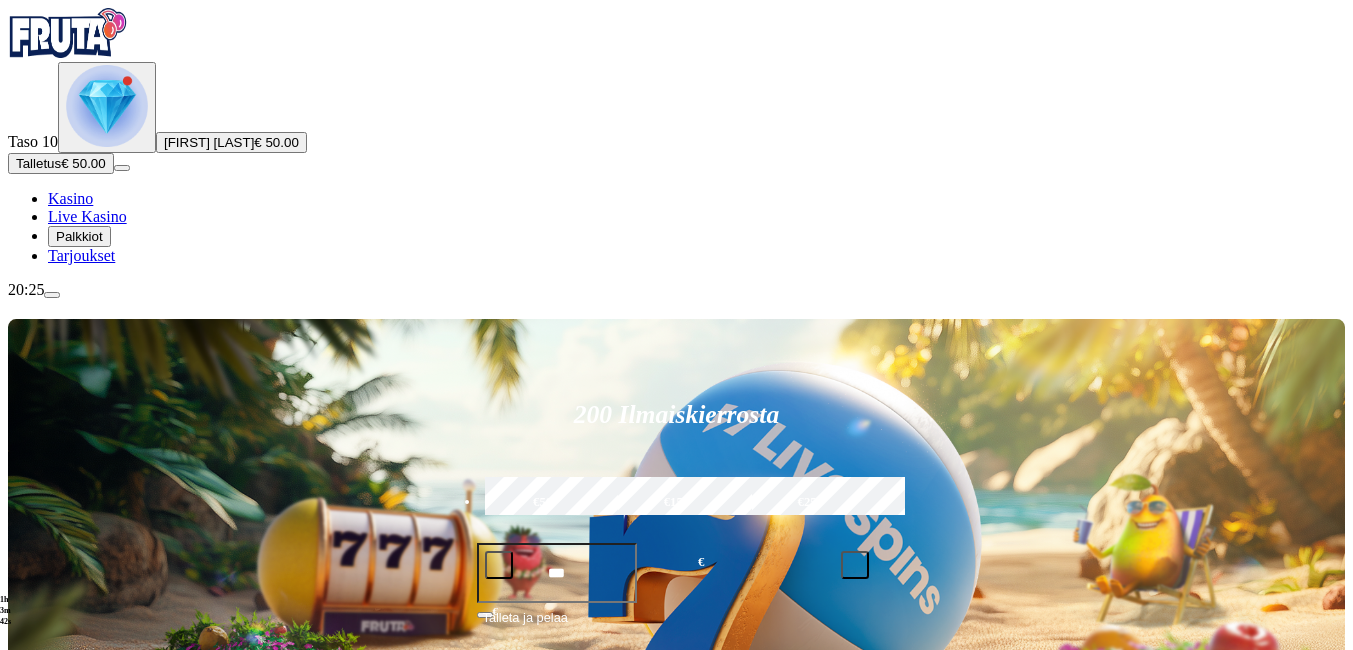 click on "Palkkiot" at bounding box center (79, 236) 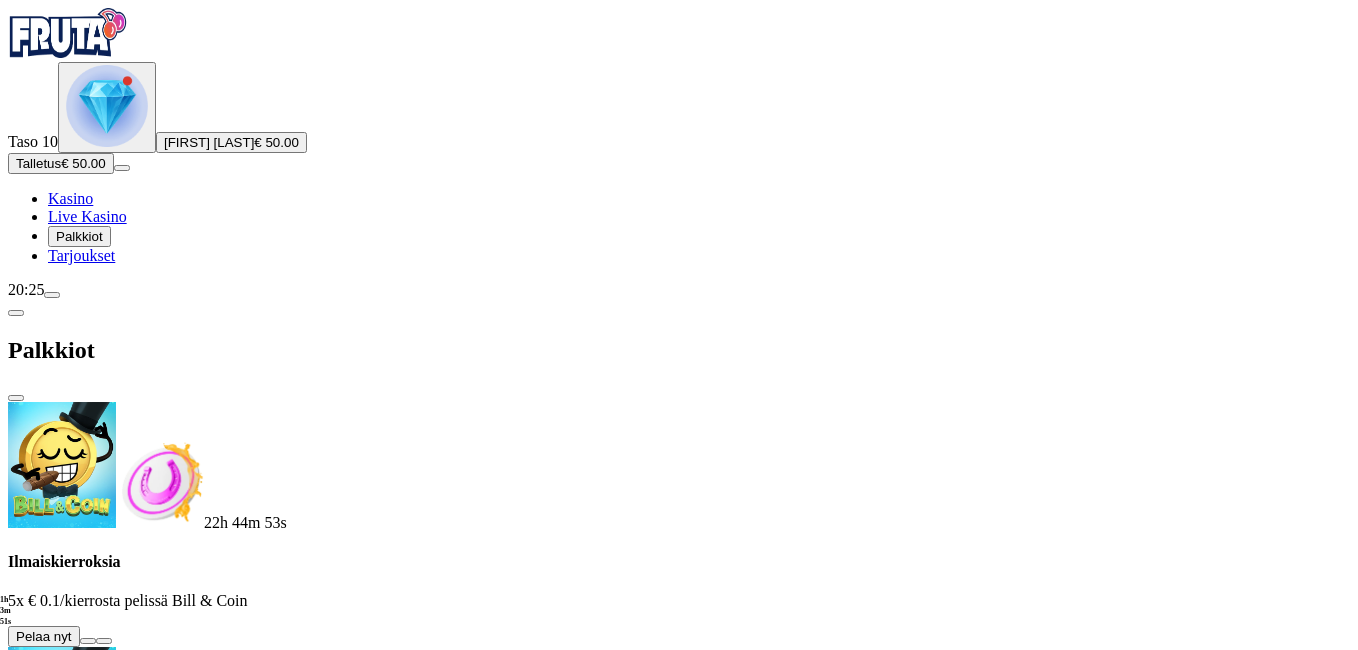 scroll, scrollTop: 558, scrollLeft: 0, axis: vertical 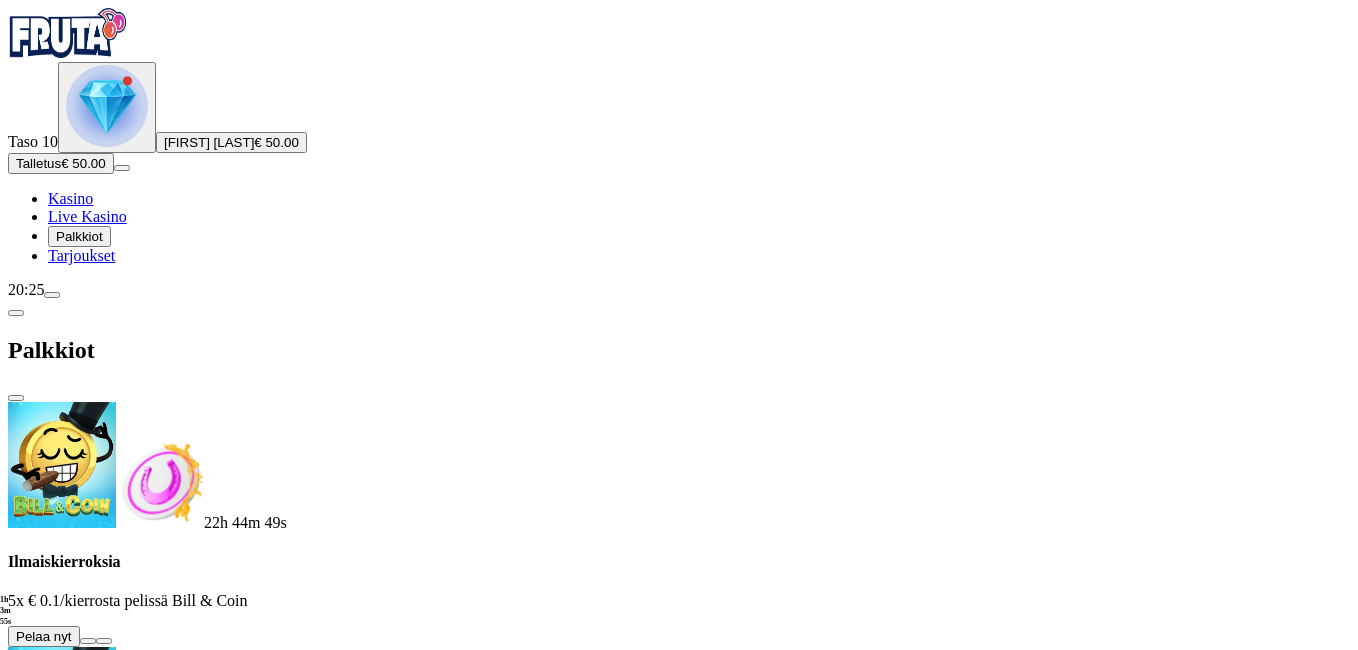click at bounding box center (112, 1903) 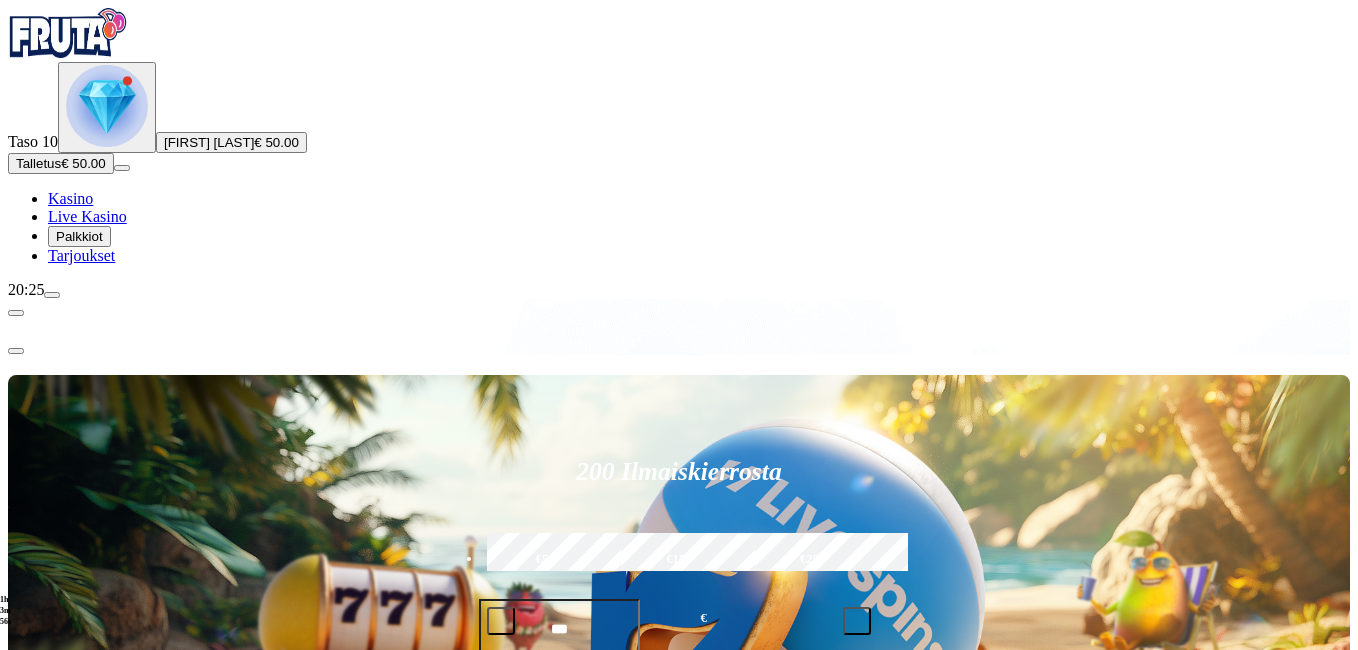 scroll, scrollTop: 0, scrollLeft: 0, axis: both 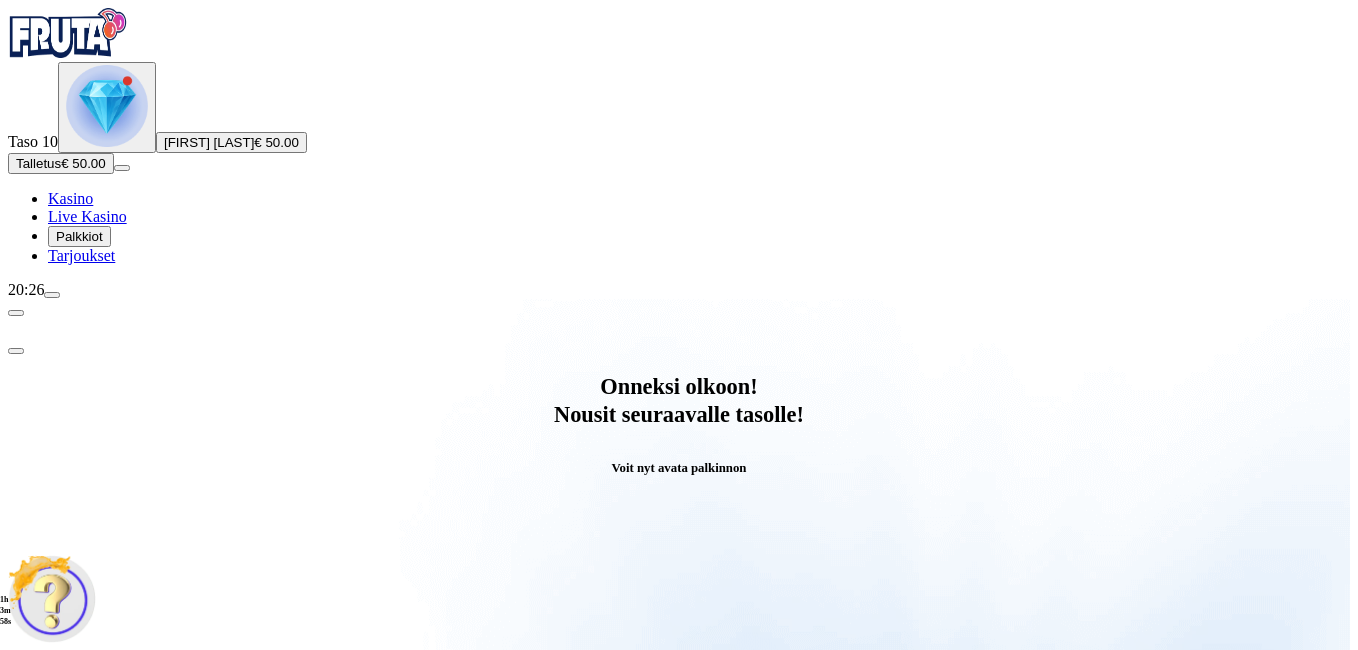 click on "Avaa palkinto" at bounding box center [679, 795] 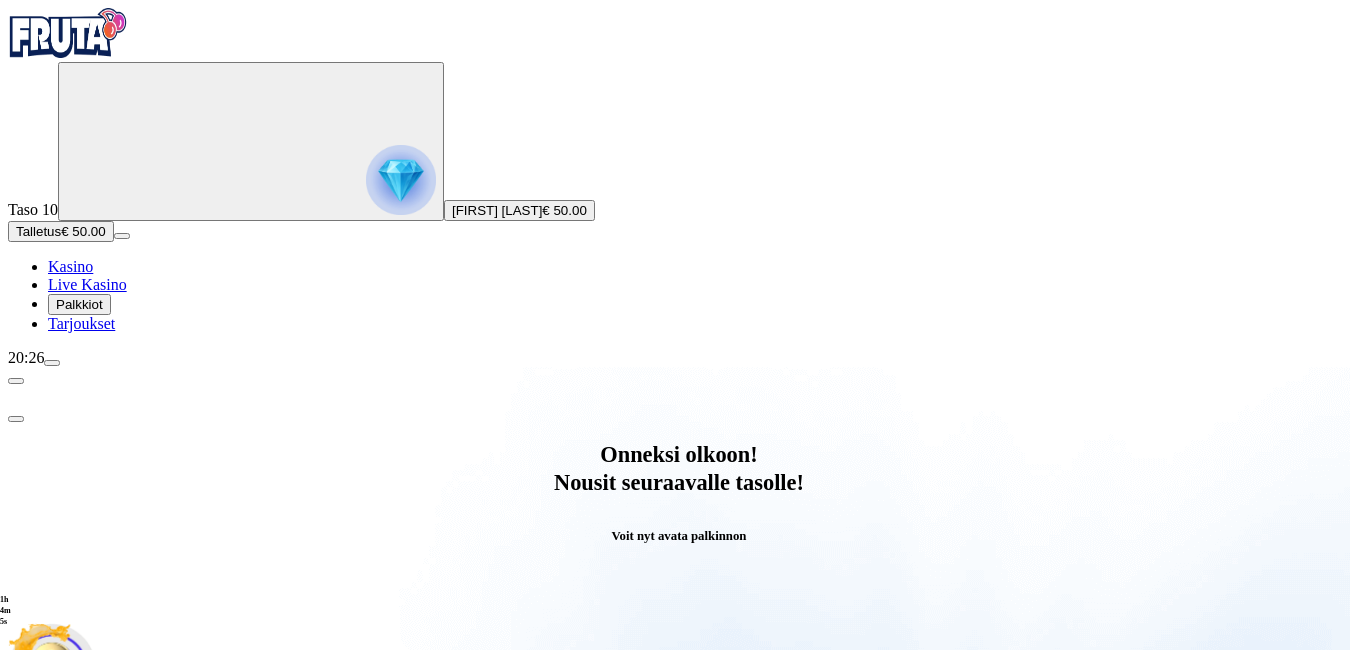 click at bounding box center (88, 1067) 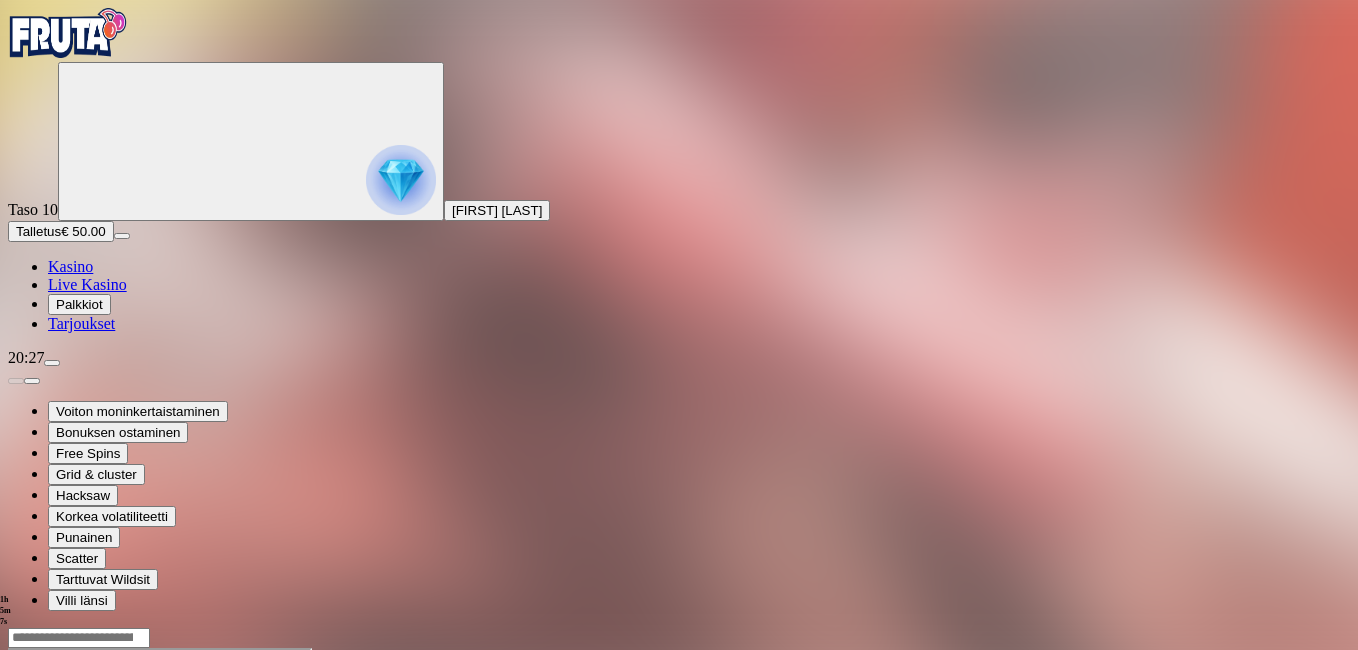 click at bounding box center (16, 820) 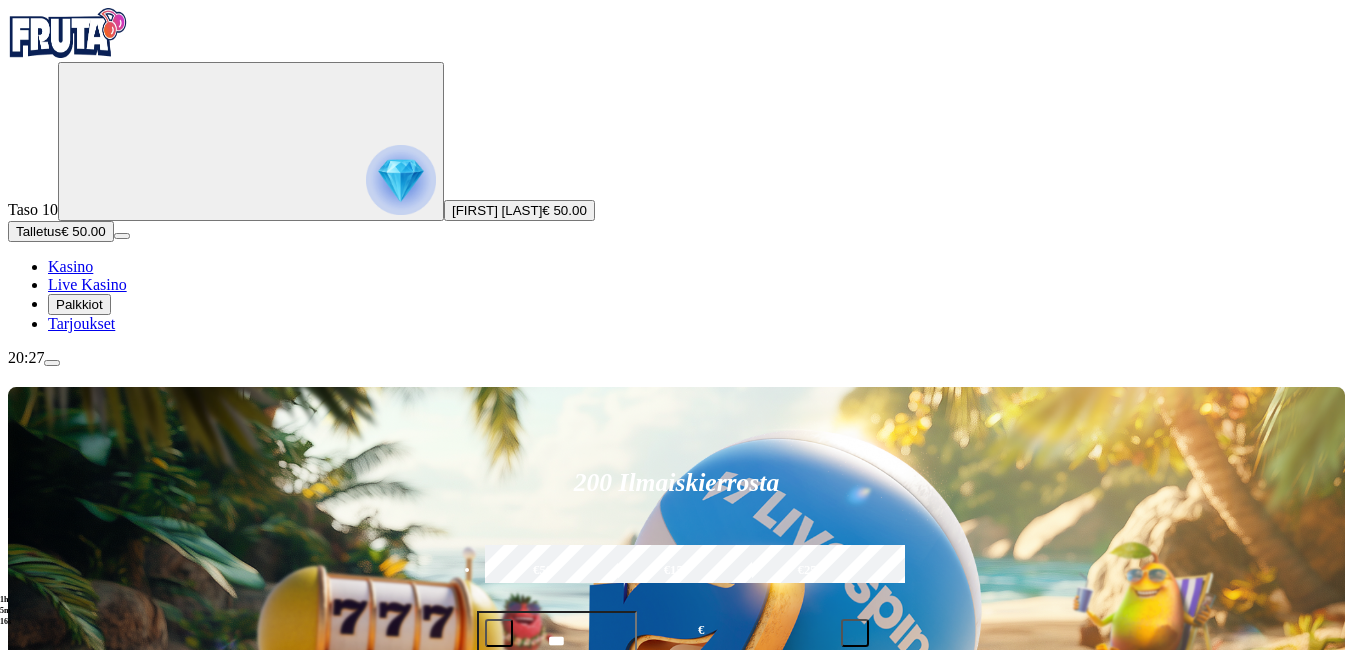 click on "Palkkiot" at bounding box center (79, 304) 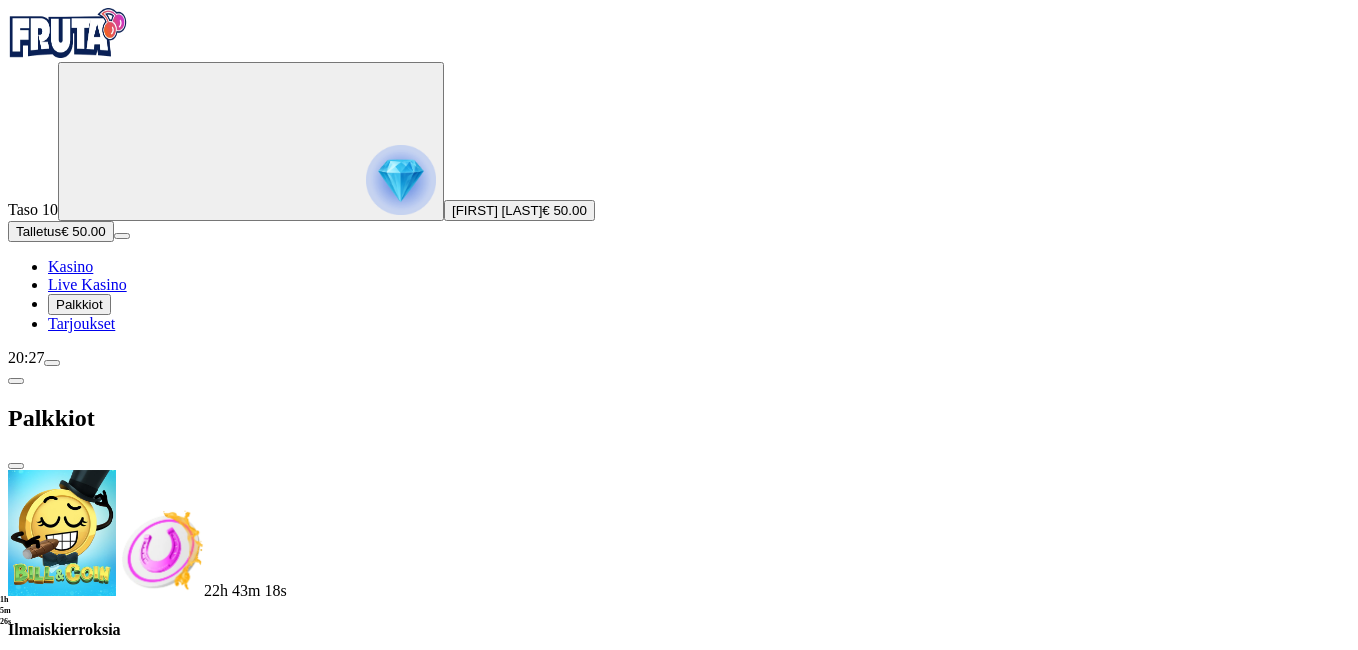 scroll, scrollTop: 0, scrollLeft: 0, axis: both 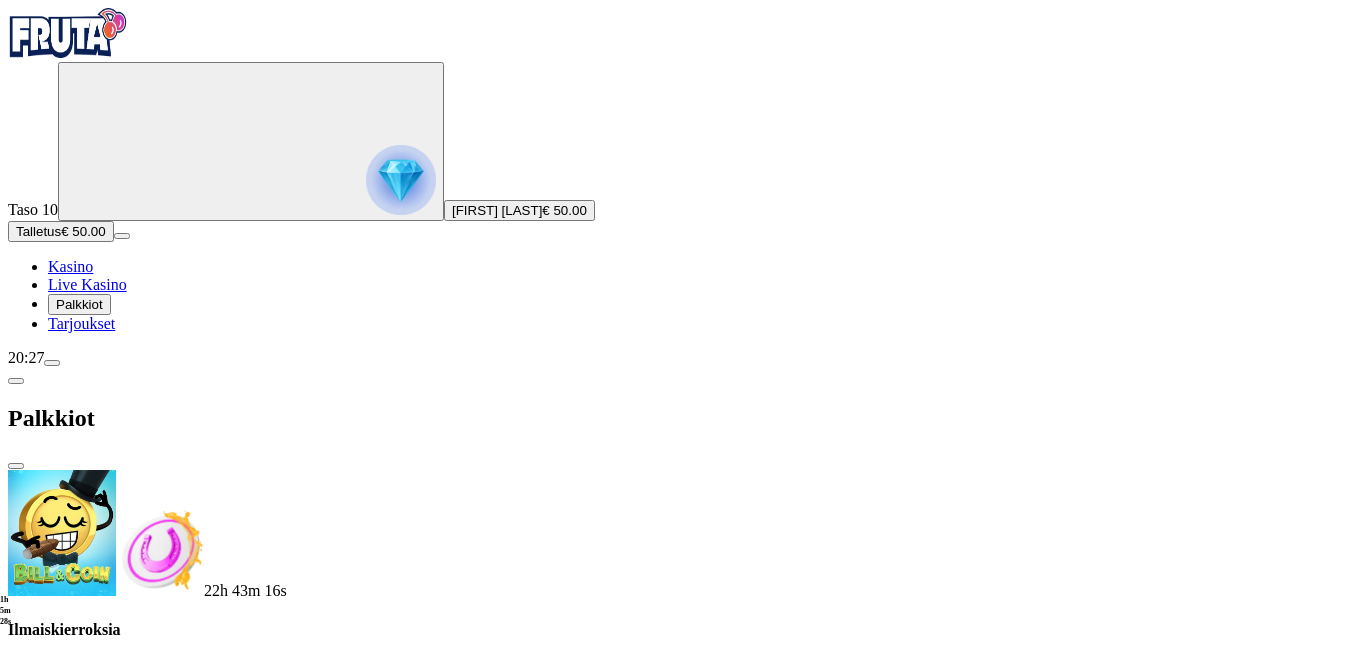 click at bounding box center [88, 709] 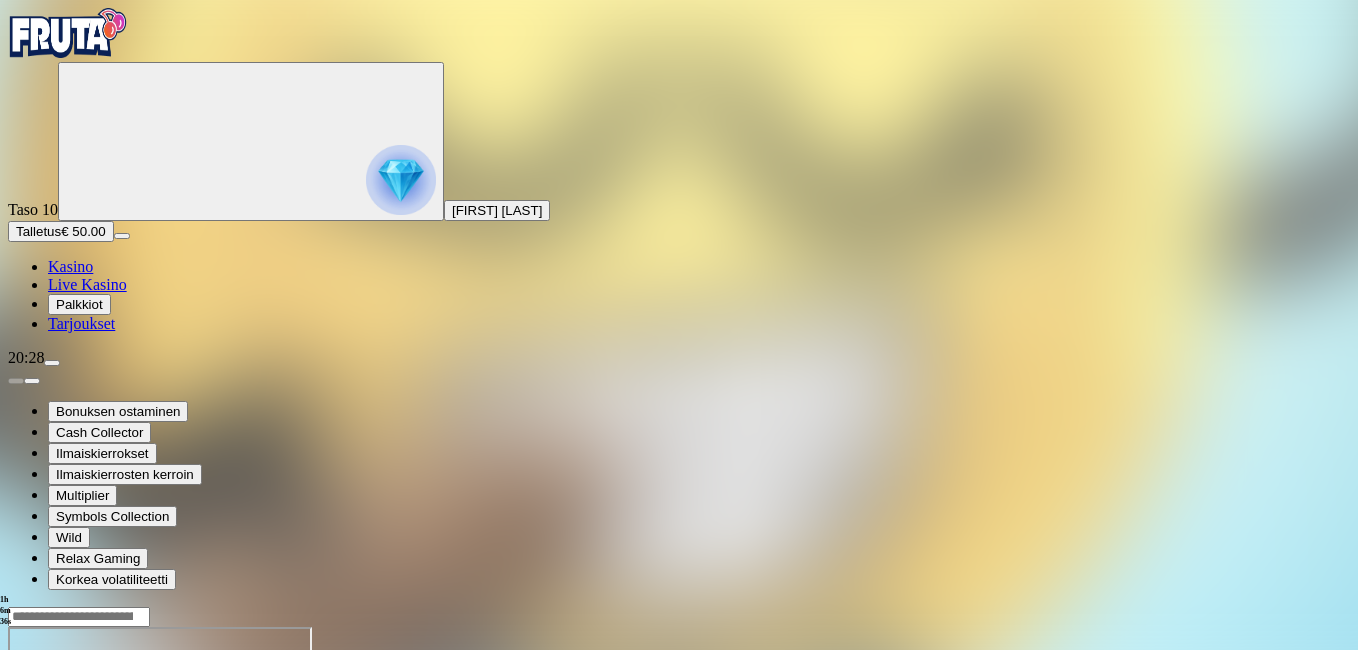 click at bounding box center (16, 799) 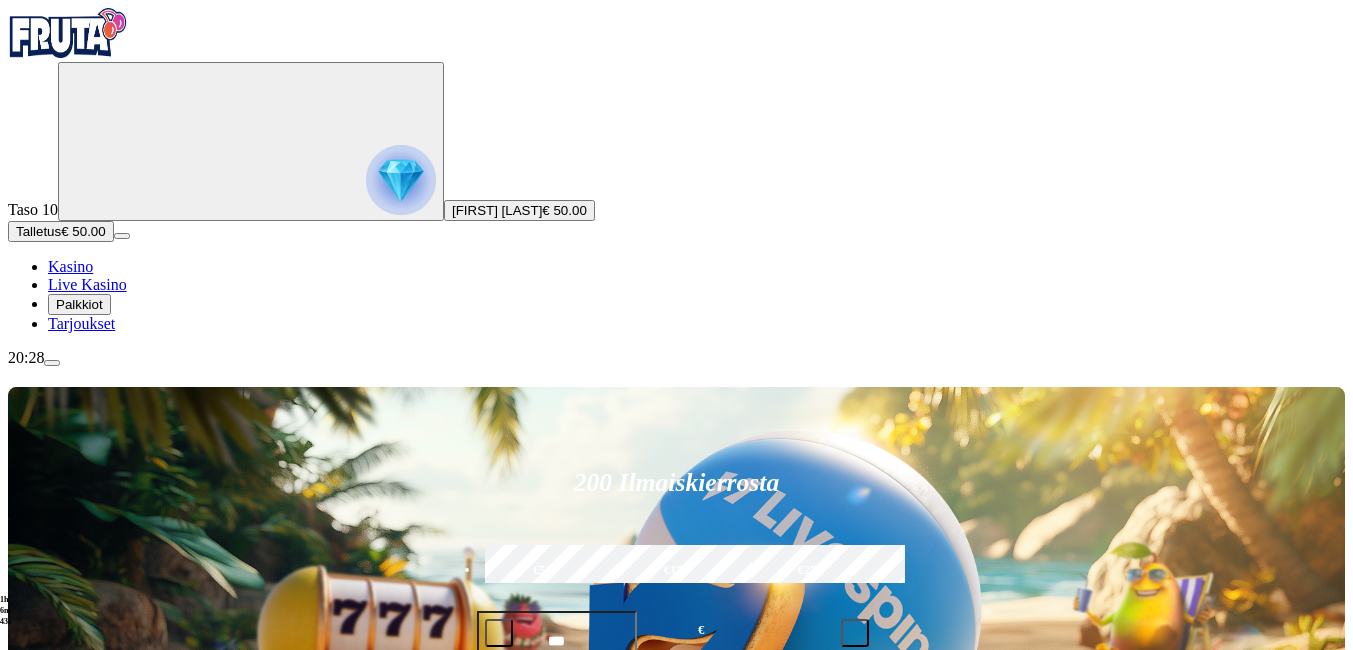click on "Pelaa nyt" at bounding box center [77, 1523] 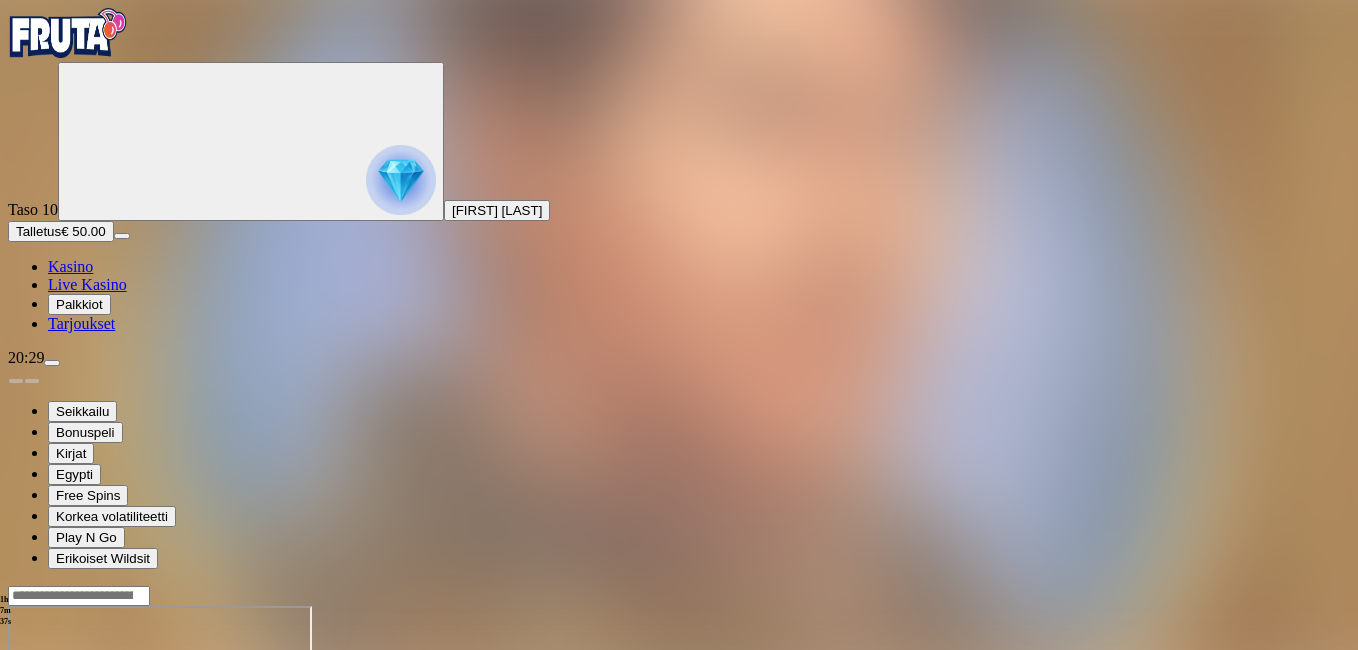 click at bounding box center (16, 778) 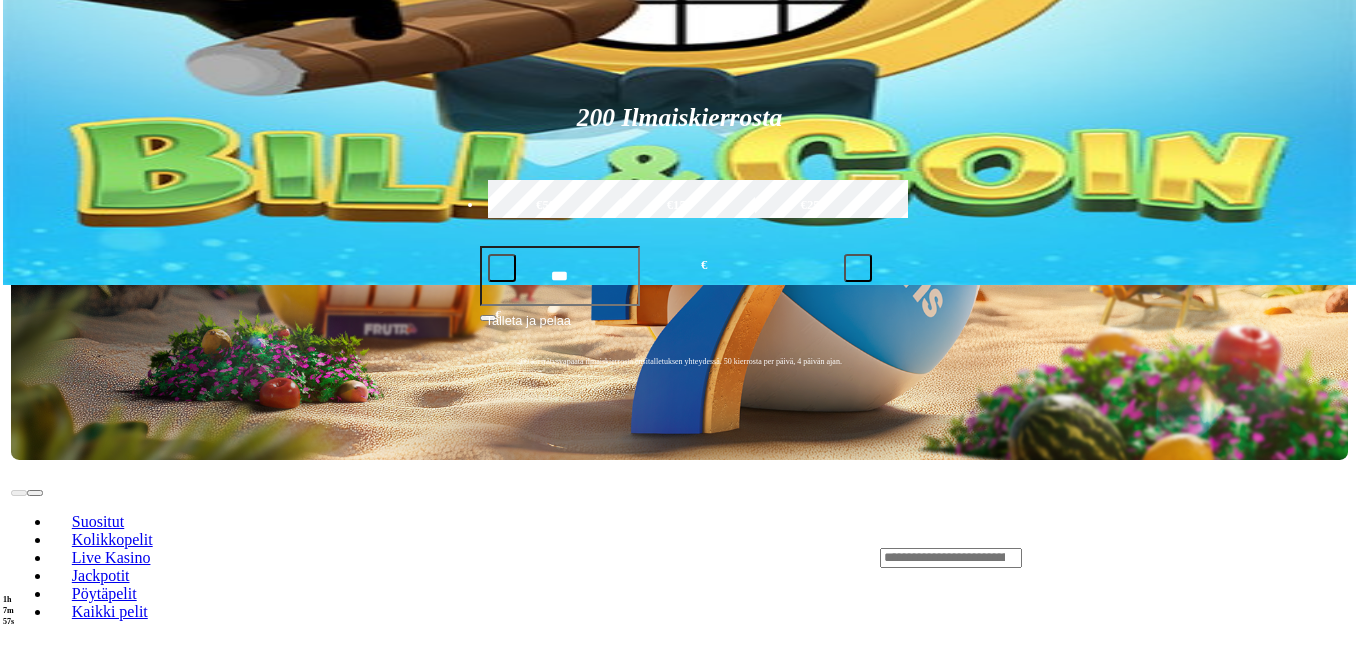 scroll, scrollTop: 400, scrollLeft: 0, axis: vertical 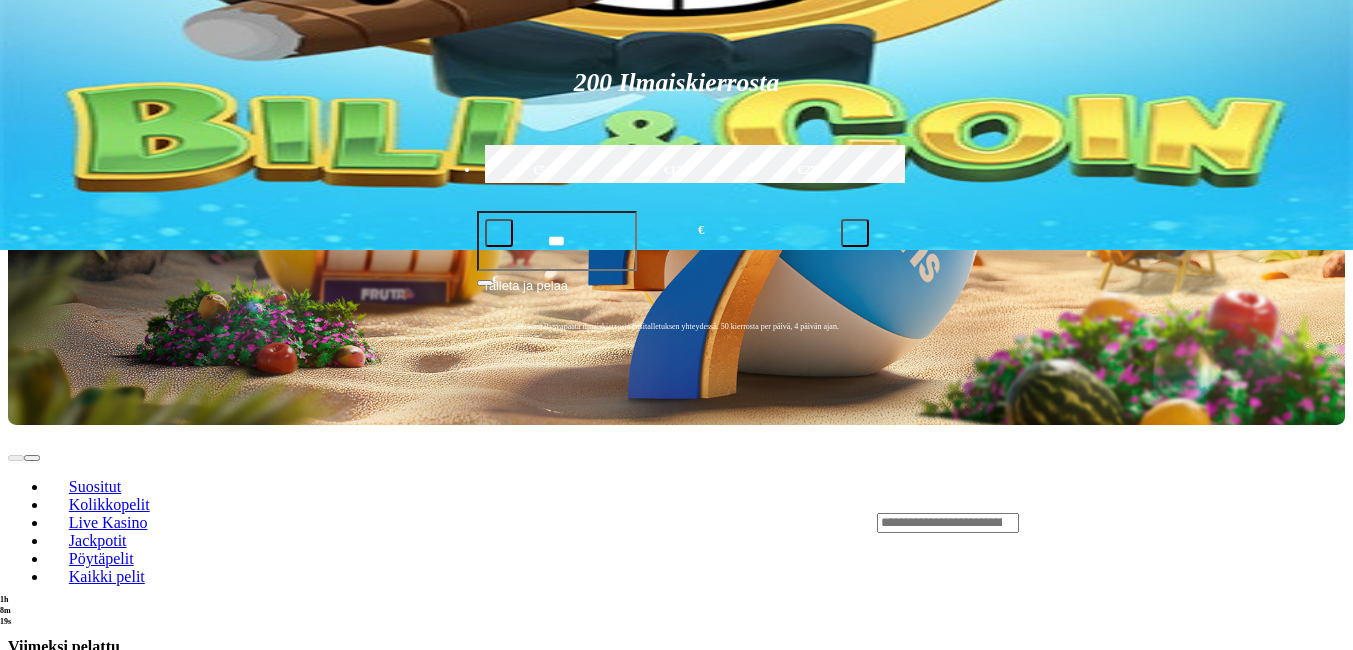 click on "Talletus € 50.00" at bounding box center [61, -169] 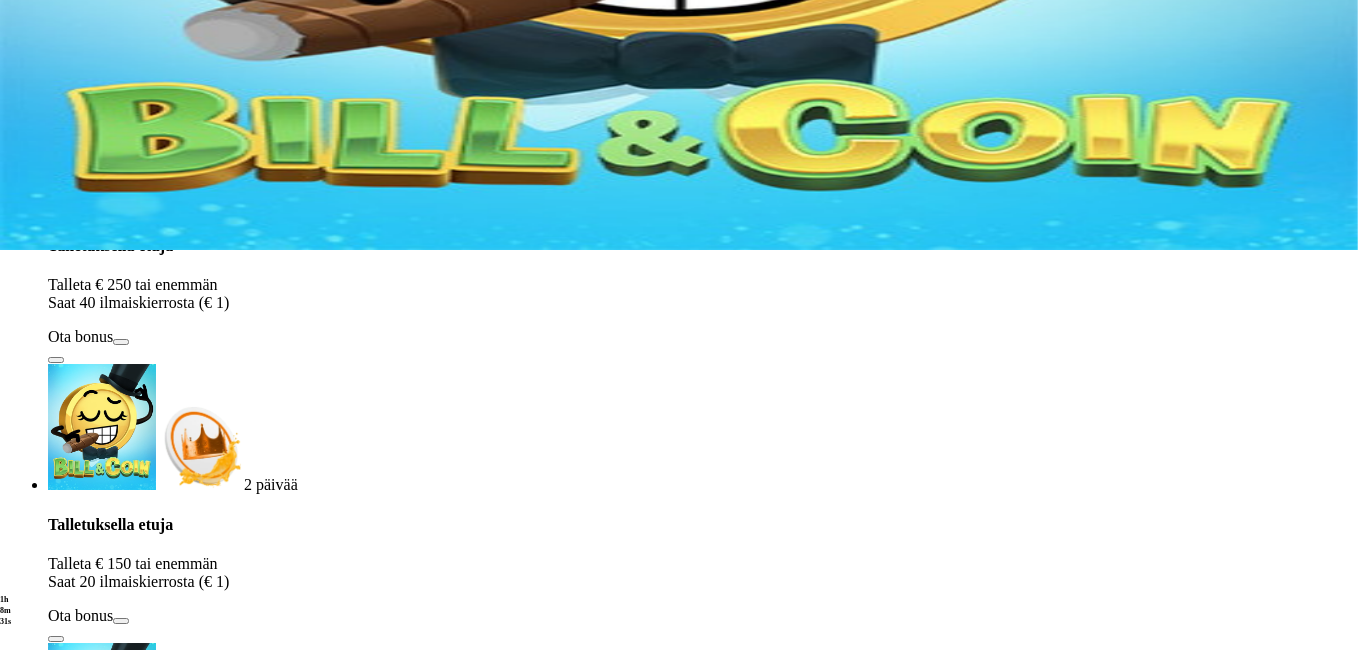 drag, startPoint x: 317, startPoint y: 344, endPoint x: 271, endPoint y: 352, distance: 46.69047 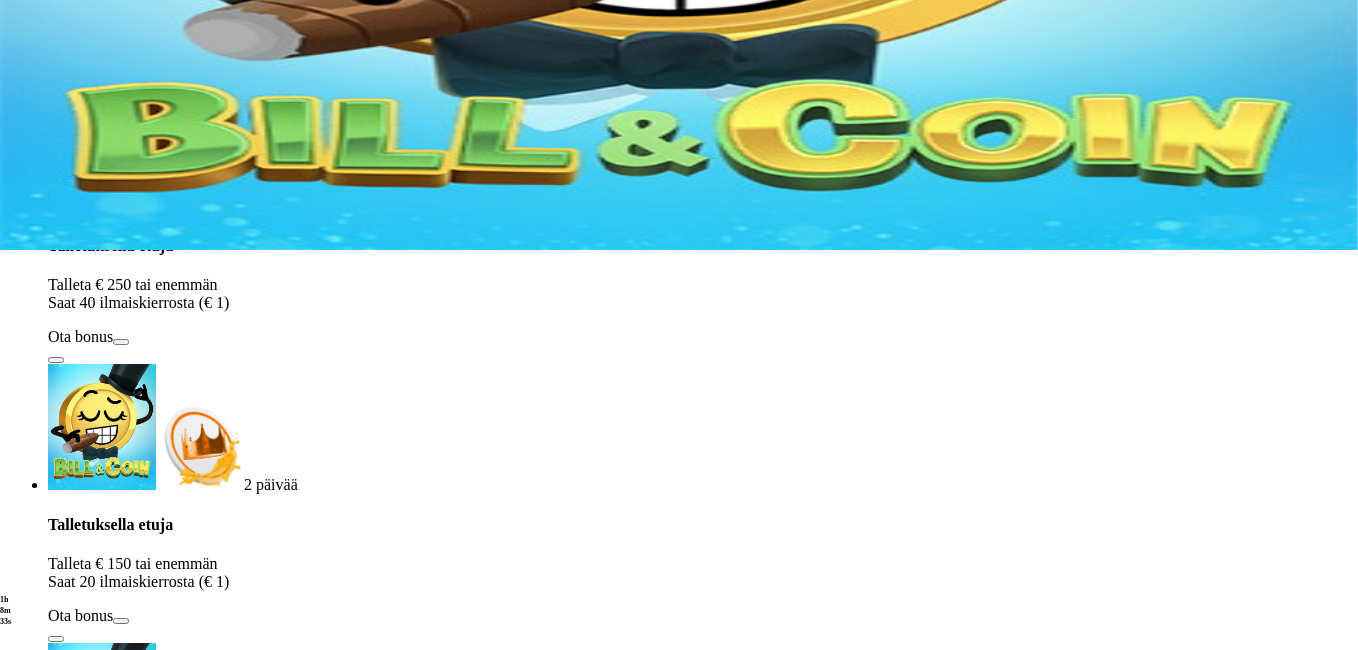 click on "TALLETA JA PELAA" at bounding box center (679, 1510) 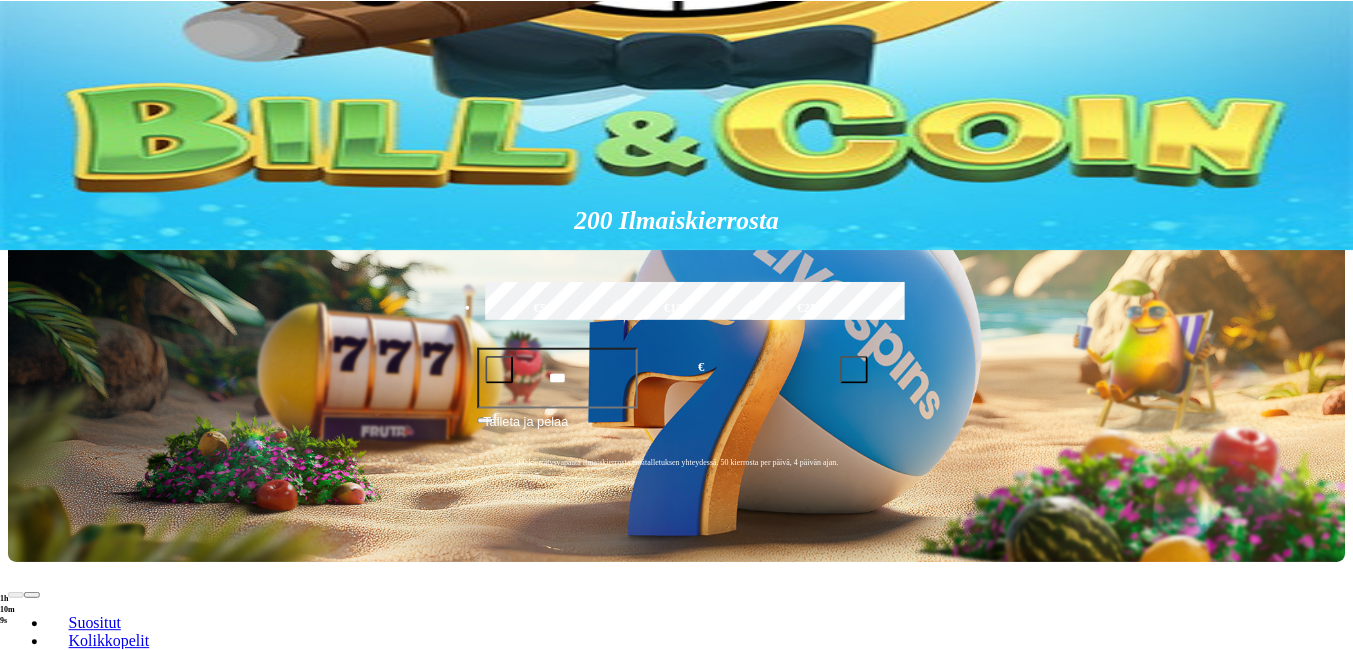 scroll, scrollTop: 0, scrollLeft: 0, axis: both 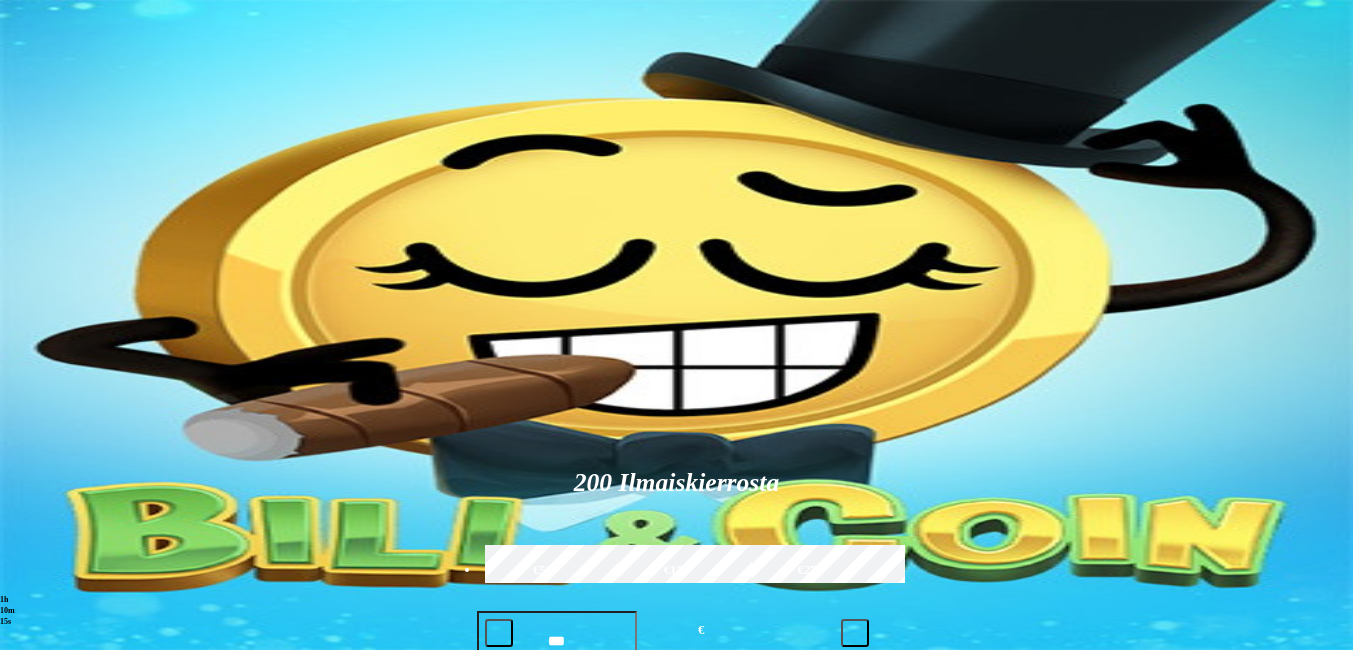 click on "Pelaa nyt" at bounding box center (77, 1332) 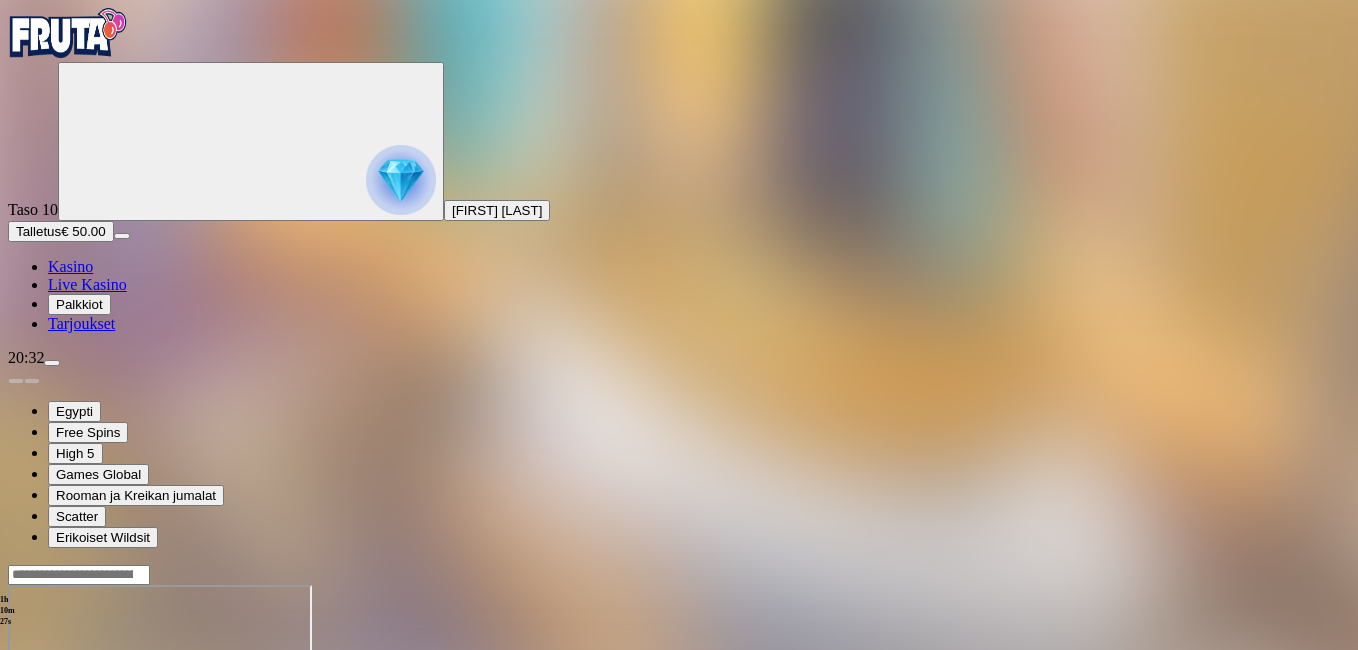 click at bounding box center [16, 757] 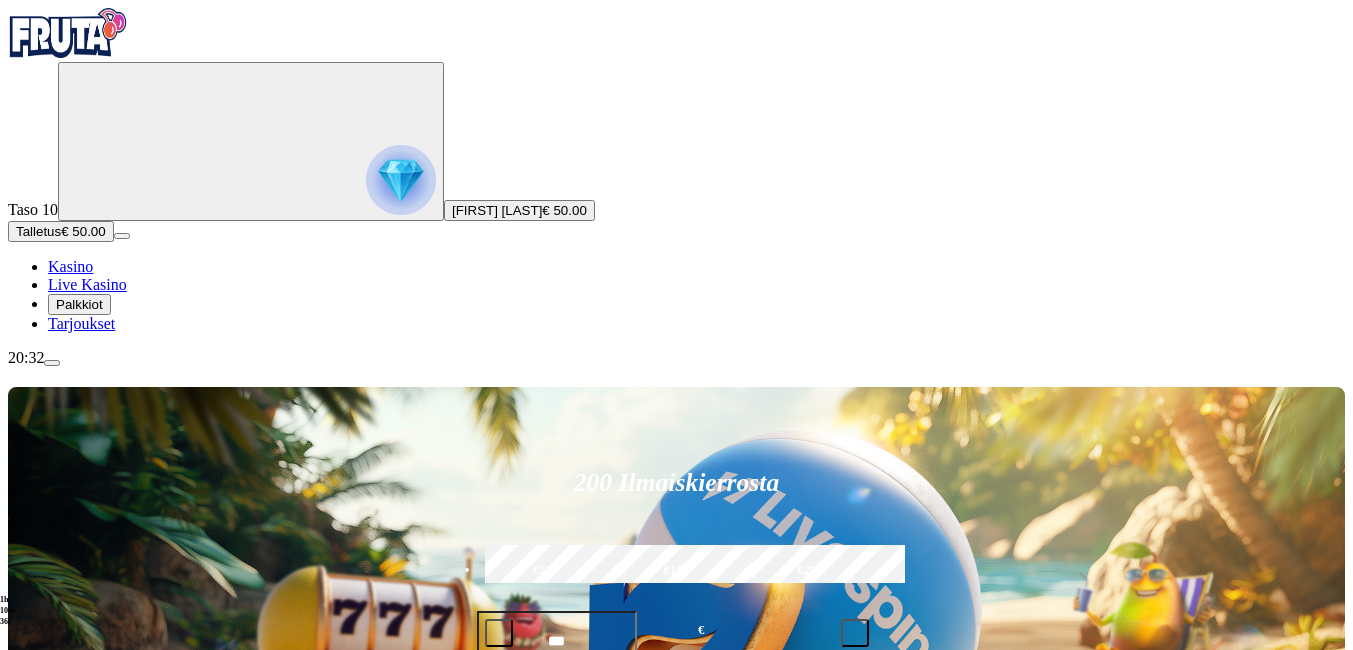 click on "Pelaa nyt" at bounding box center [77, 1332] 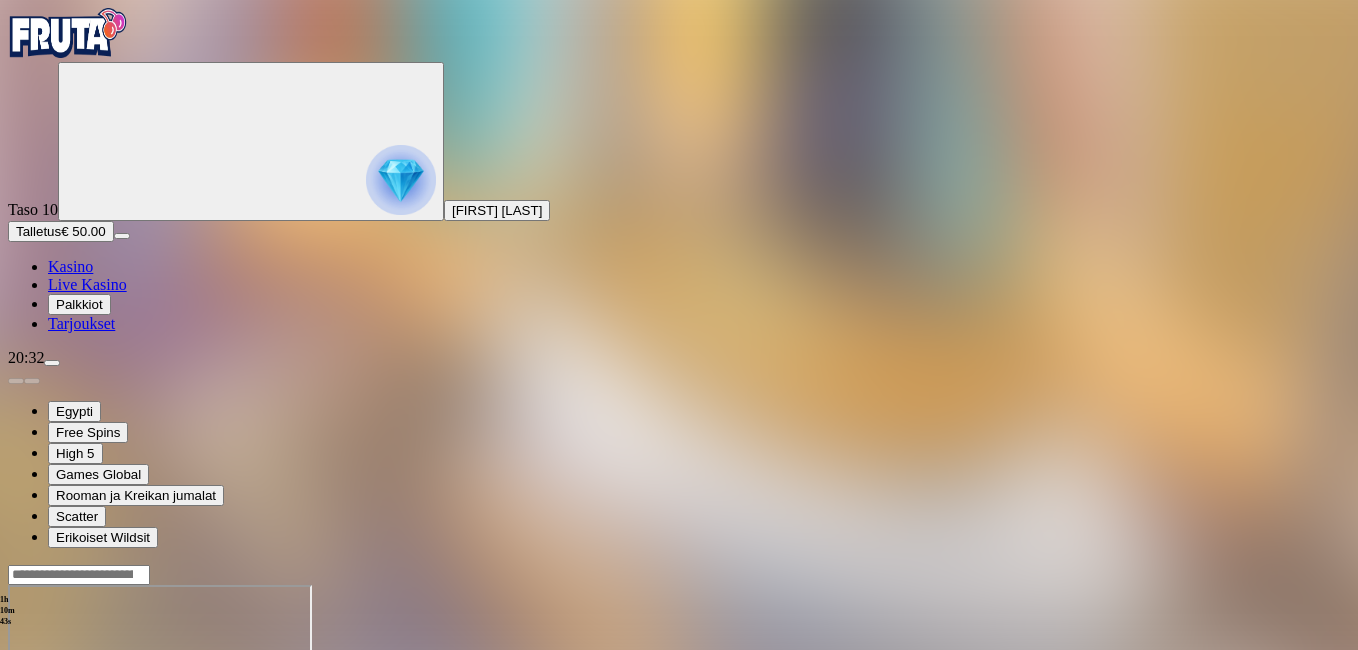 click at bounding box center (16, 757) 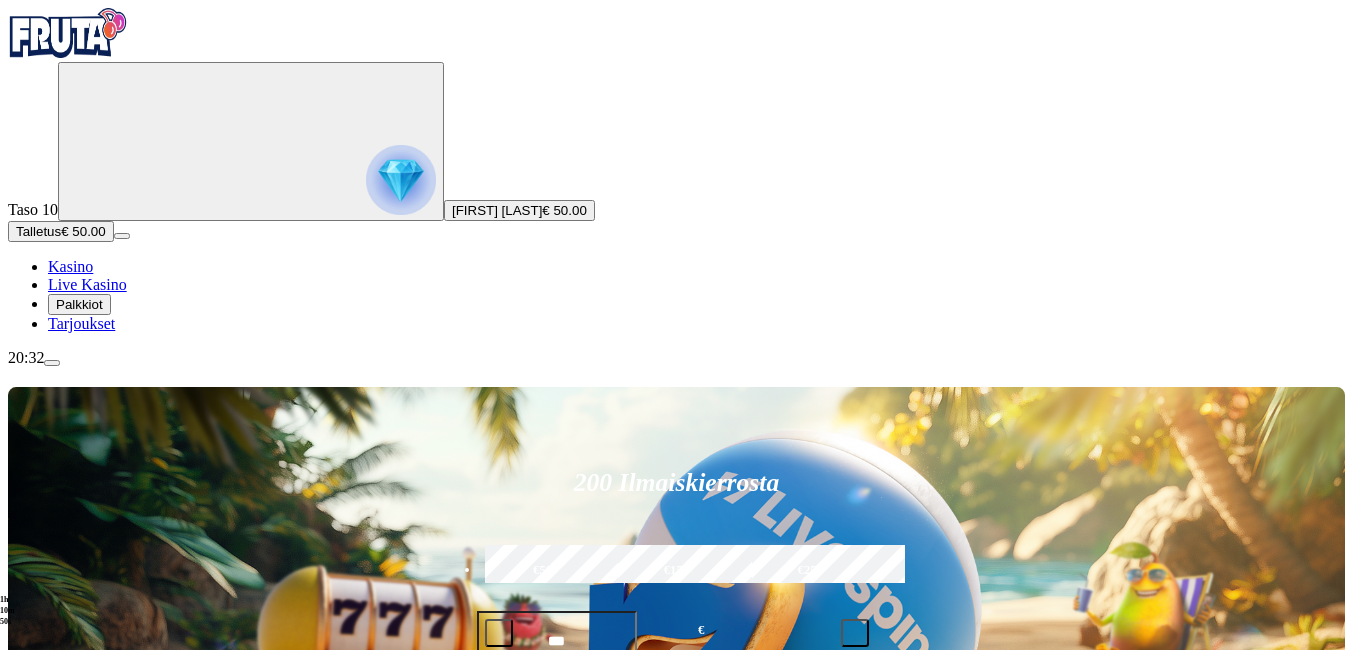 click on "Pelaa nyt" at bounding box center (77, 1618) 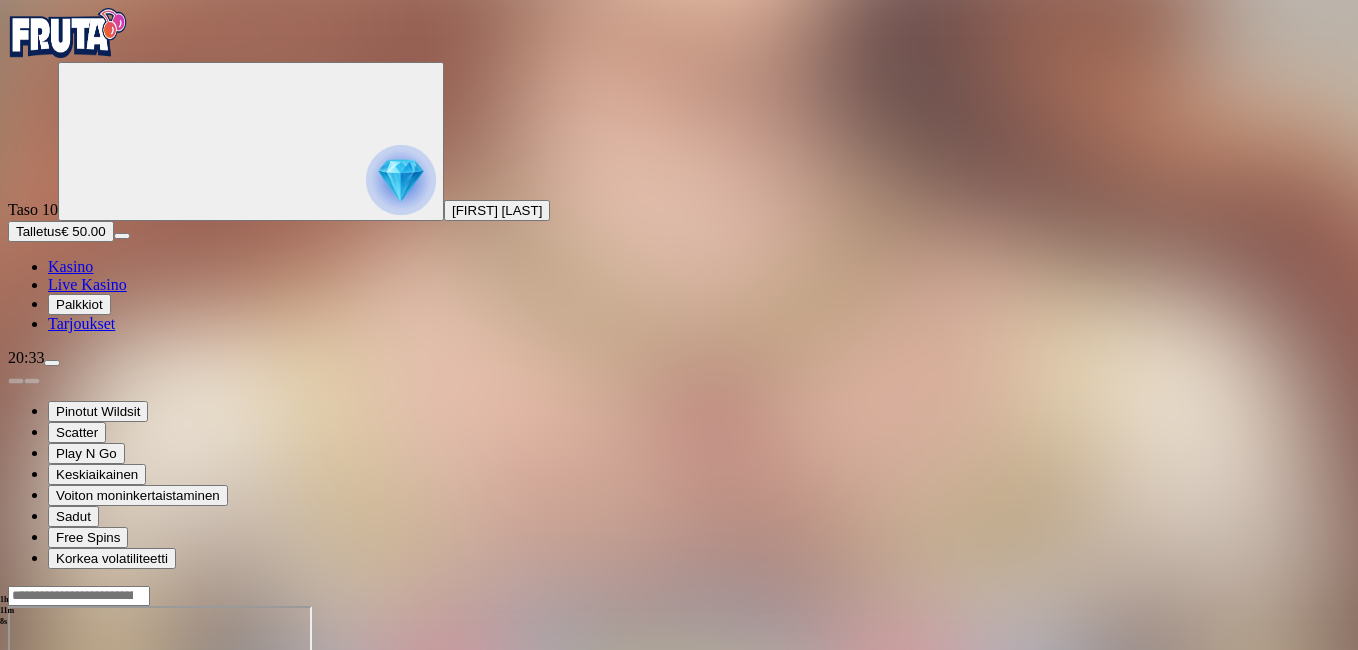 click on "[NUMBER]h [NUMBER]m [NUMBER]s Talletus Kokonaissaldo €[NUMBER] Kotiutus €[NUMBER] Bonukset €[NUMBER] Talletus Aulaan" at bounding box center [679, 781] 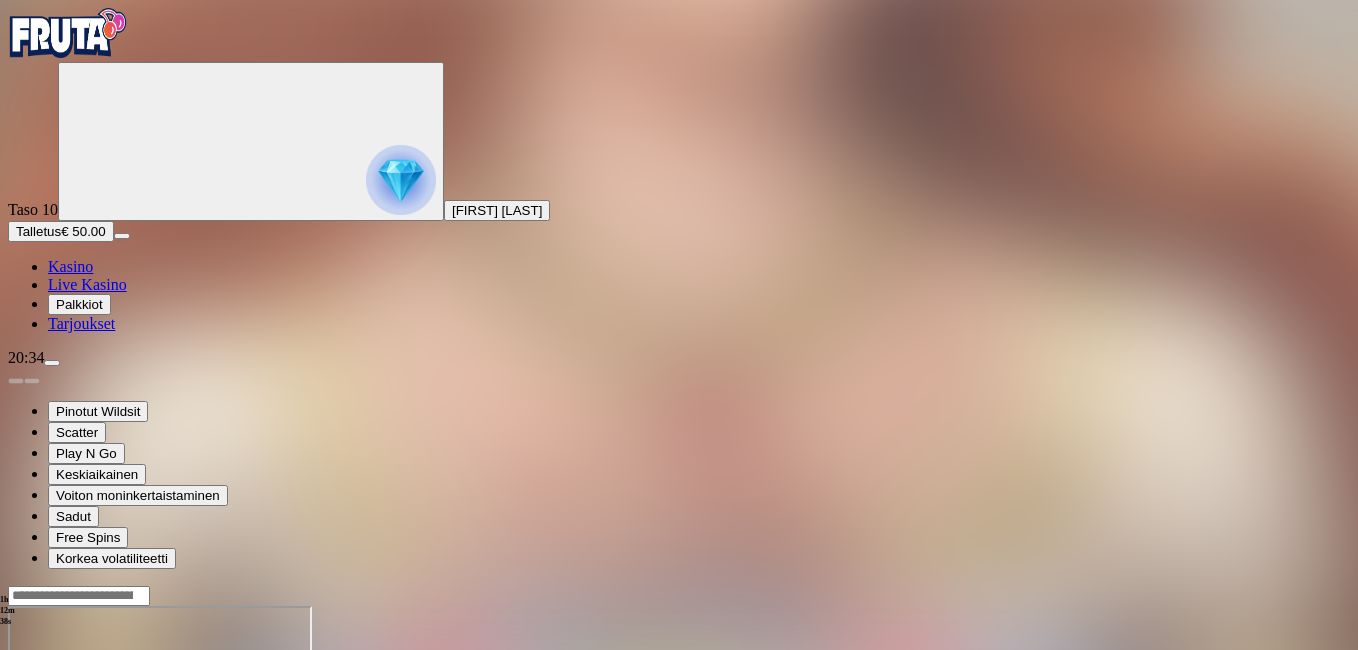 click at bounding box center (16, 778) 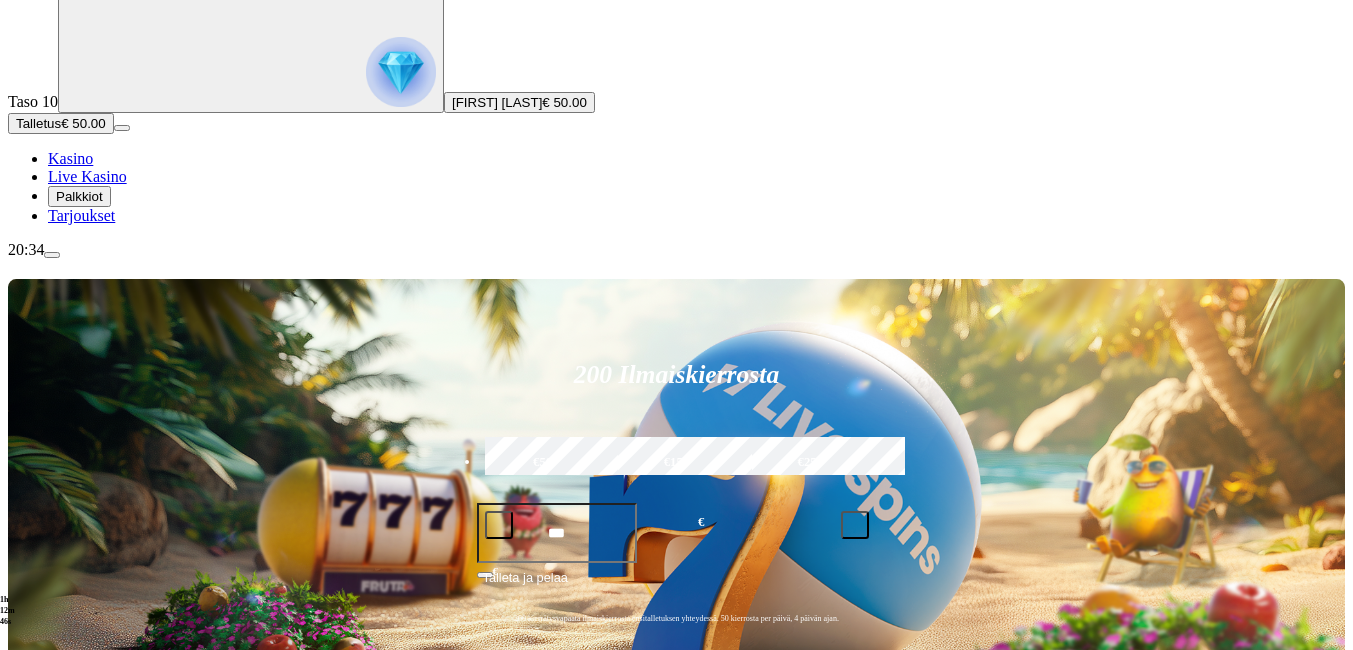 scroll, scrollTop: 200, scrollLeft: 0, axis: vertical 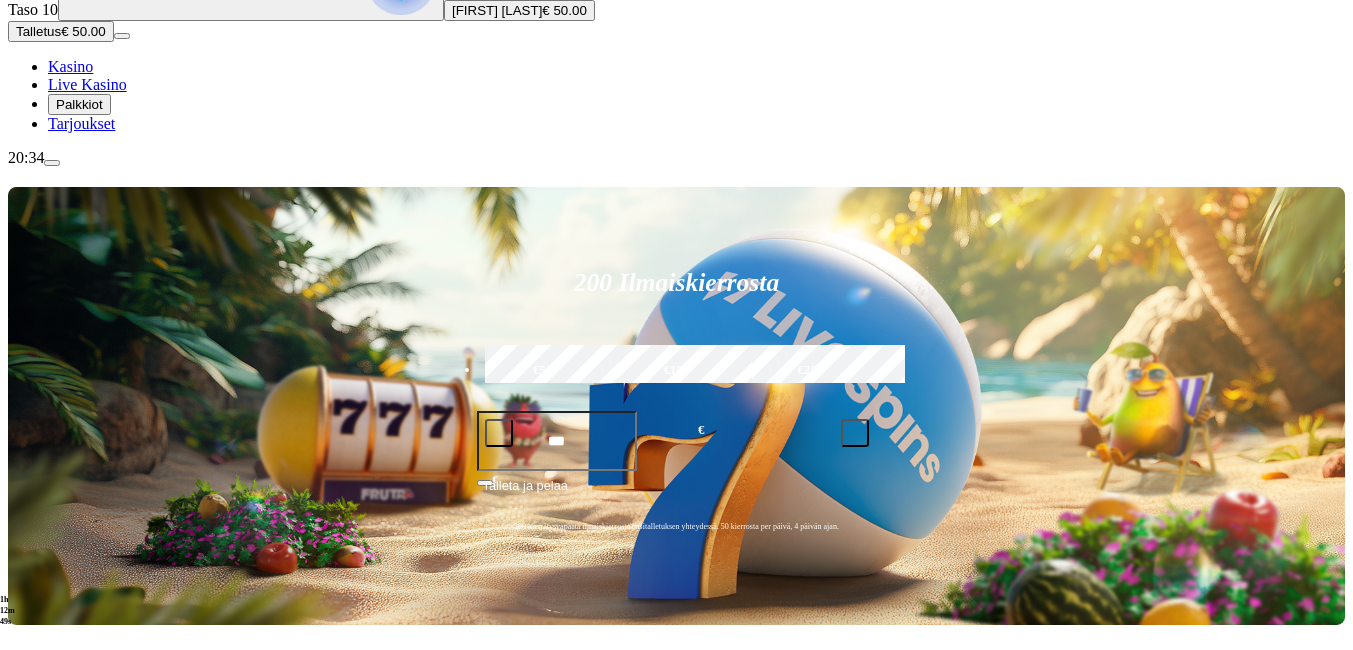 click at bounding box center (948, 723) 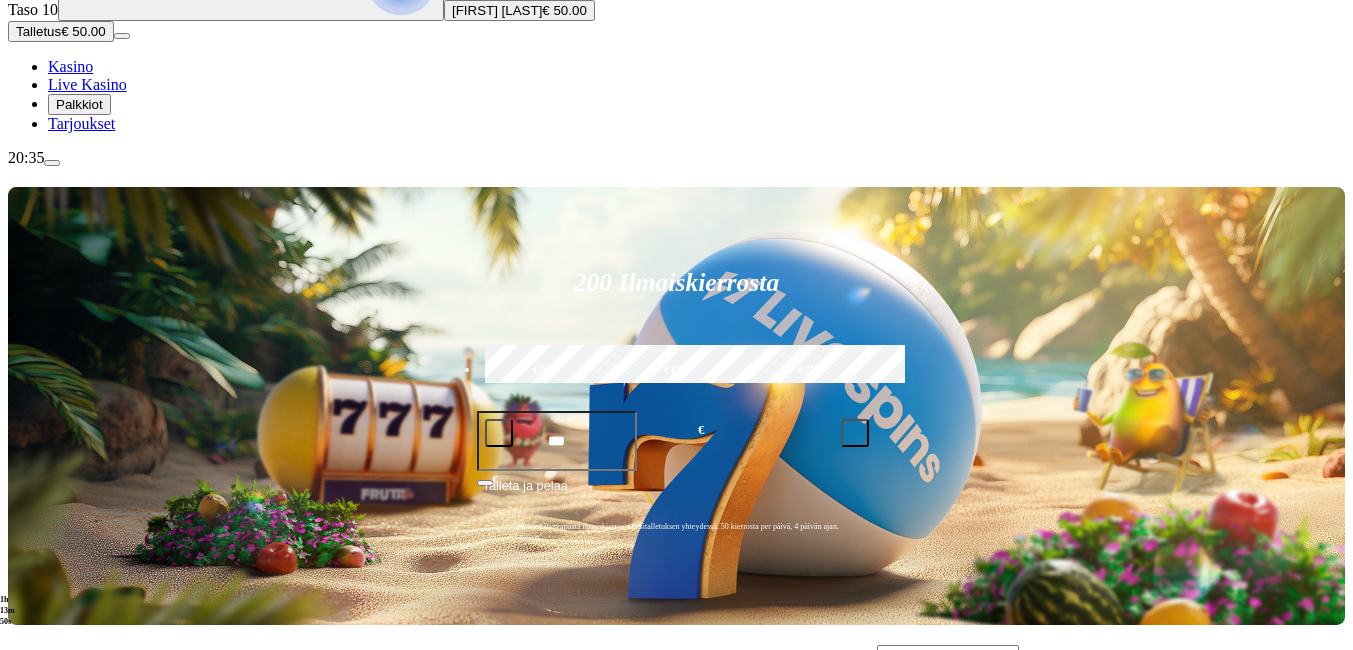 scroll, scrollTop: 3400, scrollLeft: 0, axis: vertical 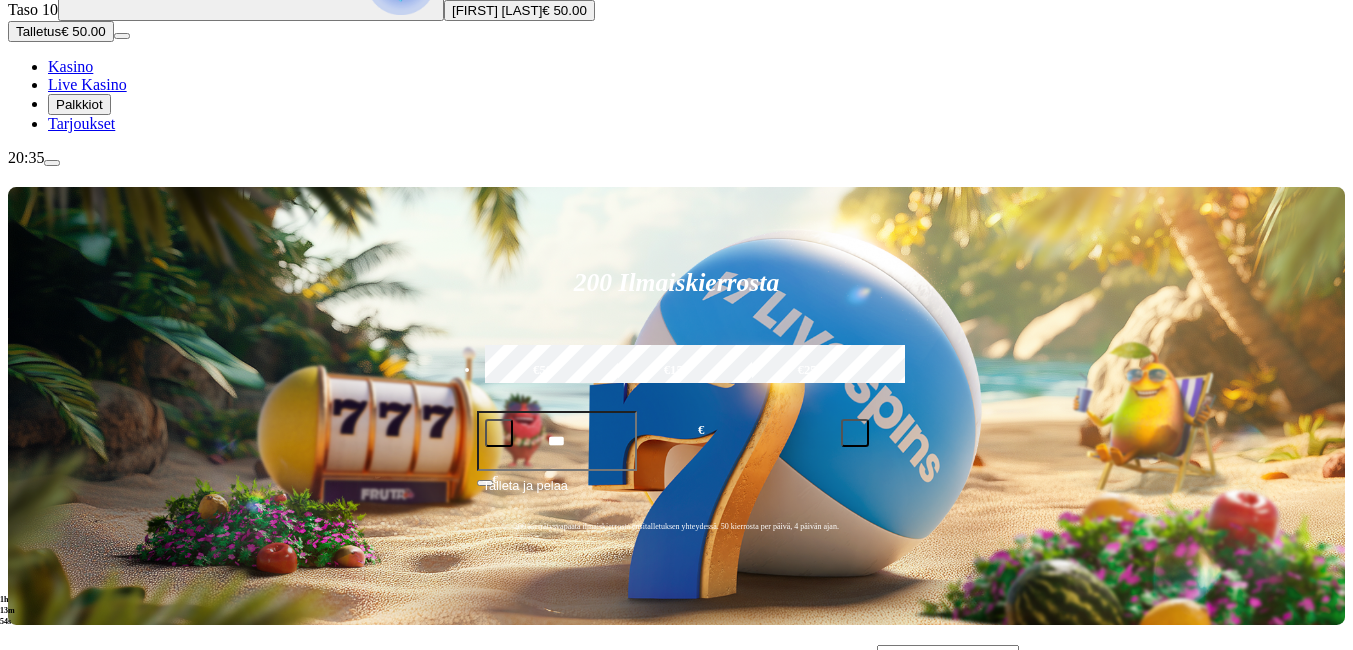 type on "*****" 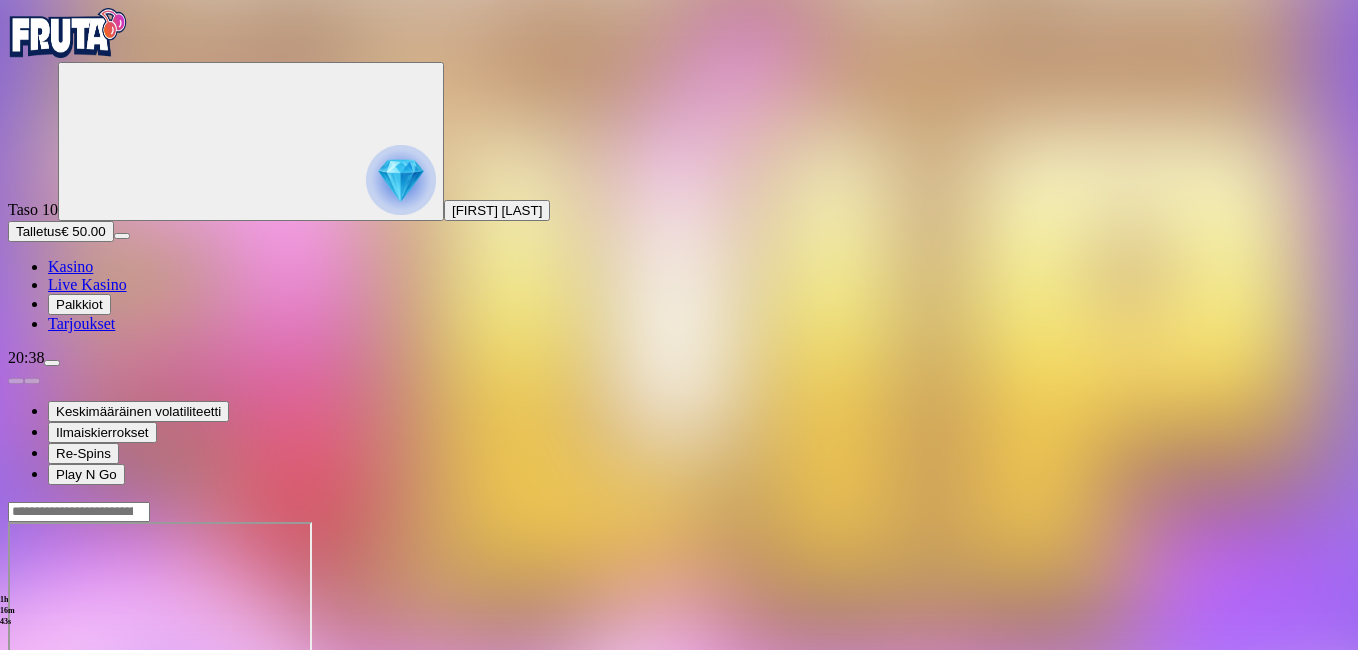 click at bounding box center (16, 694) 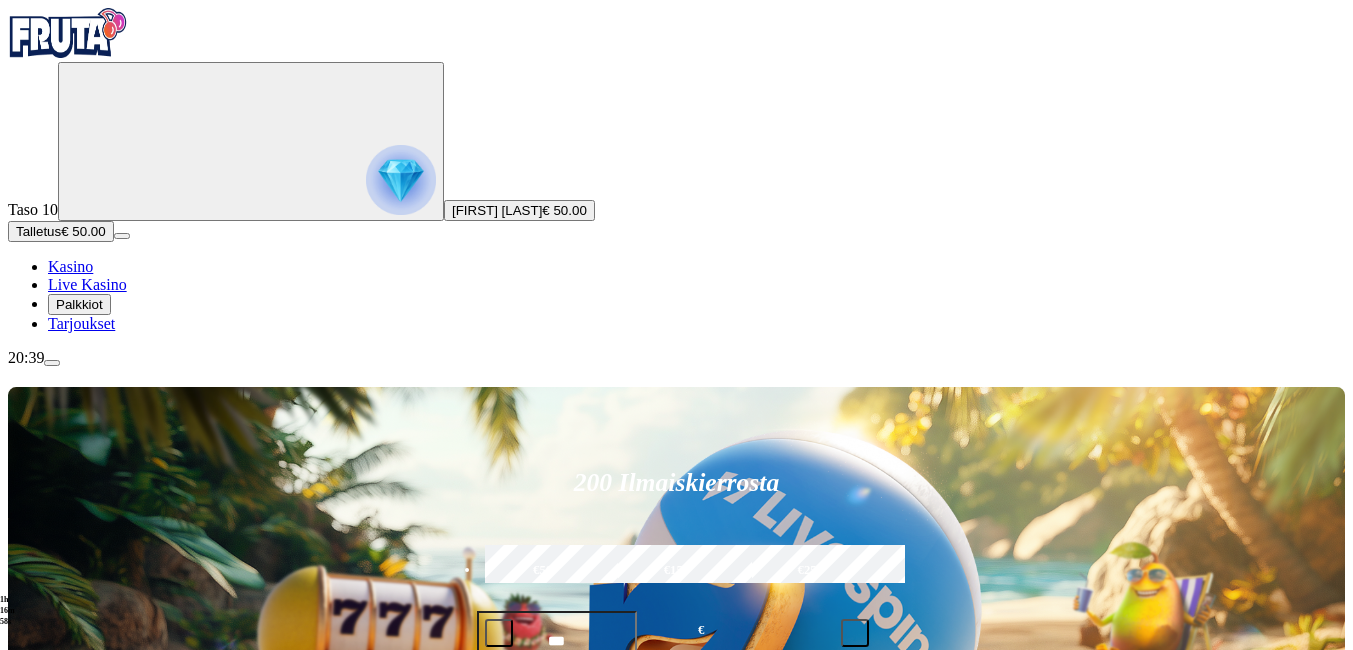 click on "Pelaa nyt" at bounding box center (77, 1141) 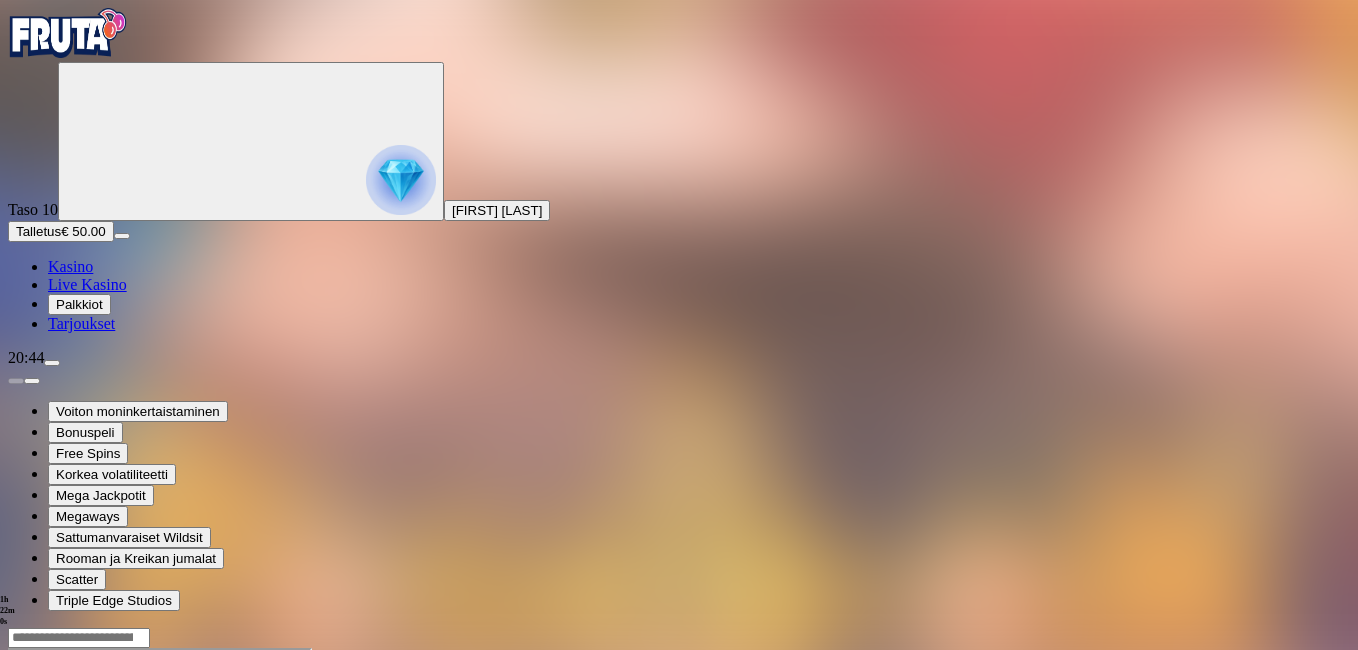 click at bounding box center [16, 820] 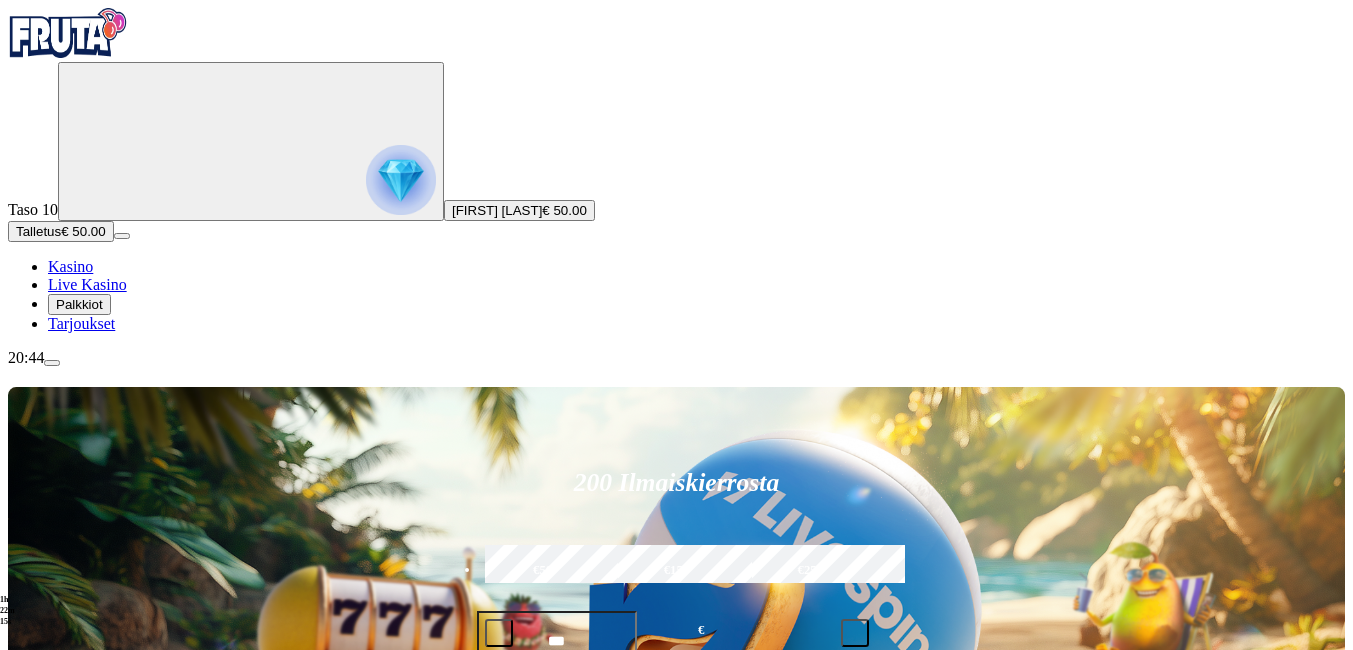 click on "Pelaa nyt" at bounding box center (77, 1523) 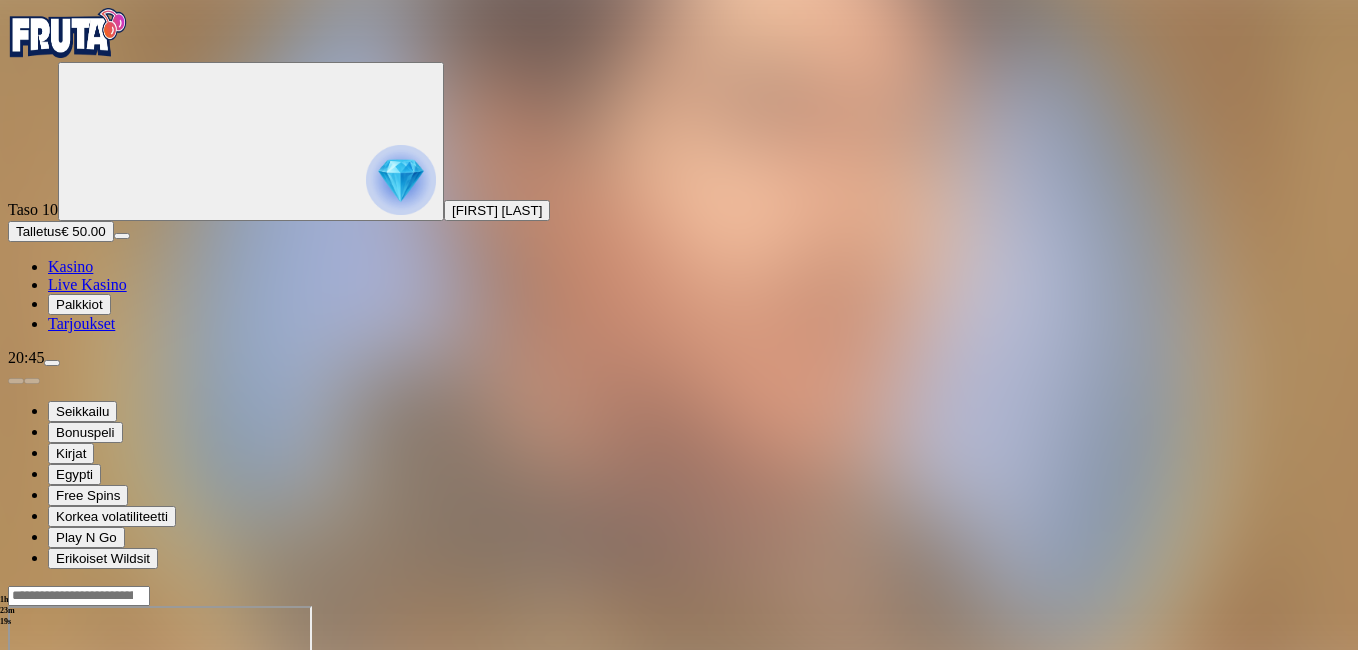 click at bounding box center (16, 778) 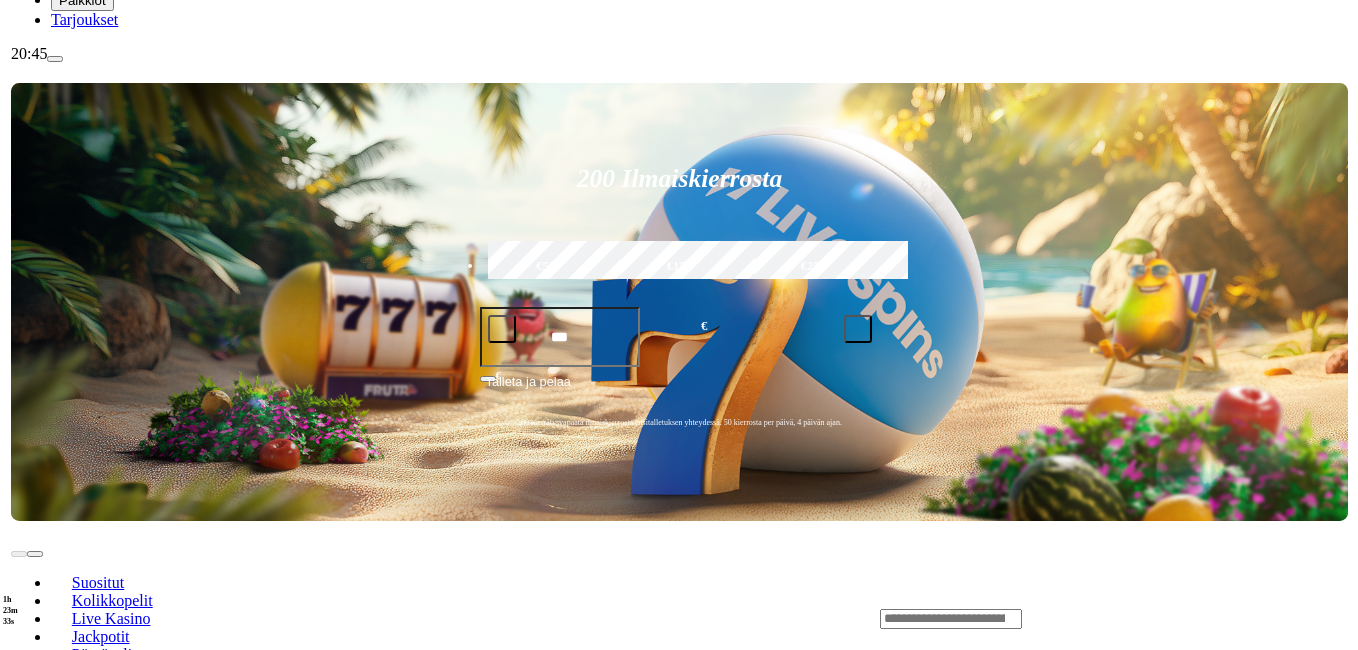 scroll, scrollTop: 0, scrollLeft: 0, axis: both 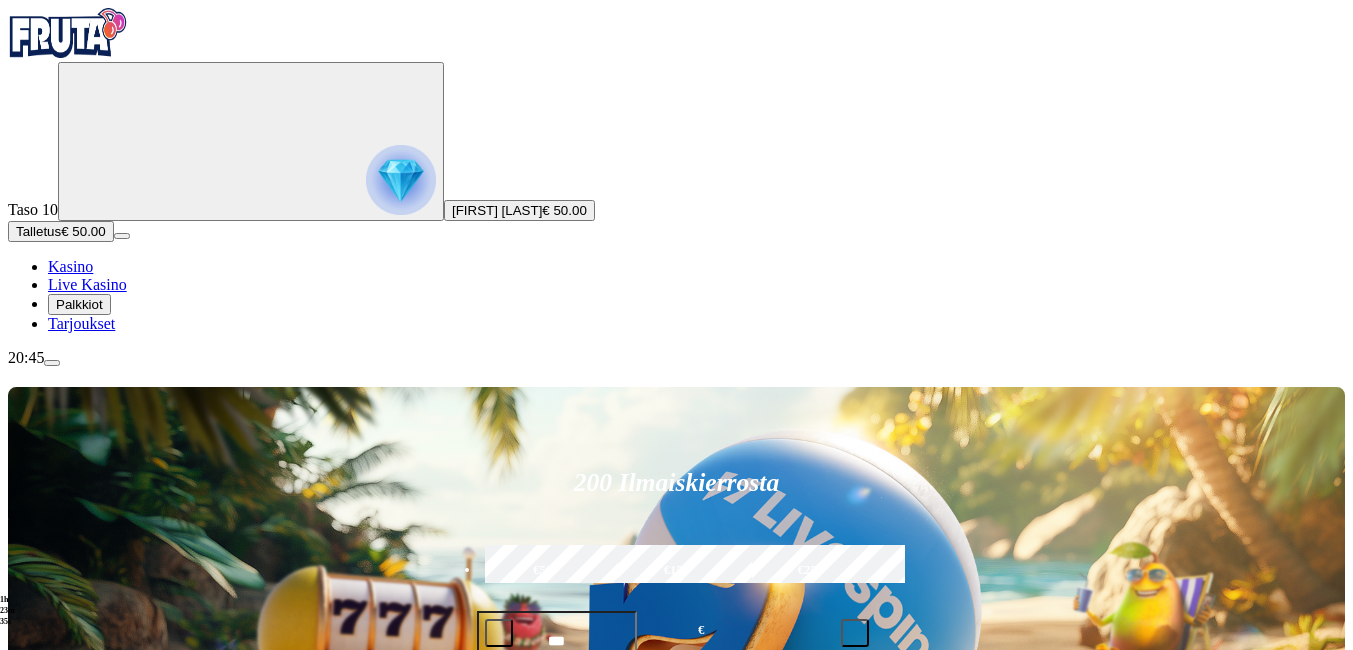 click at bounding box center [948, 923] 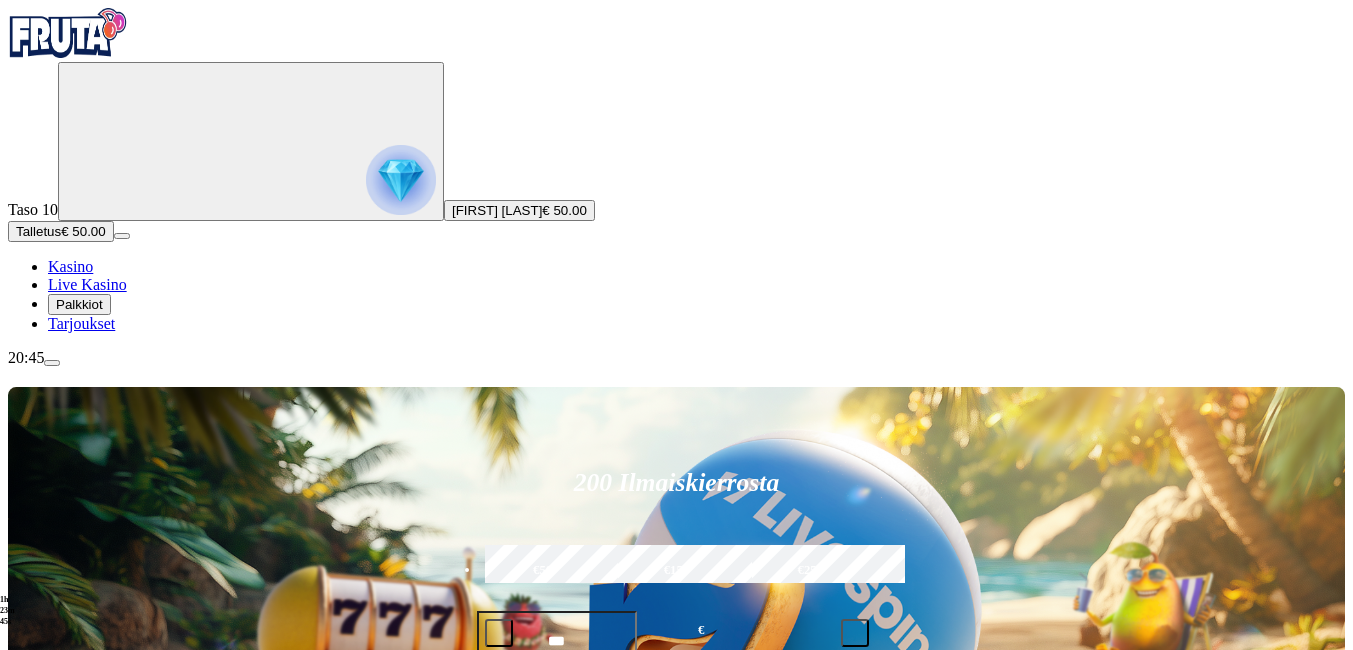 type on "****" 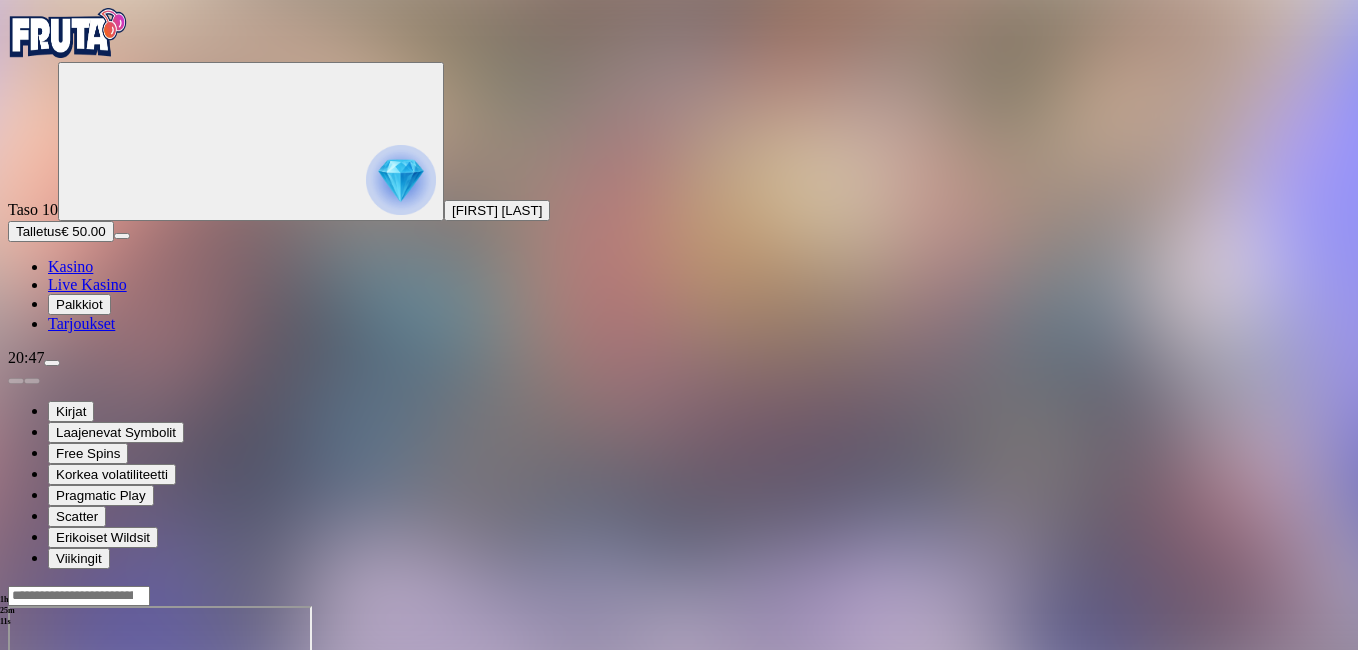click at bounding box center [16, 778] 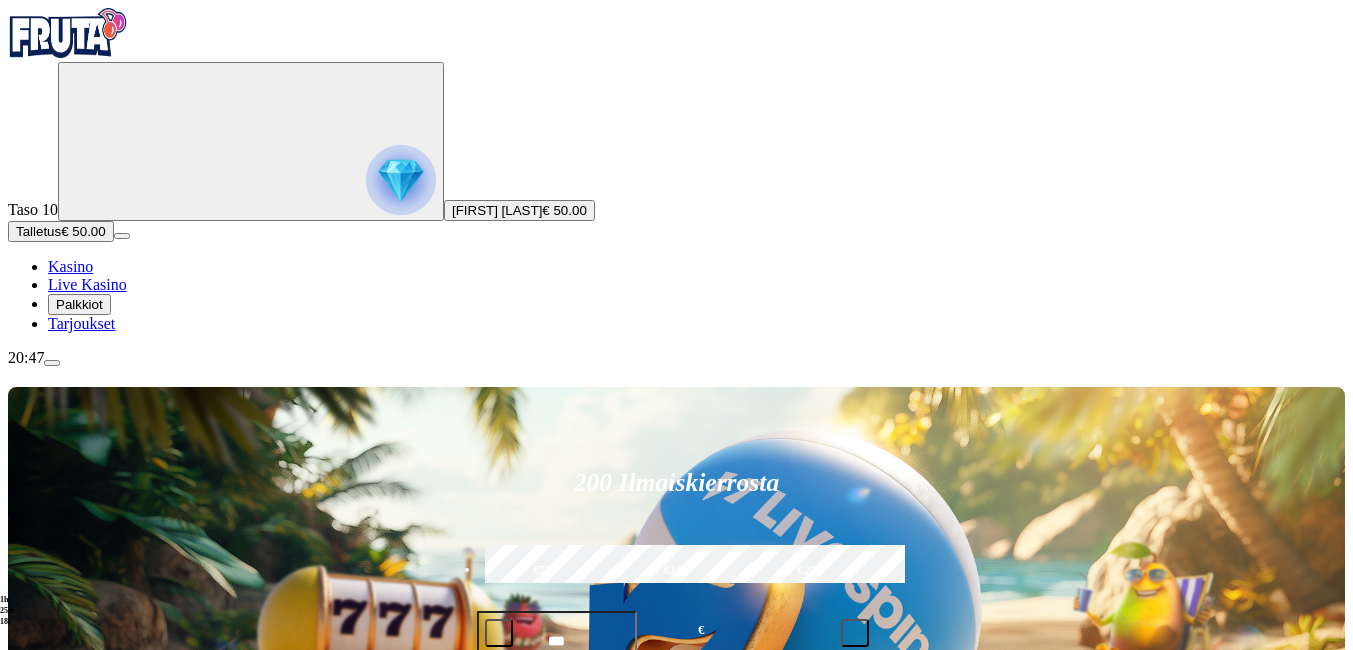 click on "Pelaa nyt" at bounding box center [77, 1523] 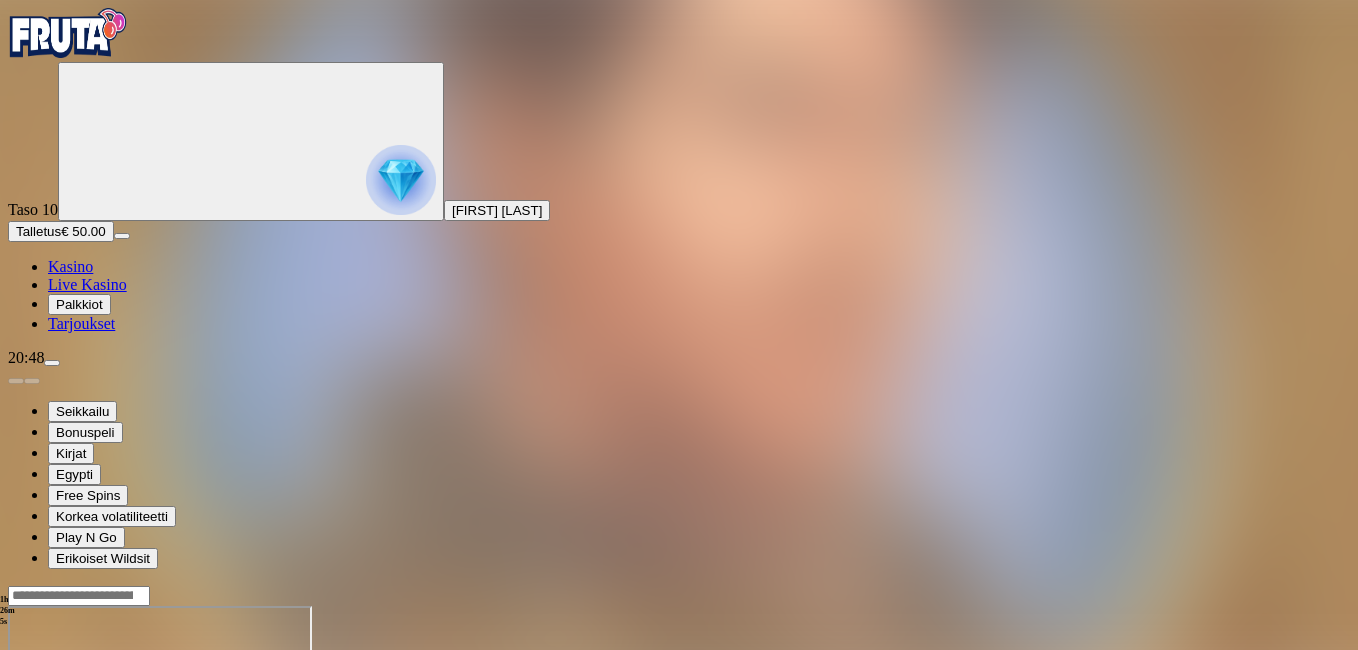 click at bounding box center [16, 778] 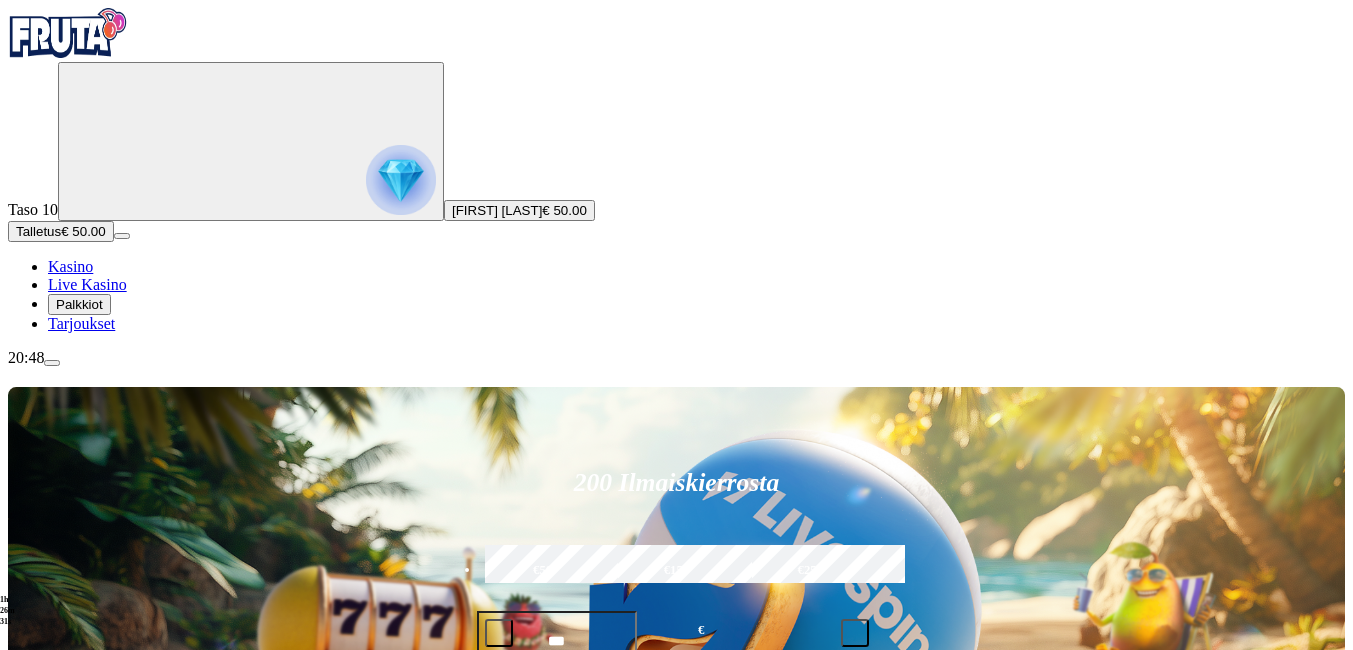 click on "Palkkiot" at bounding box center [79, 304] 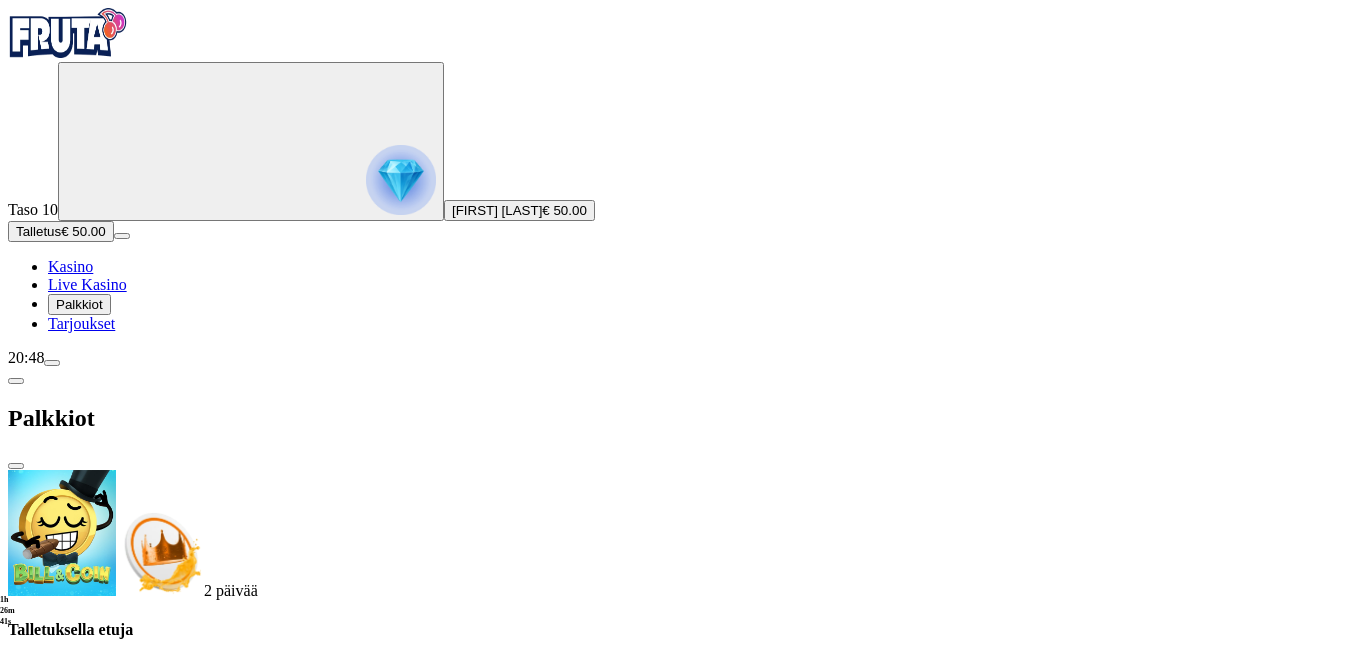 scroll, scrollTop: 0, scrollLeft: 0, axis: both 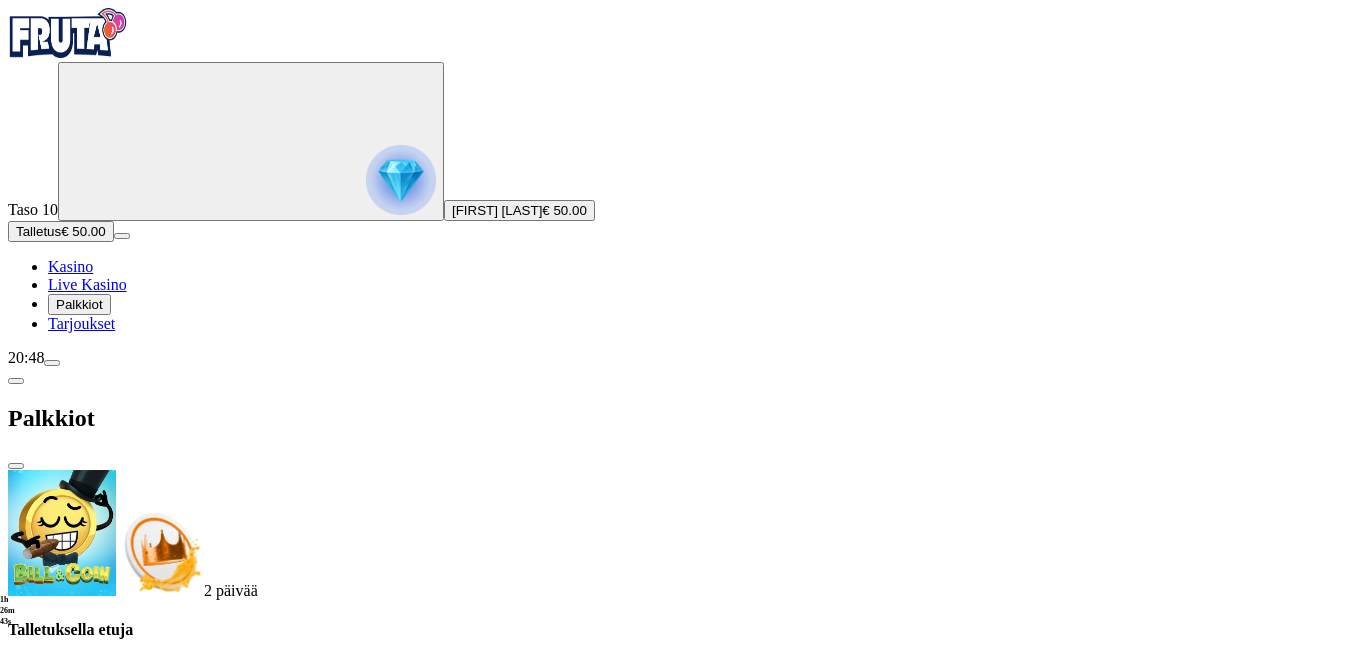 click at bounding box center (16, 466) 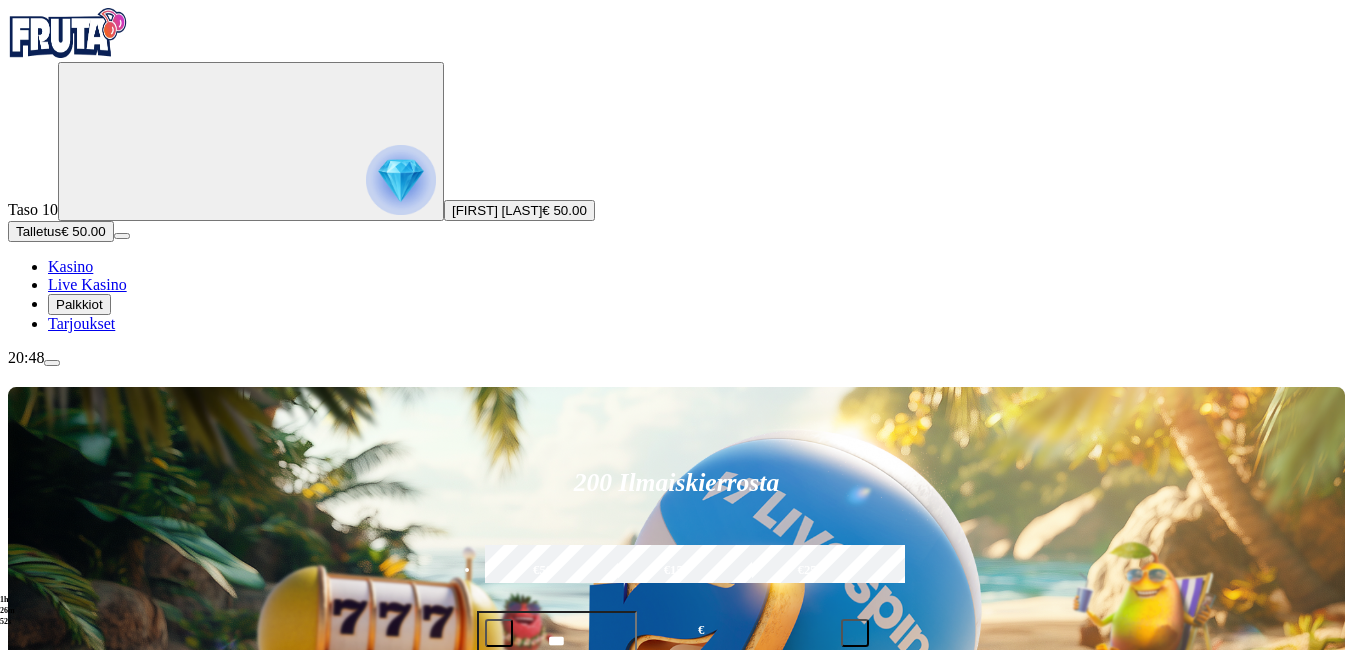 click at bounding box center (52, 363) 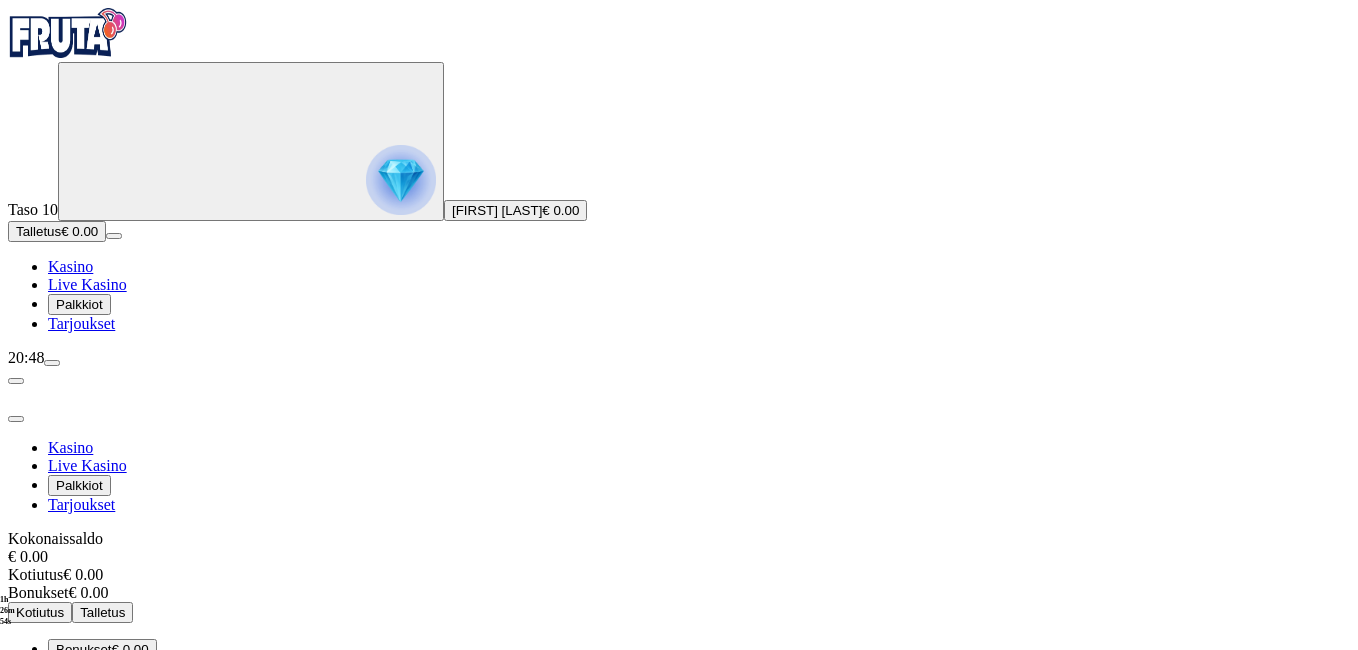scroll, scrollTop: 62, scrollLeft: 0, axis: vertical 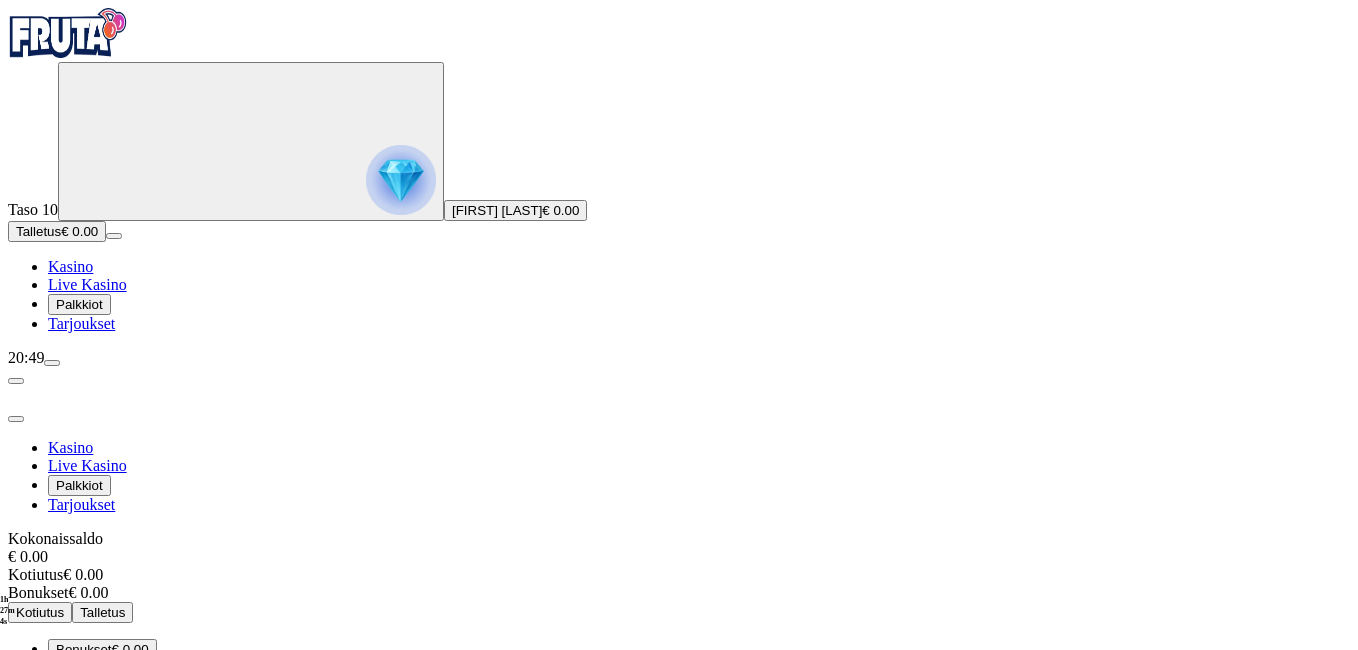 click on "Rajoitukset" at bounding box center [89, 754] 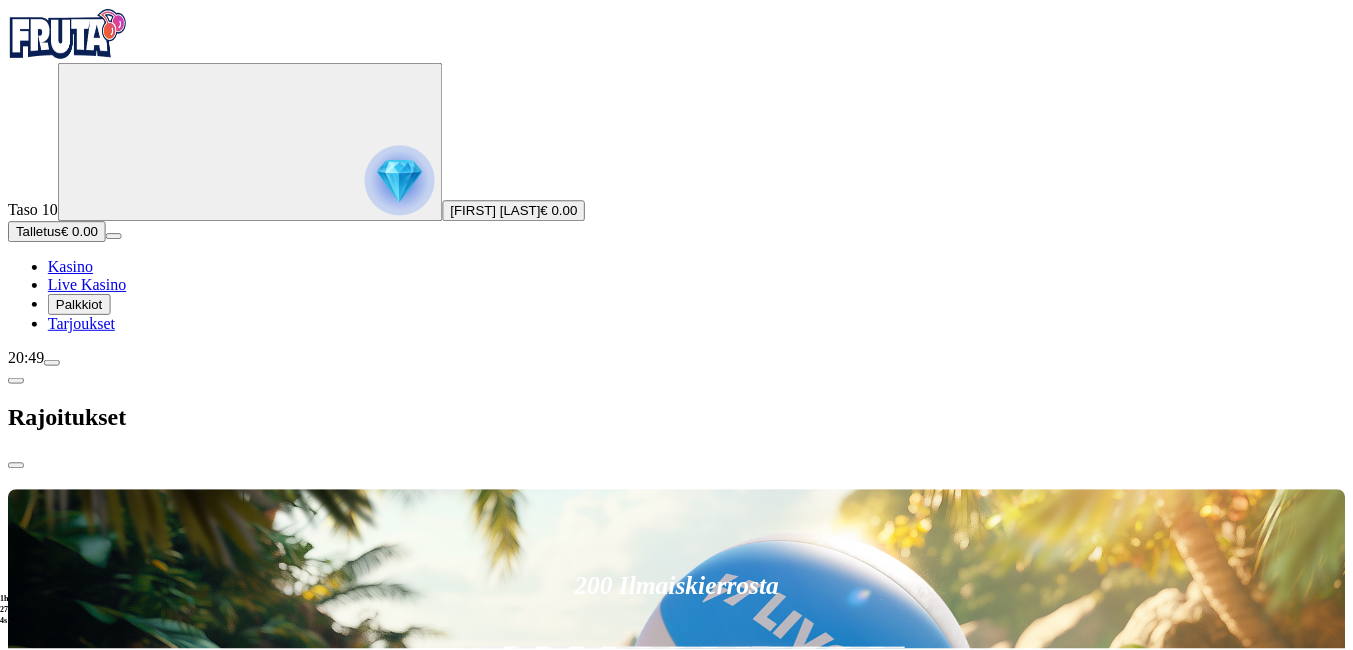 scroll, scrollTop: 0, scrollLeft: 0, axis: both 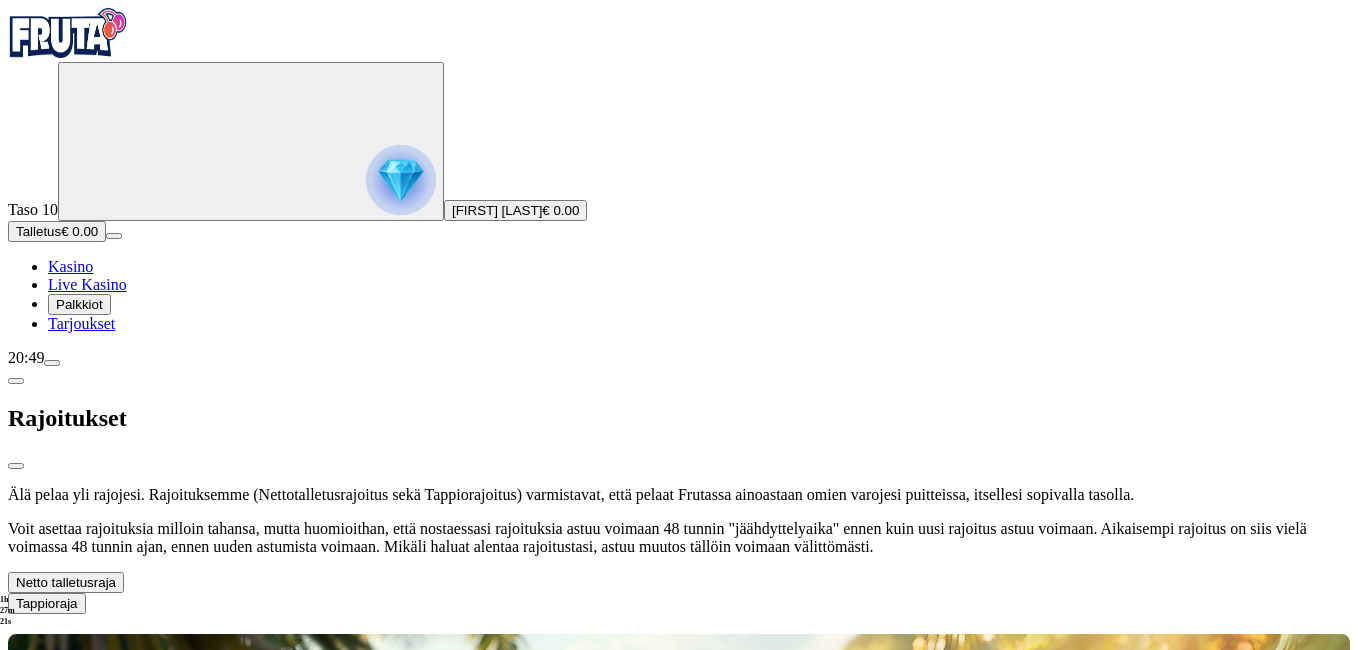 click at bounding box center [16, 466] 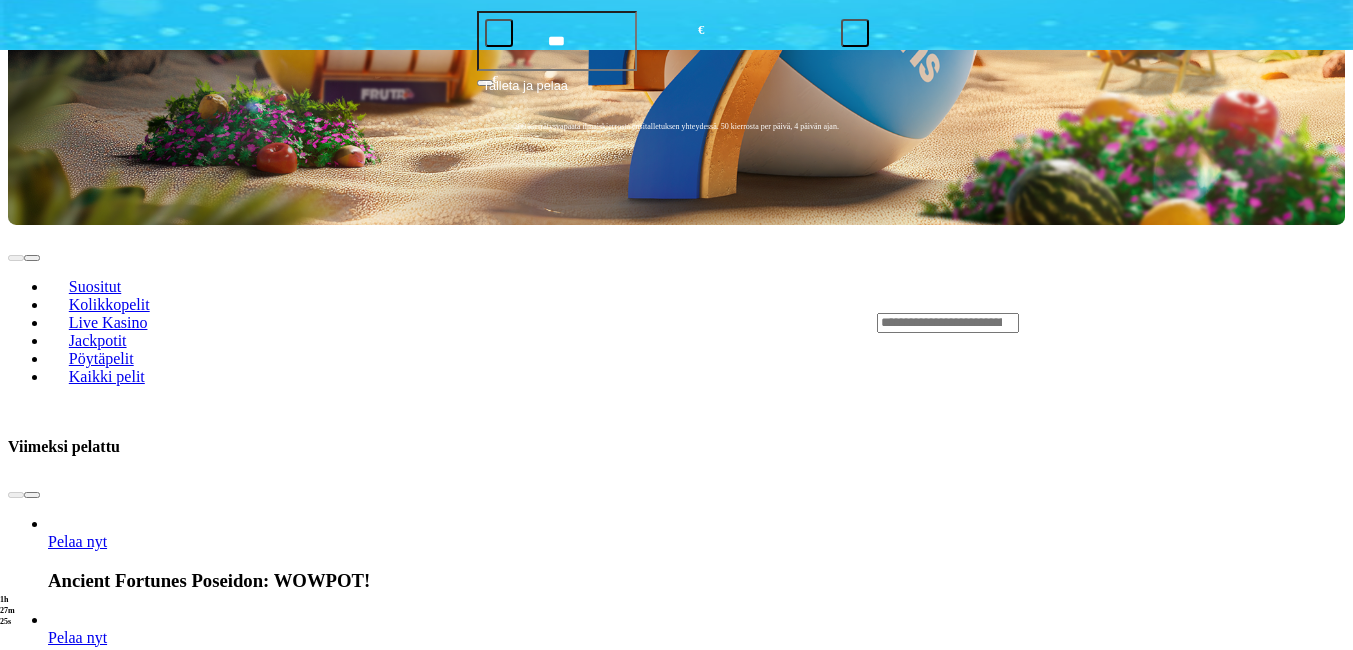scroll, scrollTop: 3690, scrollLeft: 0, axis: vertical 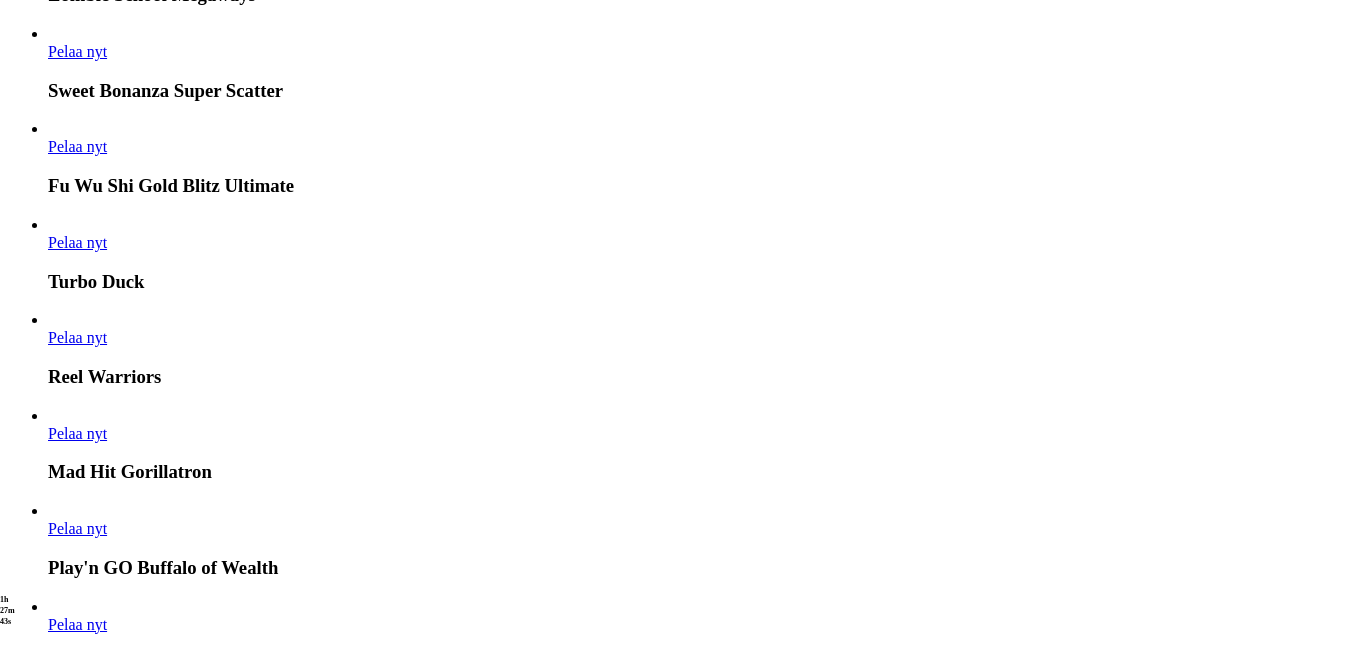 click on "Vastuullinen Pelaaminen" at bounding box center [127, 21137] 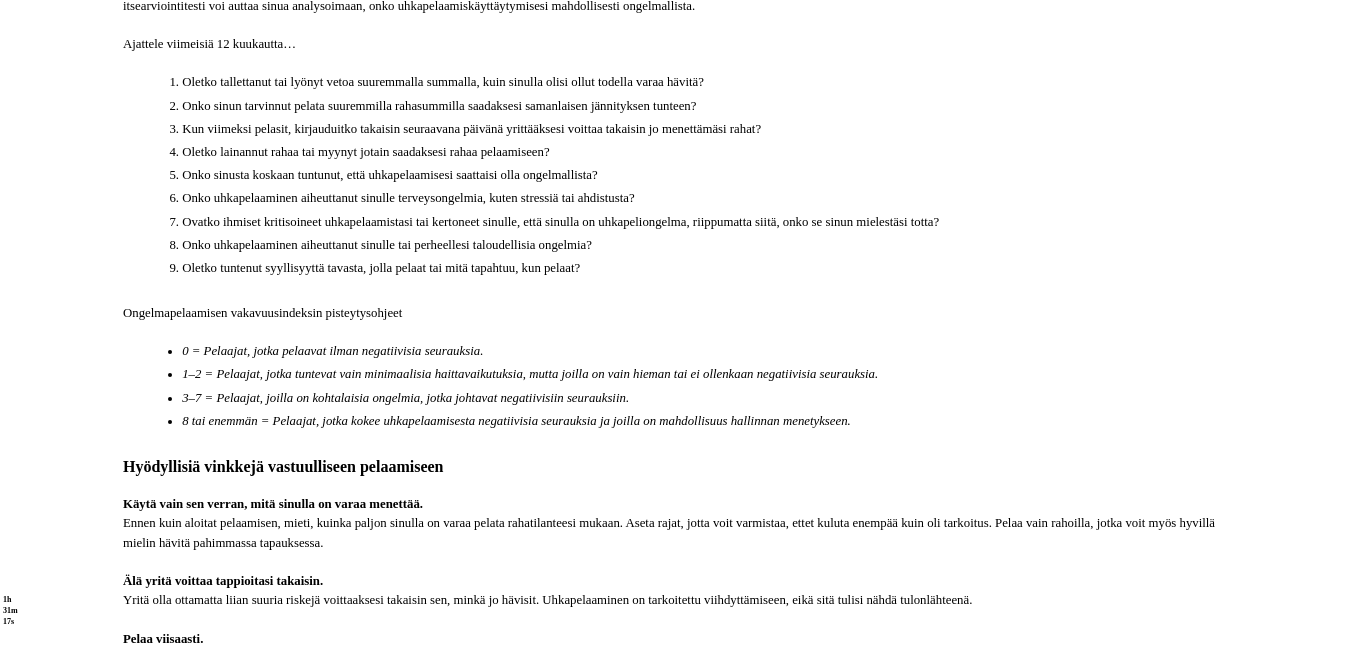 scroll, scrollTop: 2500, scrollLeft: 0, axis: vertical 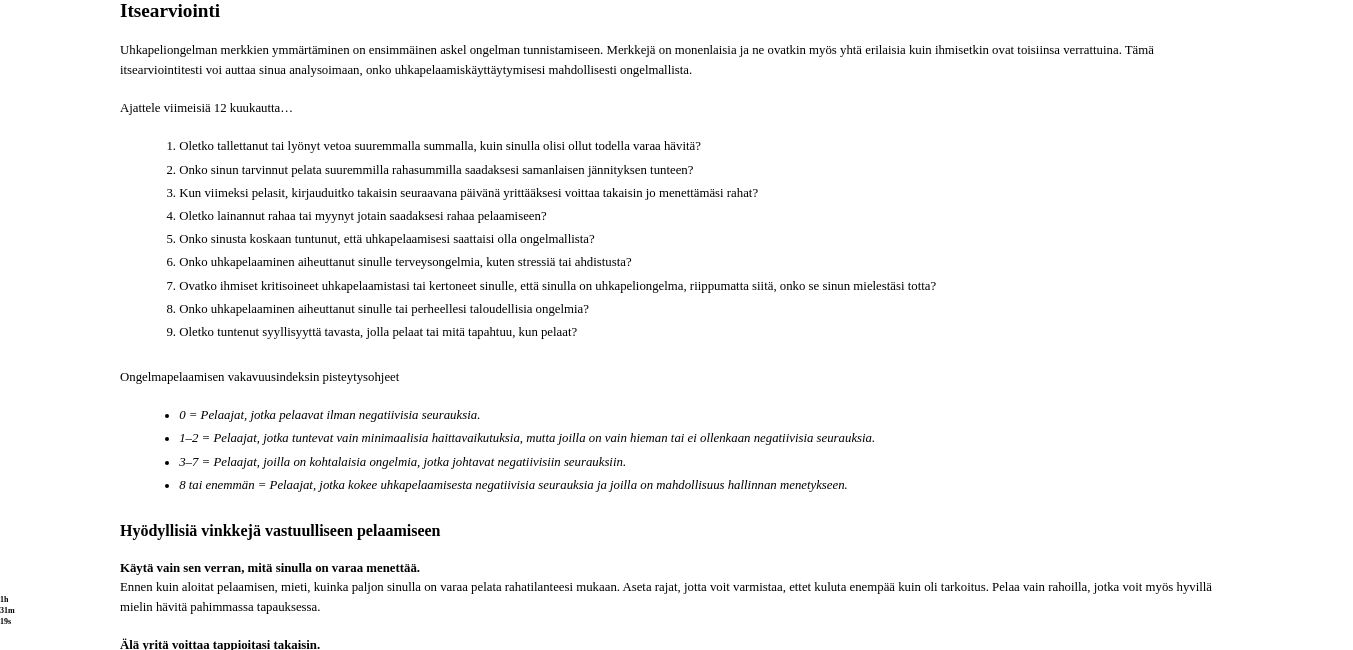 click on "Aseta pikatauko" at bounding box center [175, -486] 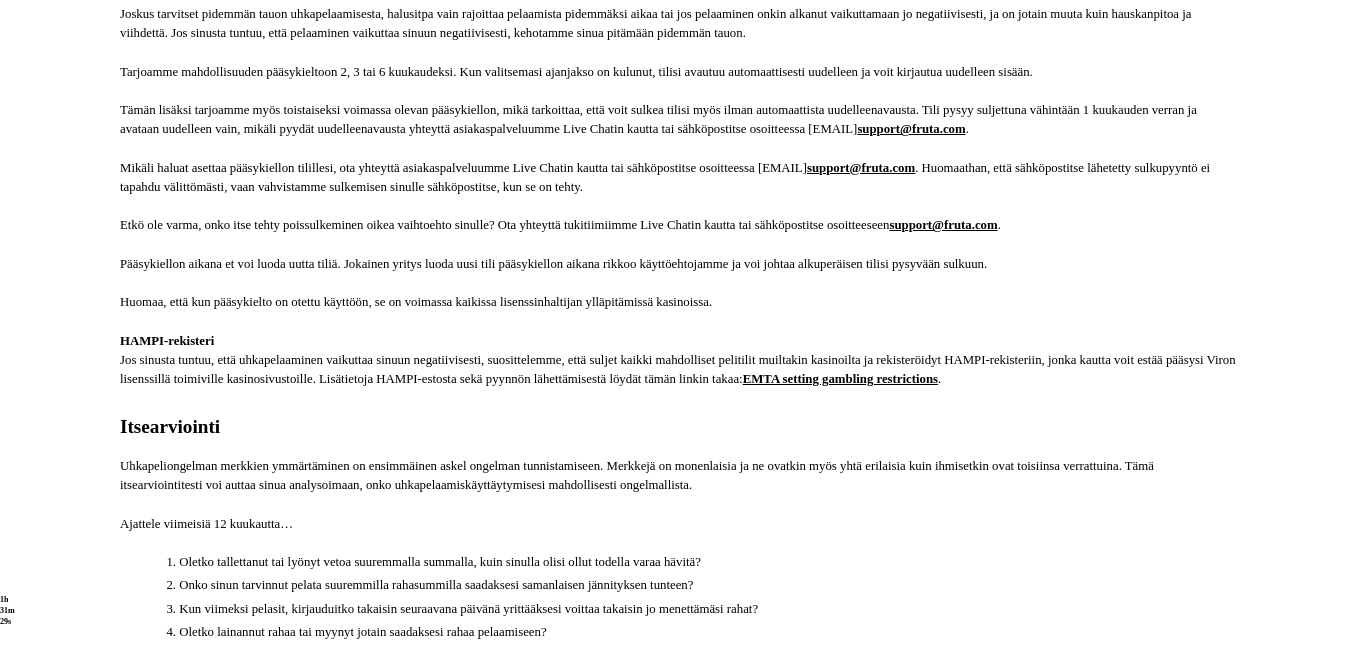 click on "7 päivää" at bounding box center [250, -1764] 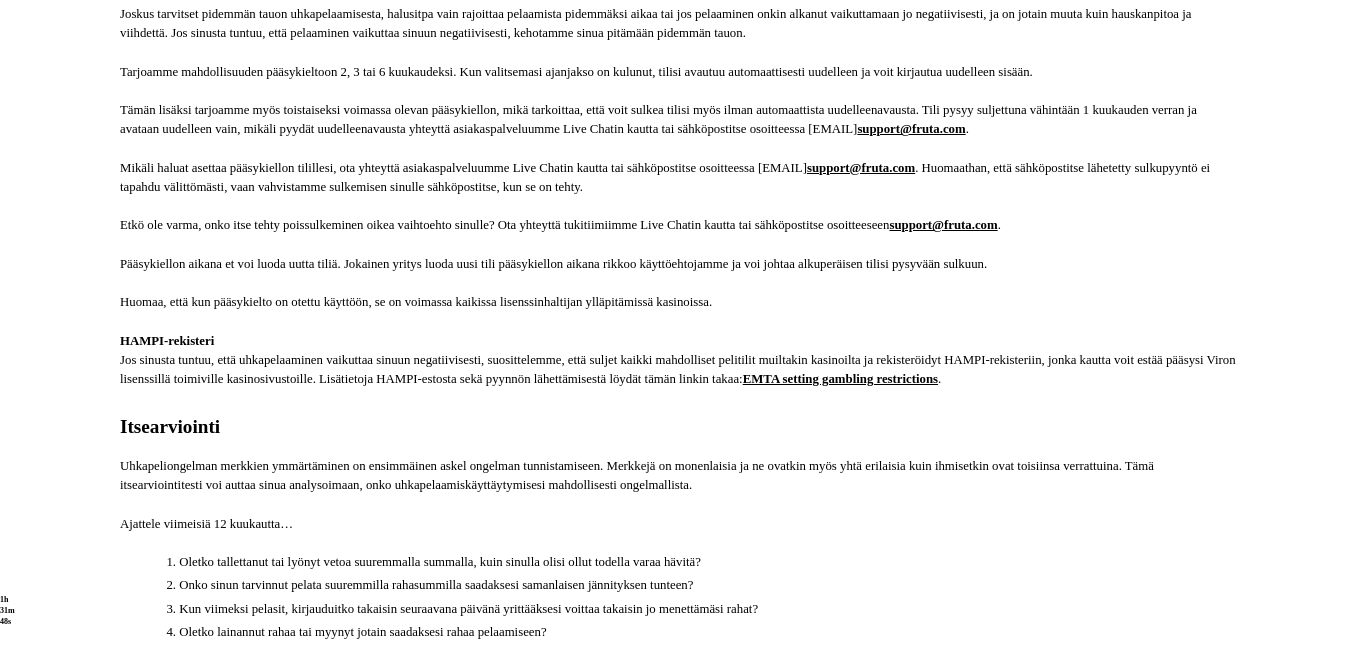 click on "Aloita aikalisä" at bounding box center [57, -1728] 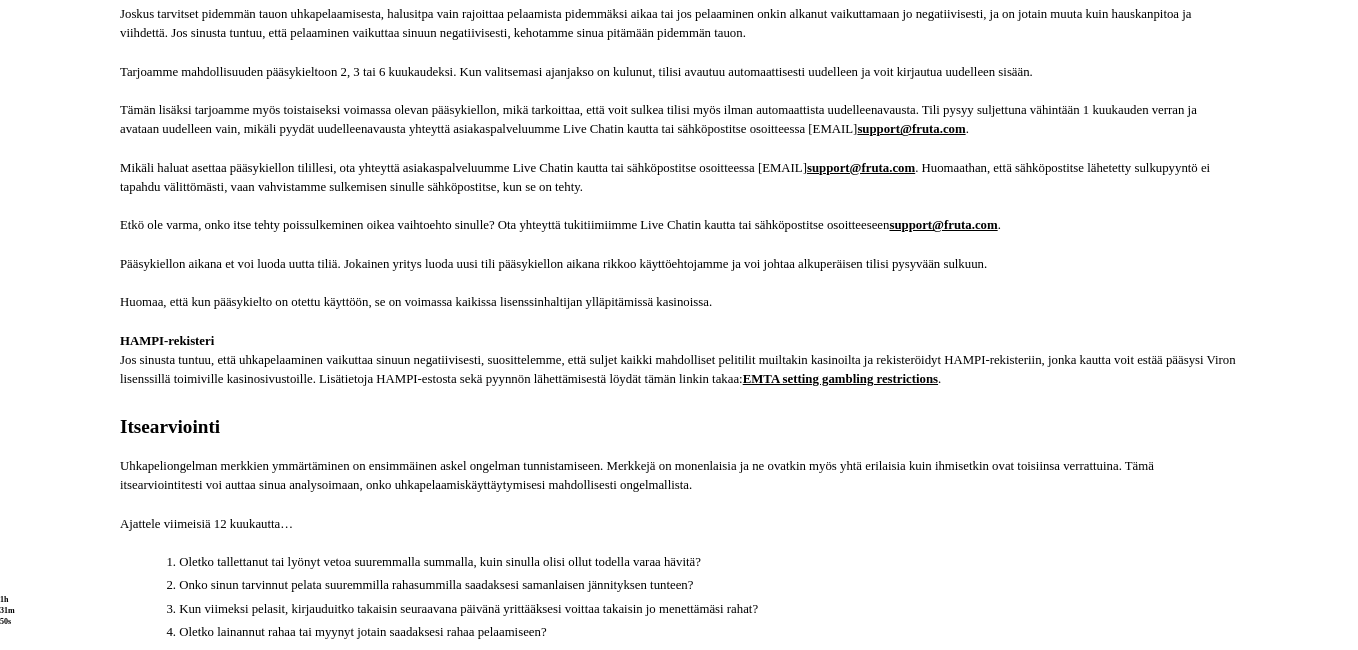 click on "Kyllä" at bounding box center (400, -1602) 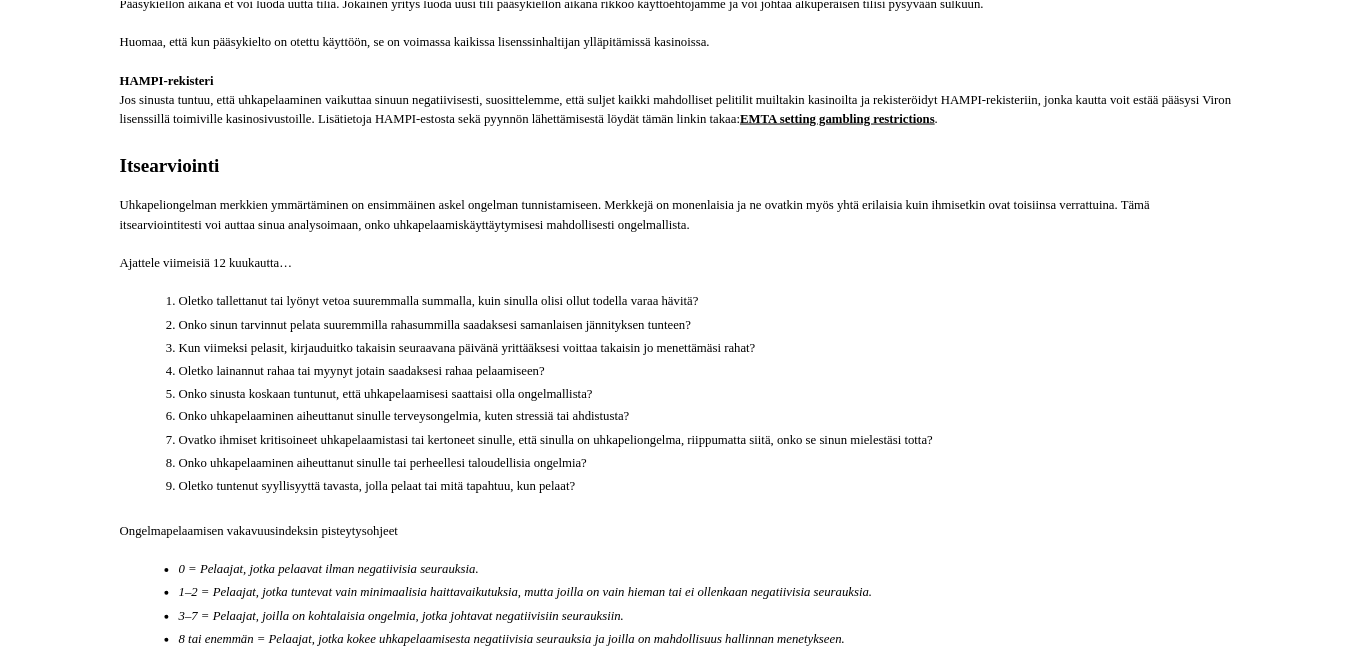 scroll, scrollTop: 0, scrollLeft: 0, axis: both 